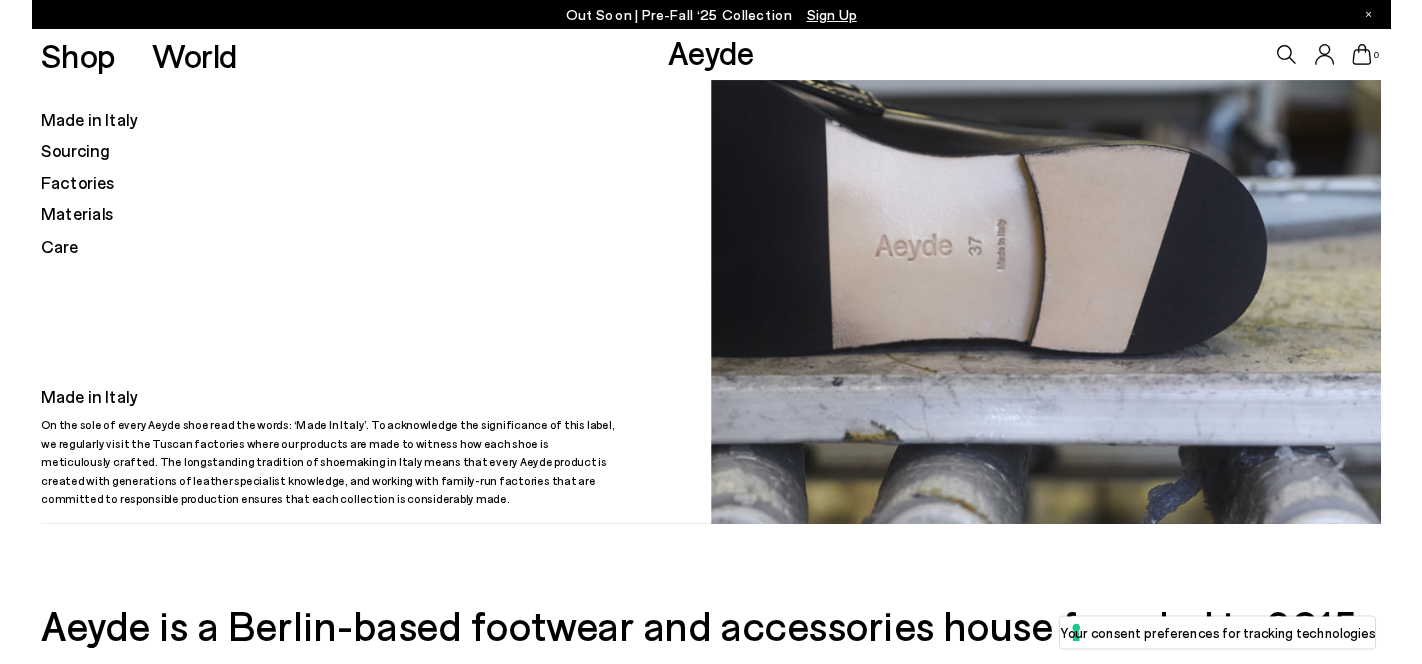 scroll, scrollTop: 150, scrollLeft: 0, axis: vertical 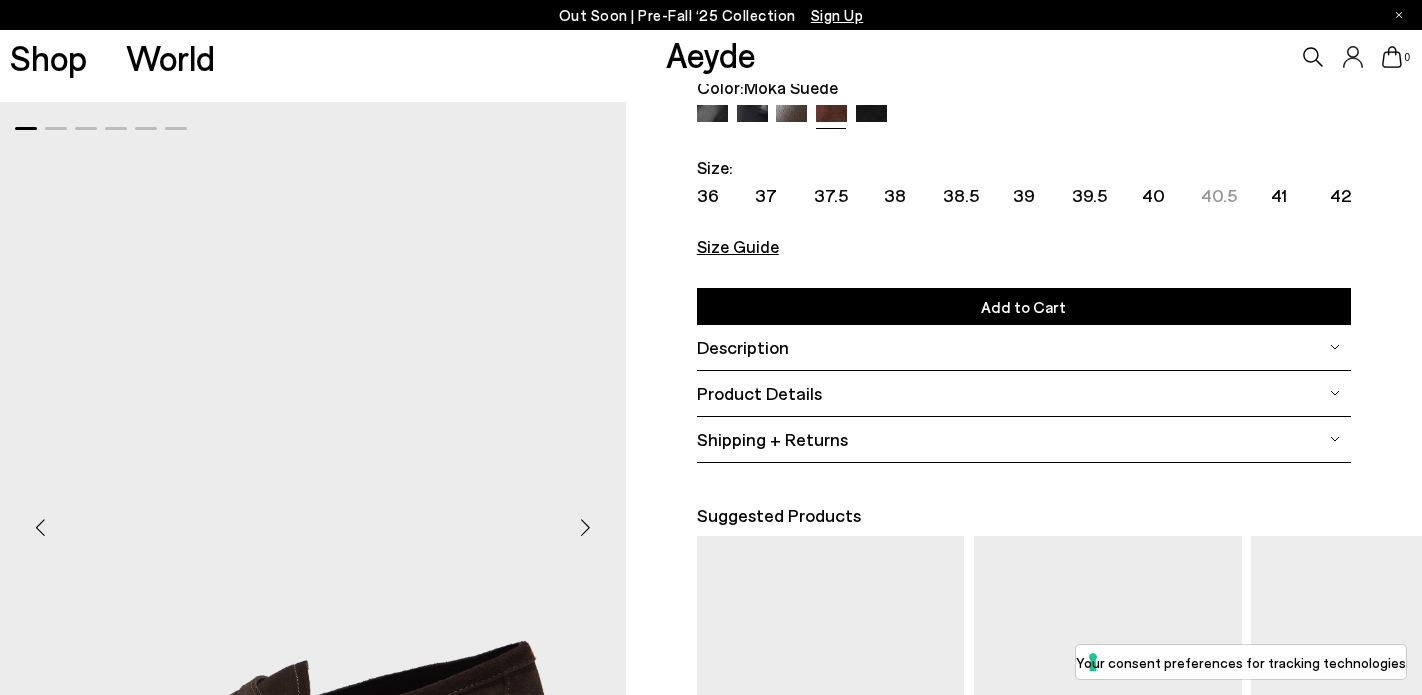 click at bounding box center (791, 120) 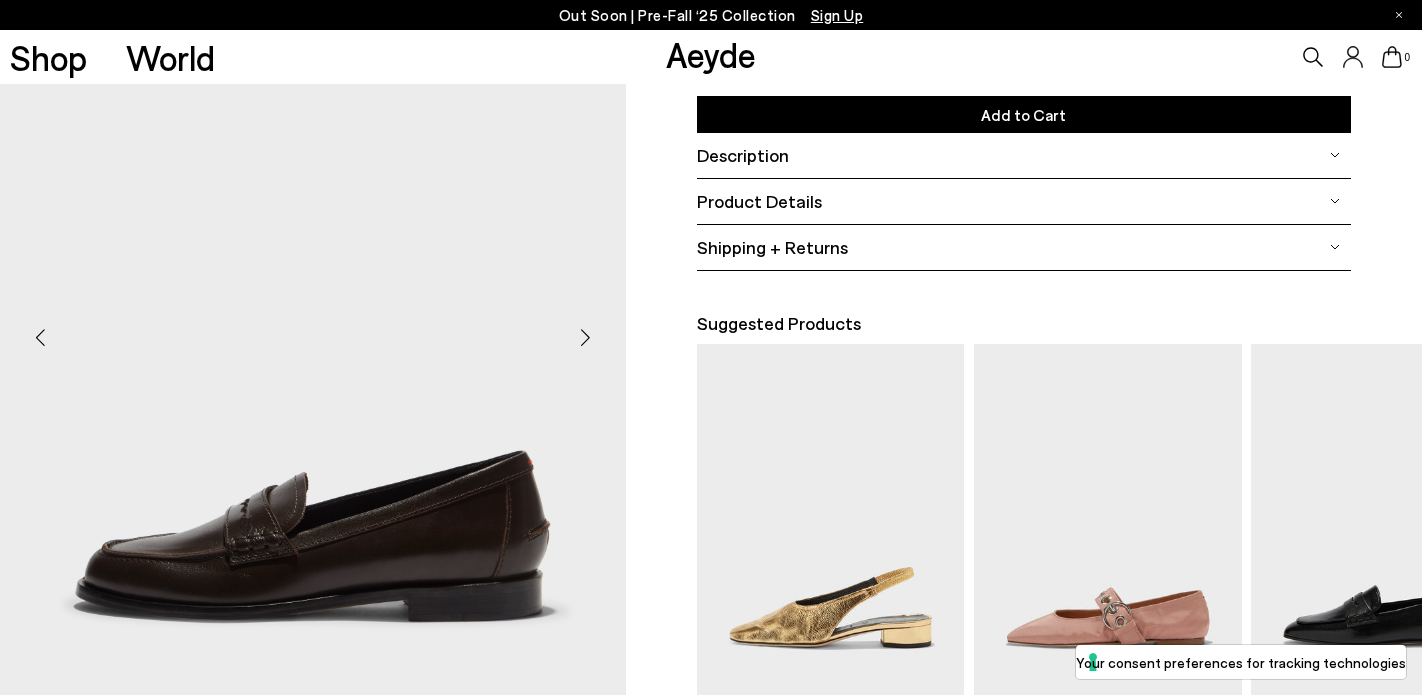 scroll, scrollTop: 341, scrollLeft: 0, axis: vertical 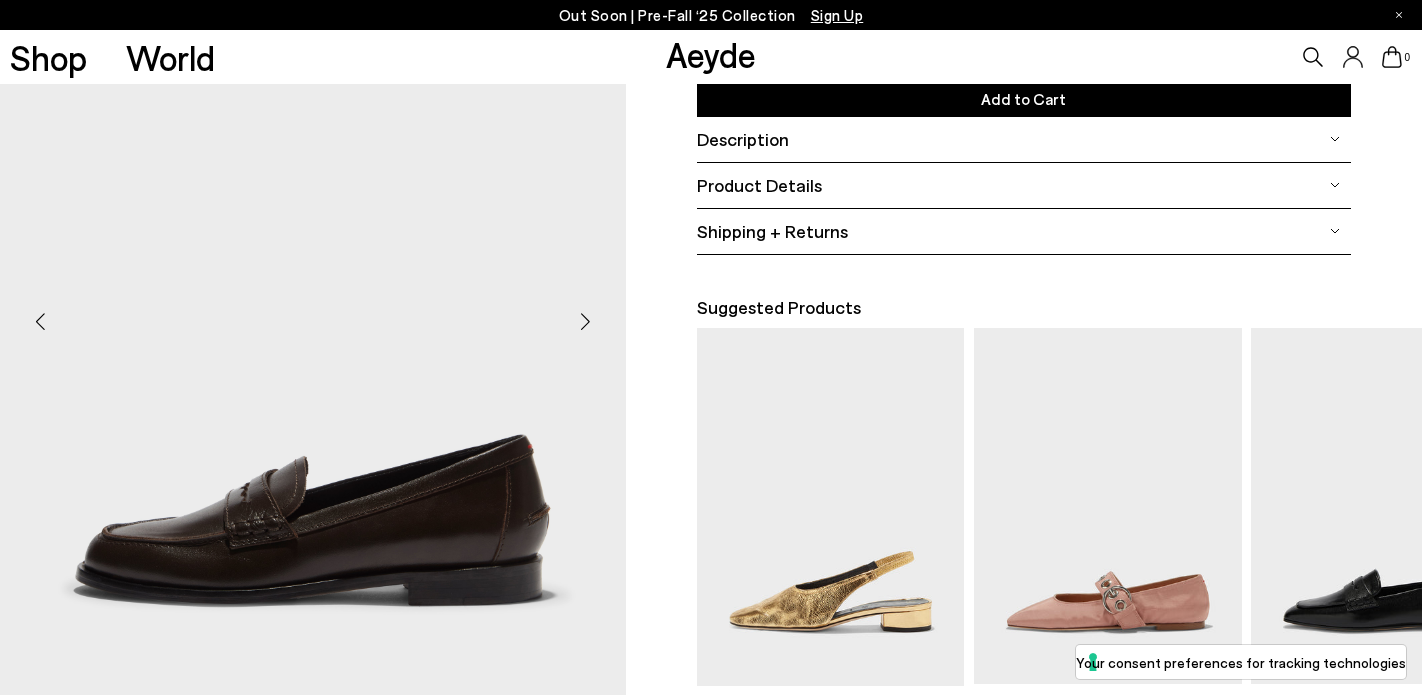 click at bounding box center (586, 322) 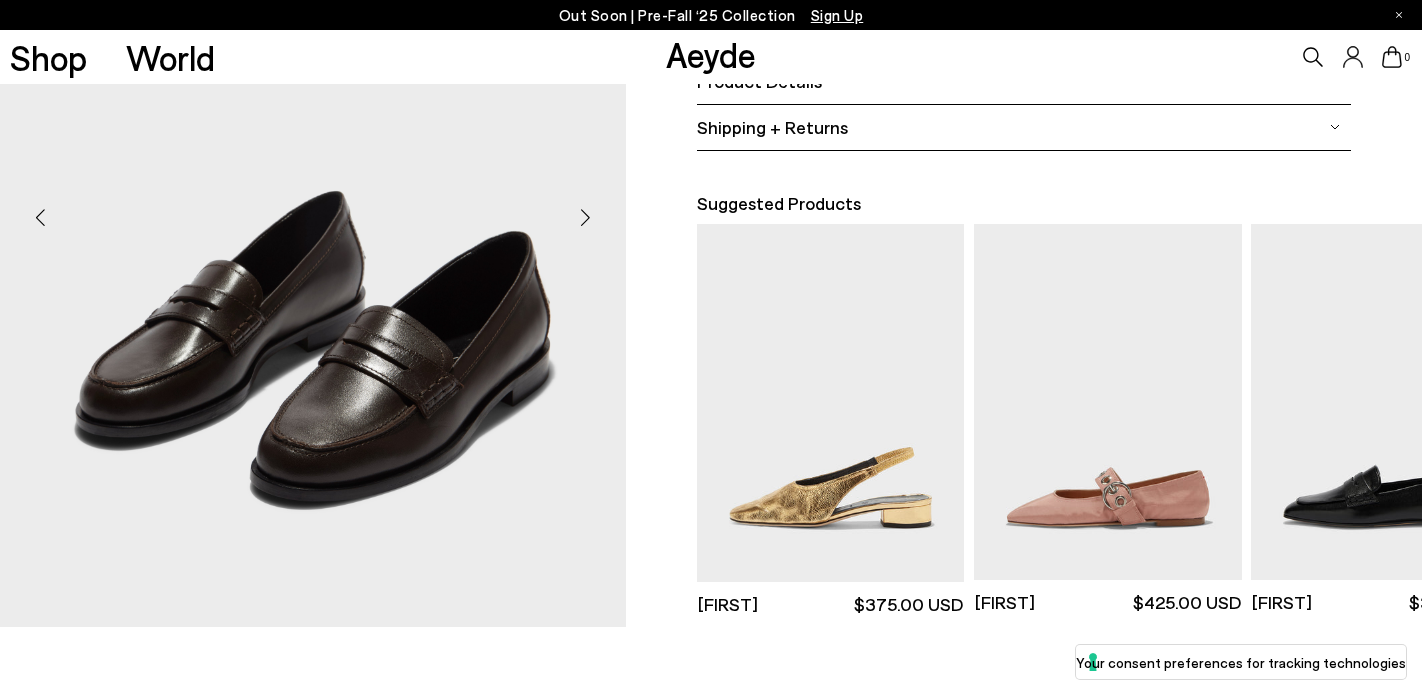 scroll, scrollTop: 406, scrollLeft: 0, axis: vertical 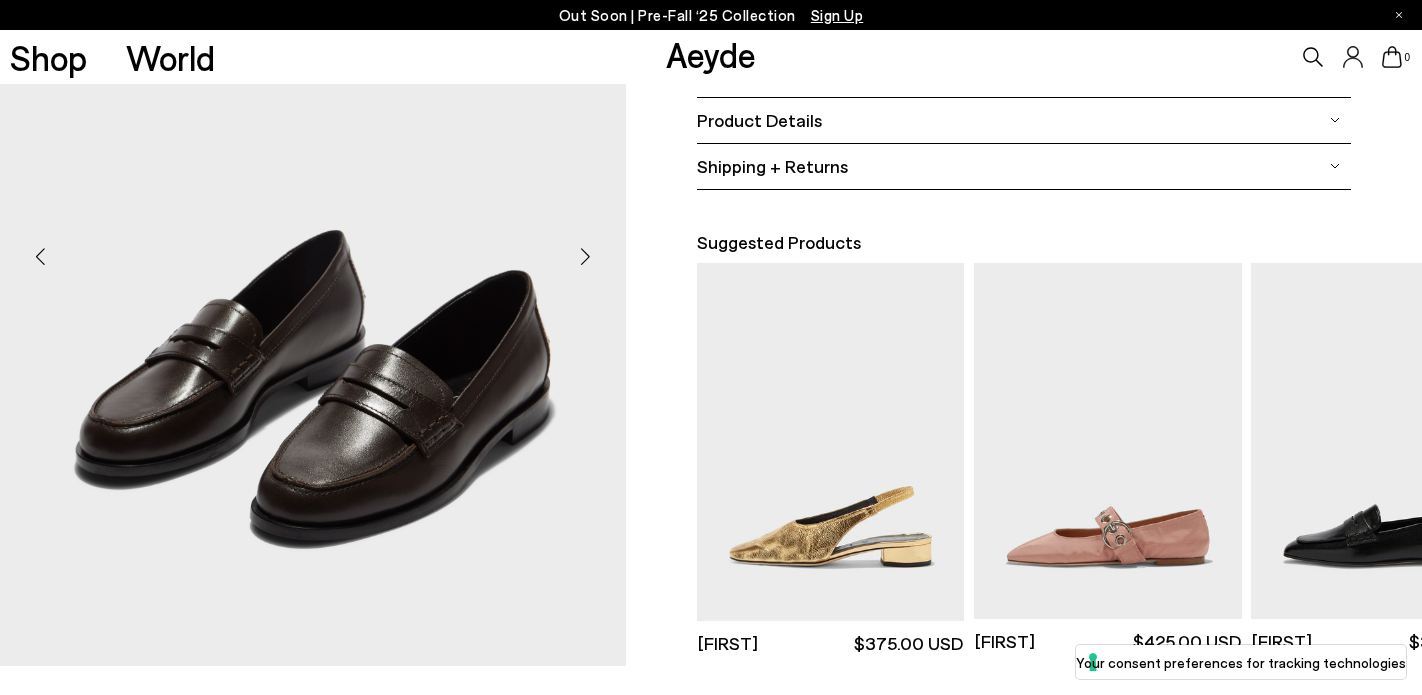 click at bounding box center [586, 257] 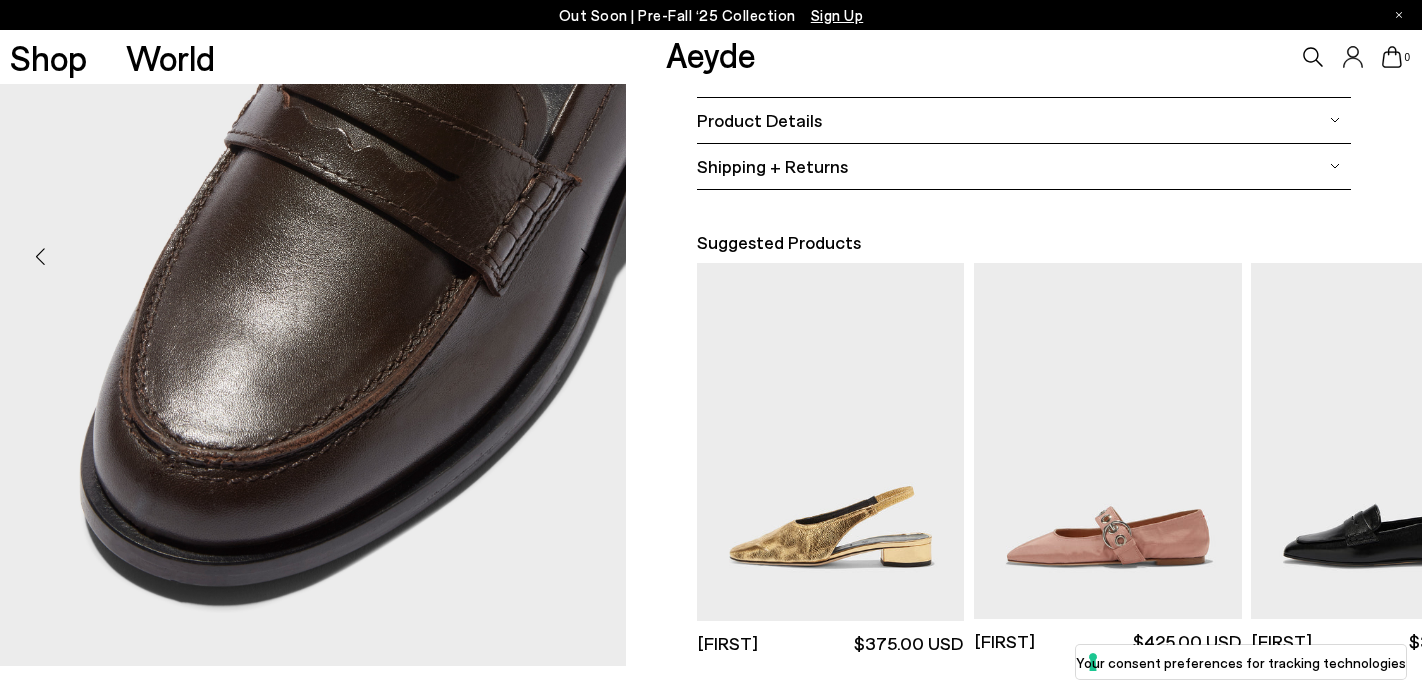 click at bounding box center [586, 257] 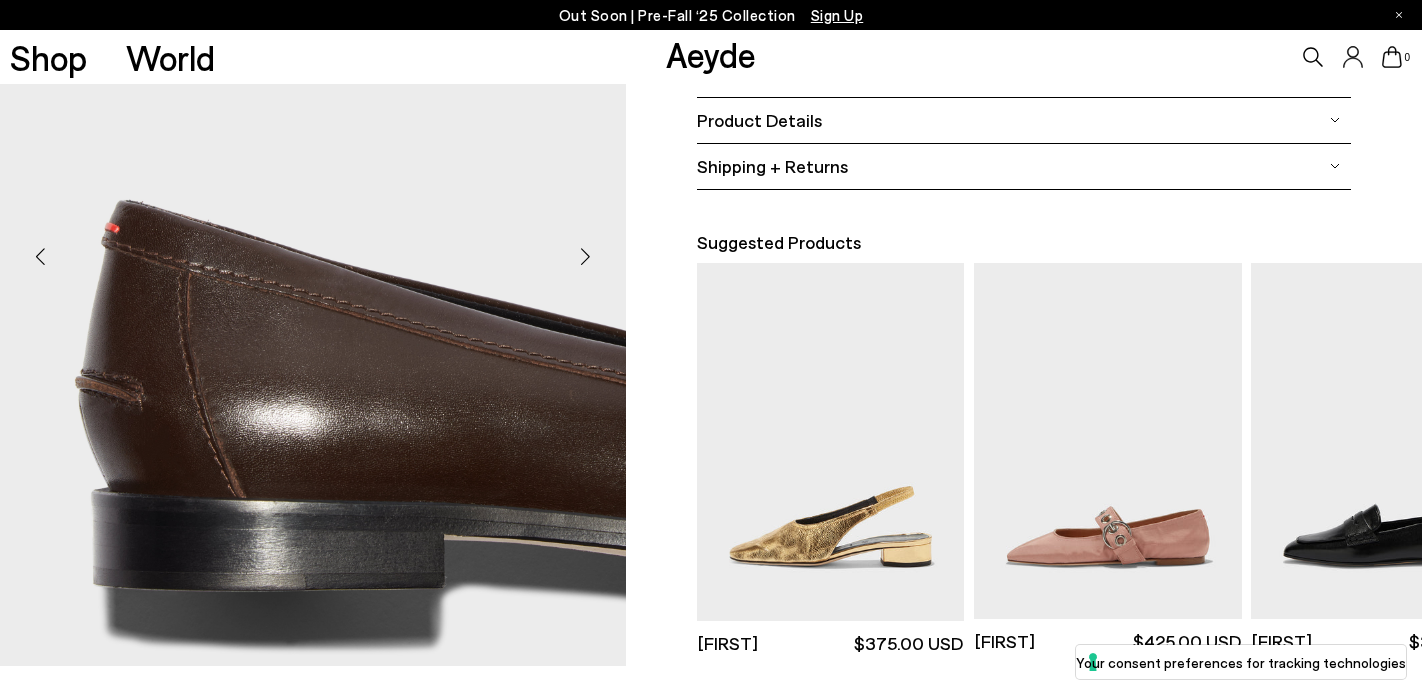 click at bounding box center (586, 257) 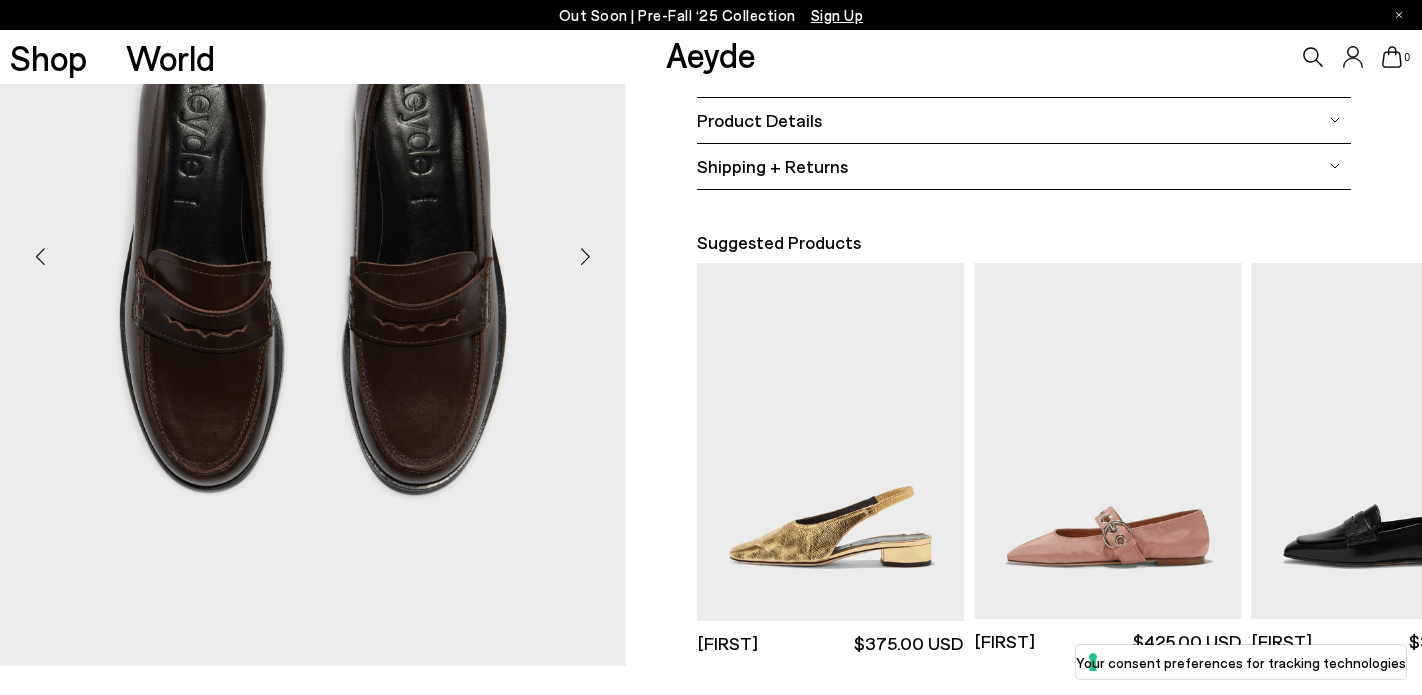 click at bounding box center [586, 257] 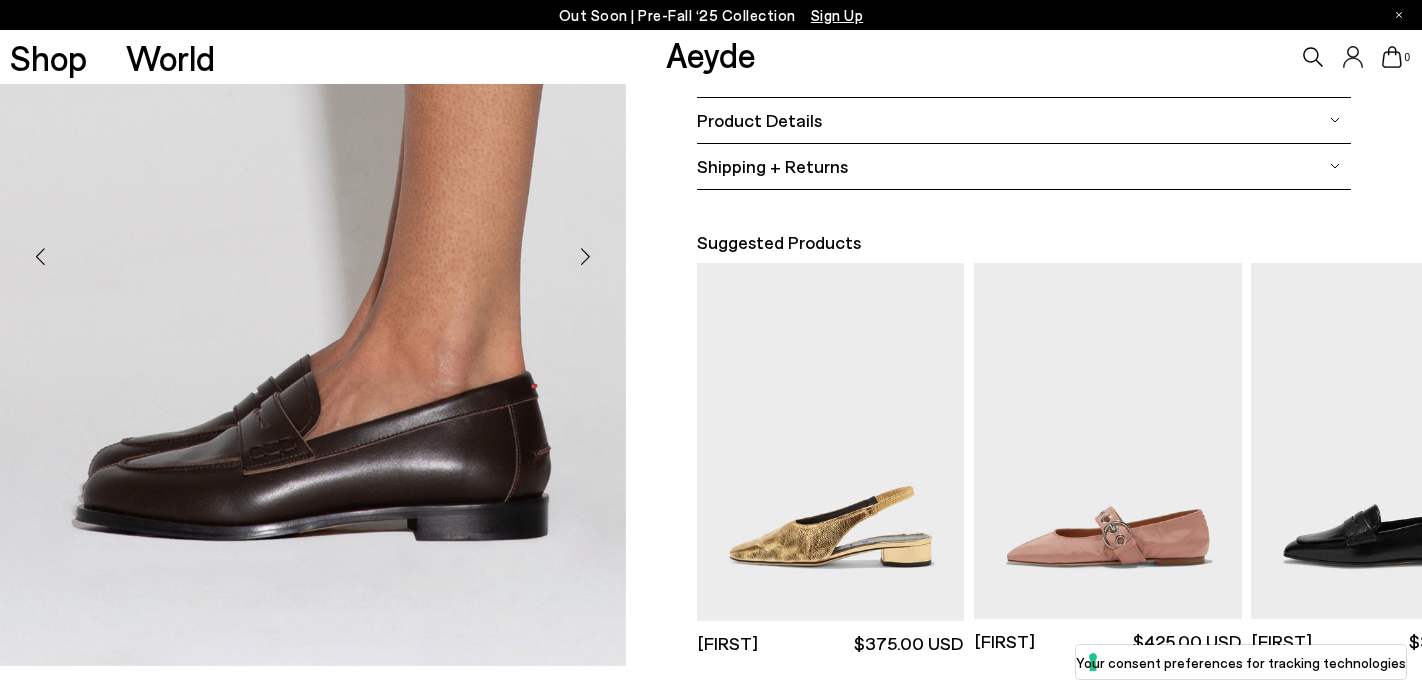 click at bounding box center [586, 257] 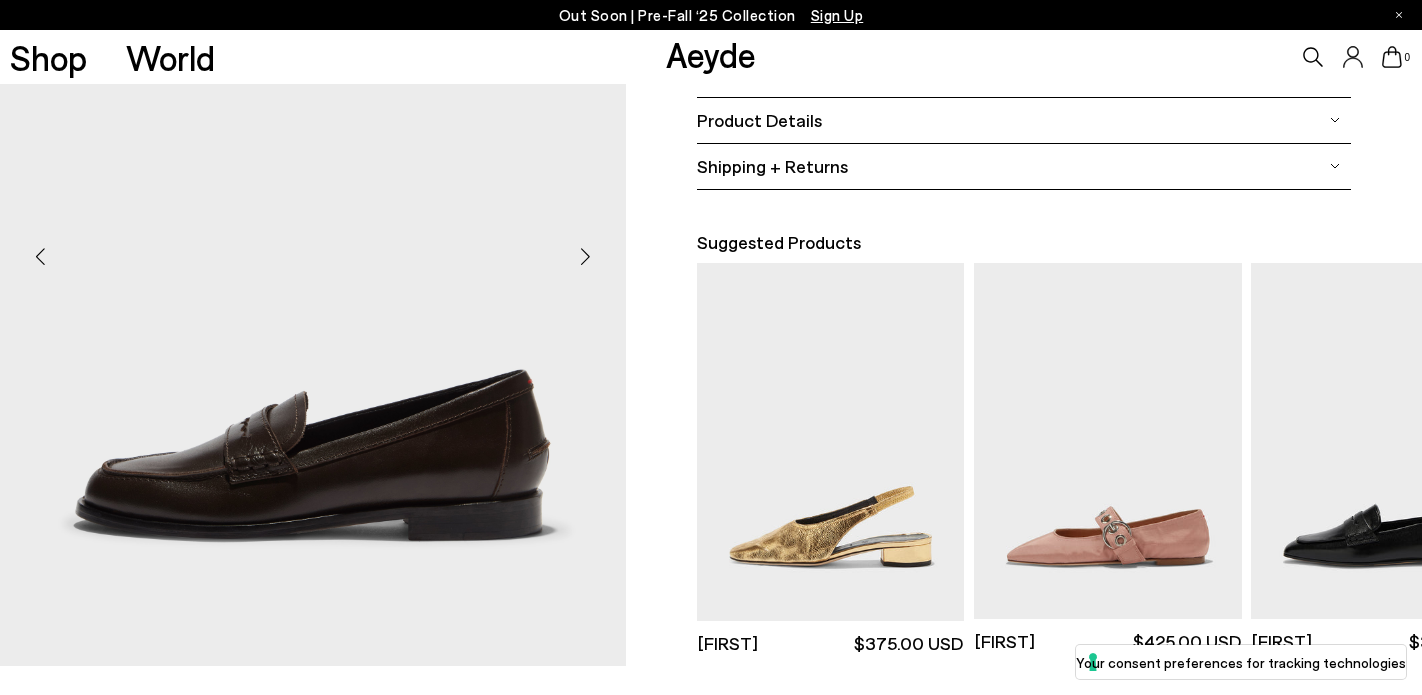 click at bounding box center (586, 257) 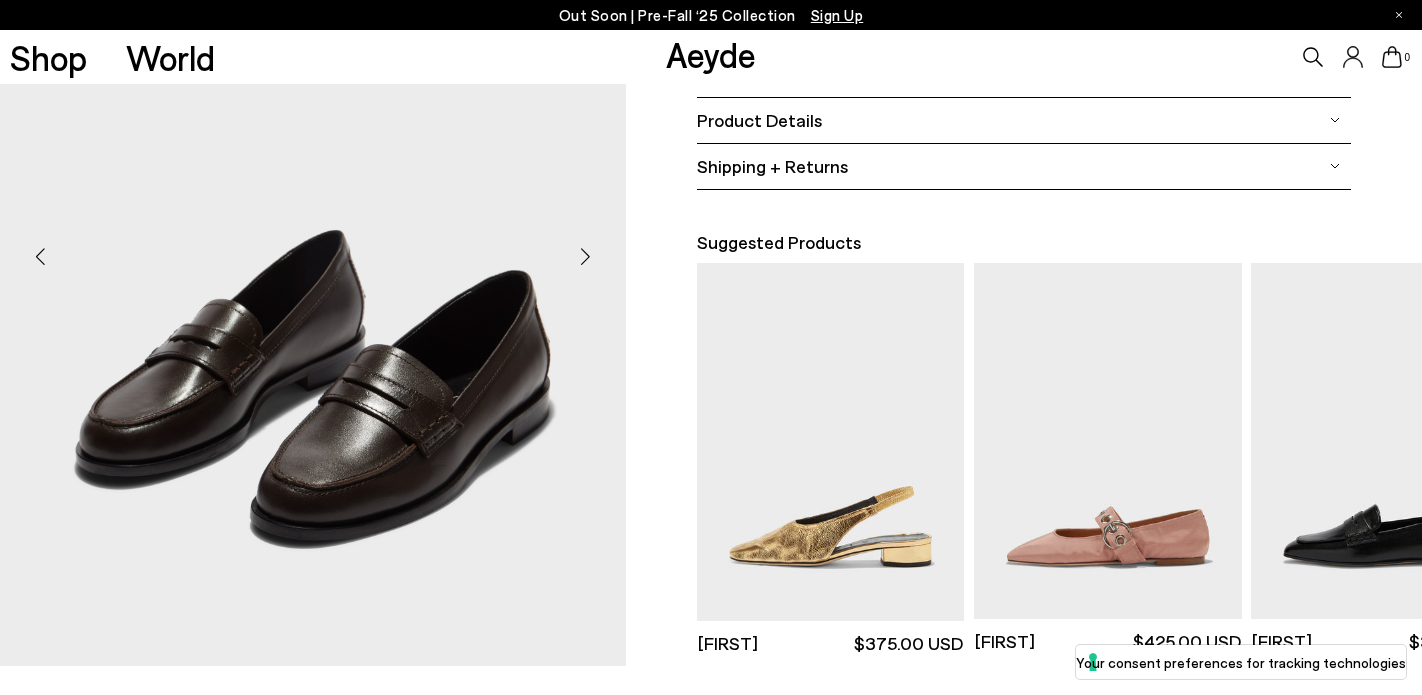 click at bounding box center [586, 257] 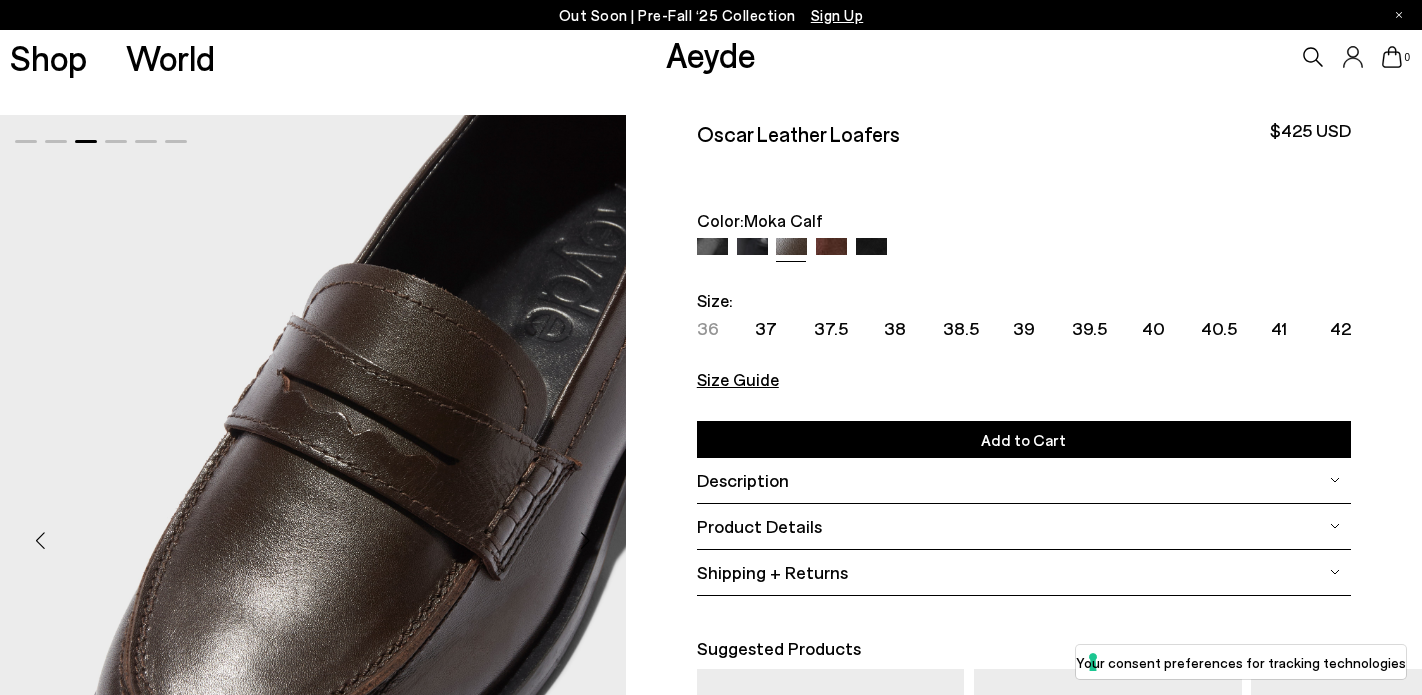 scroll, scrollTop: 1, scrollLeft: 0, axis: vertical 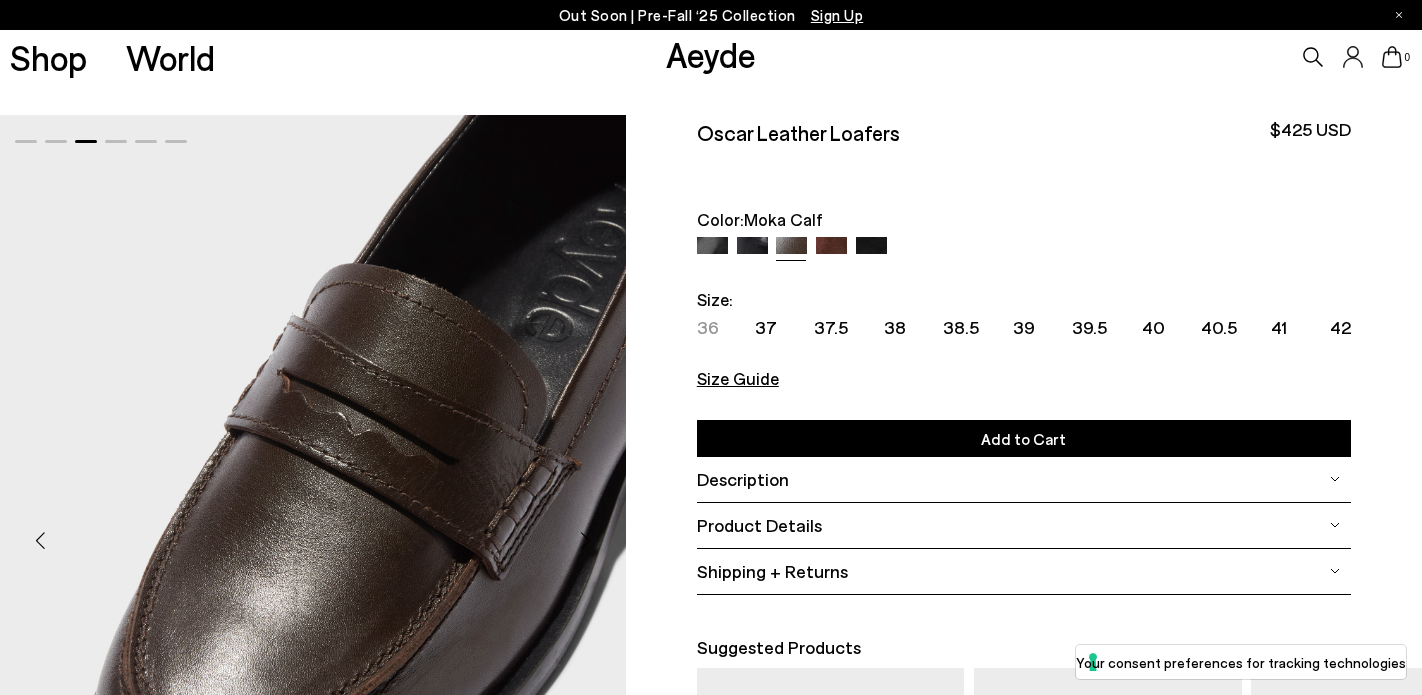 click on "Description" at bounding box center (743, 479) 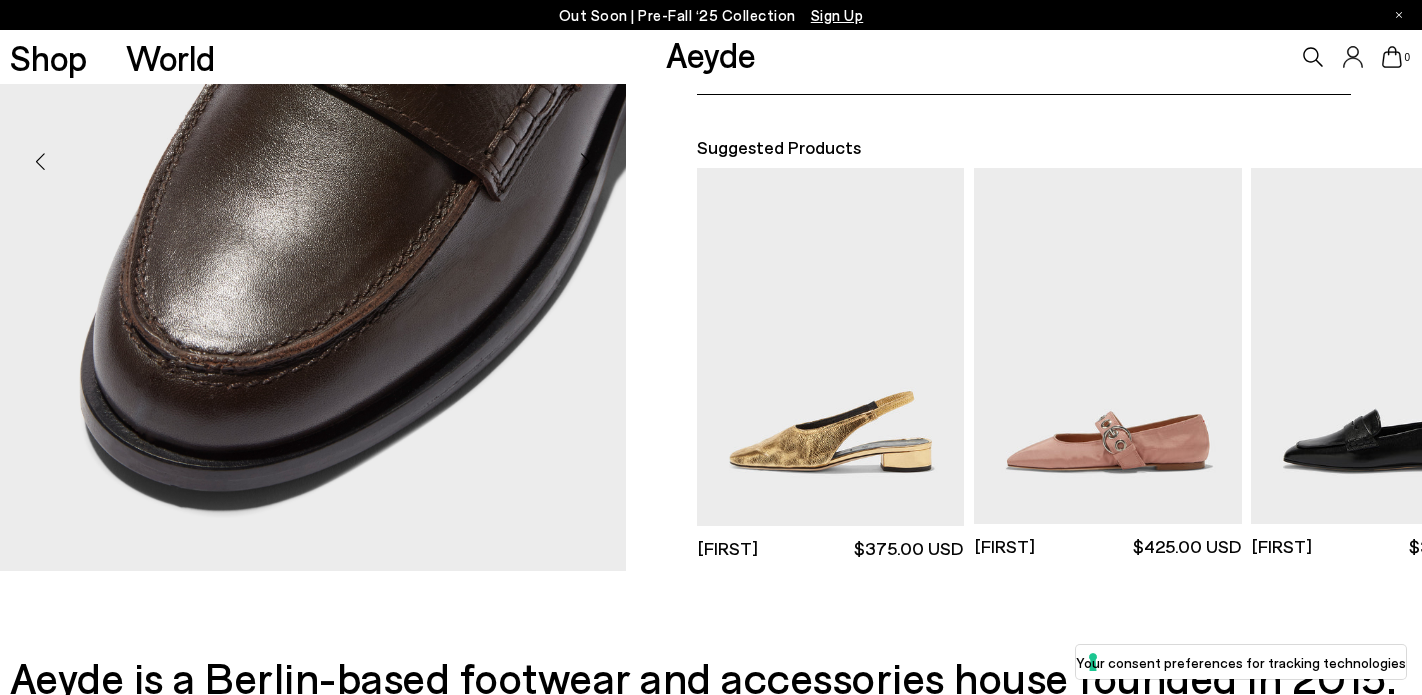 scroll, scrollTop: 694, scrollLeft: 0, axis: vertical 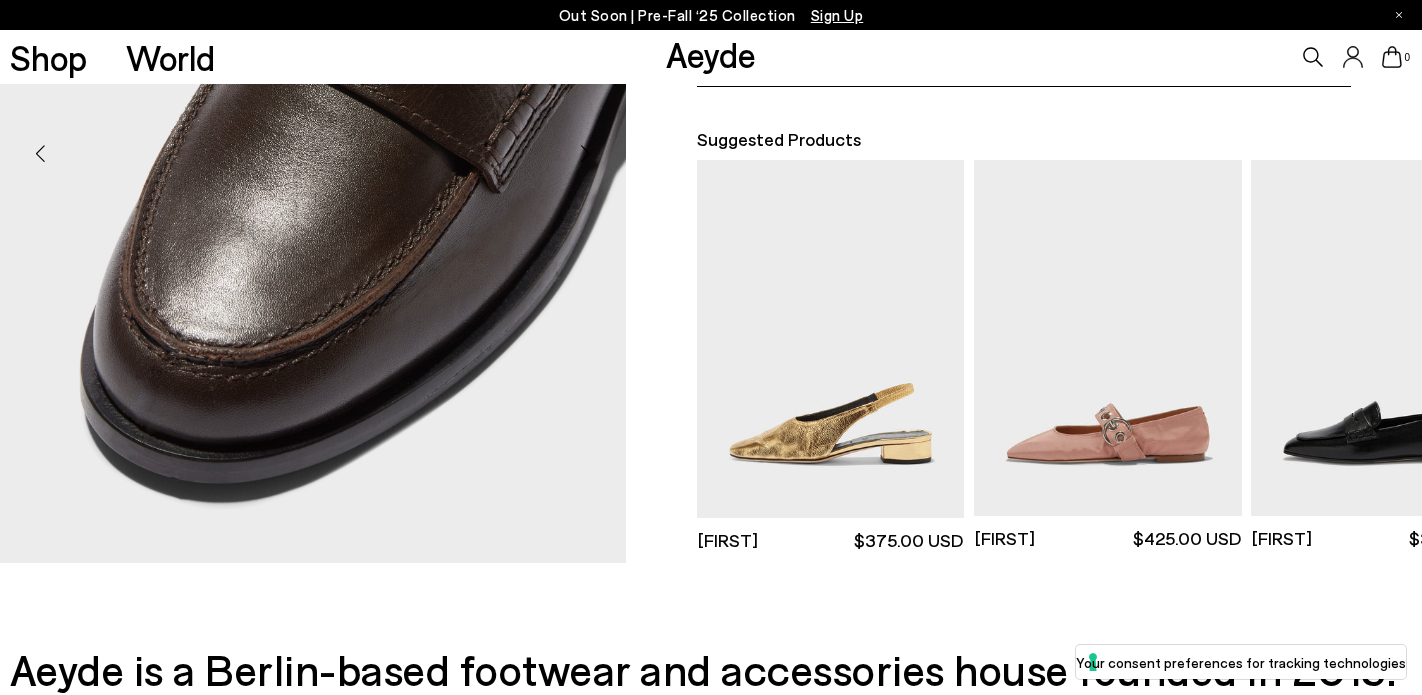 click at bounding box center (40, 154) 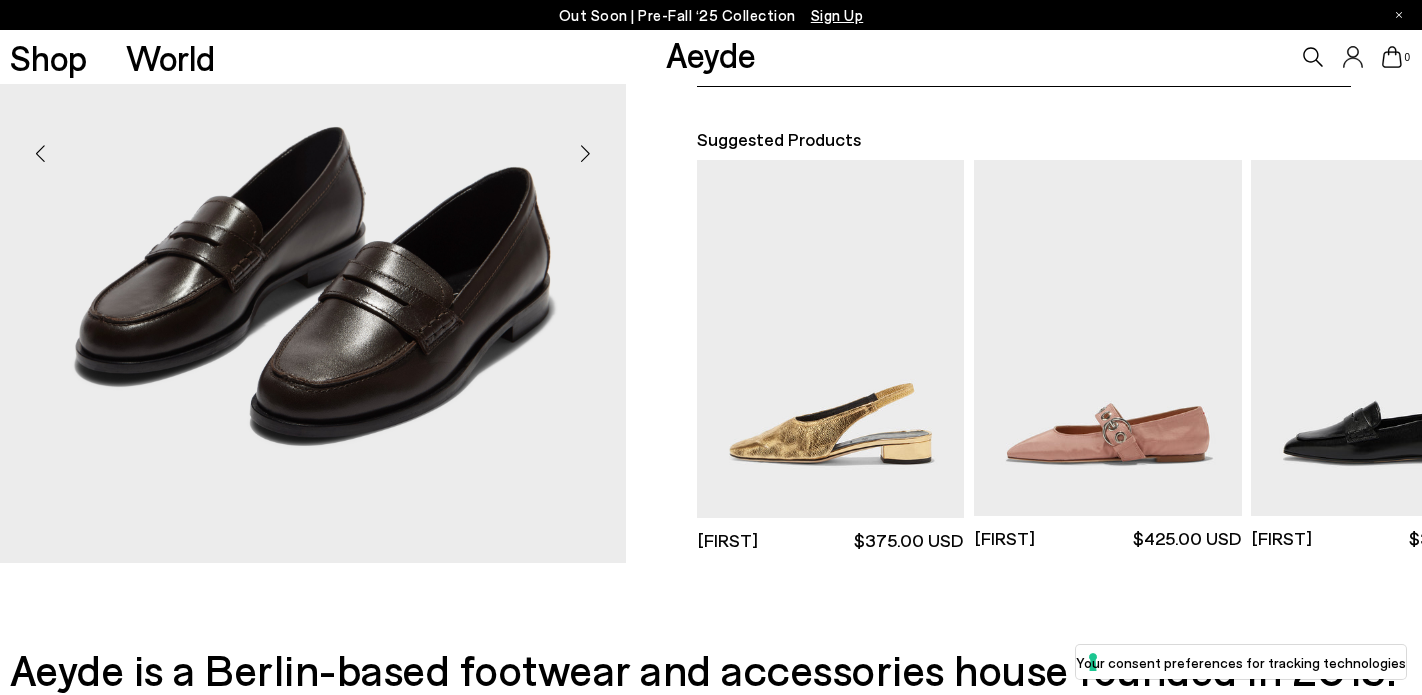 click at bounding box center (40, 154) 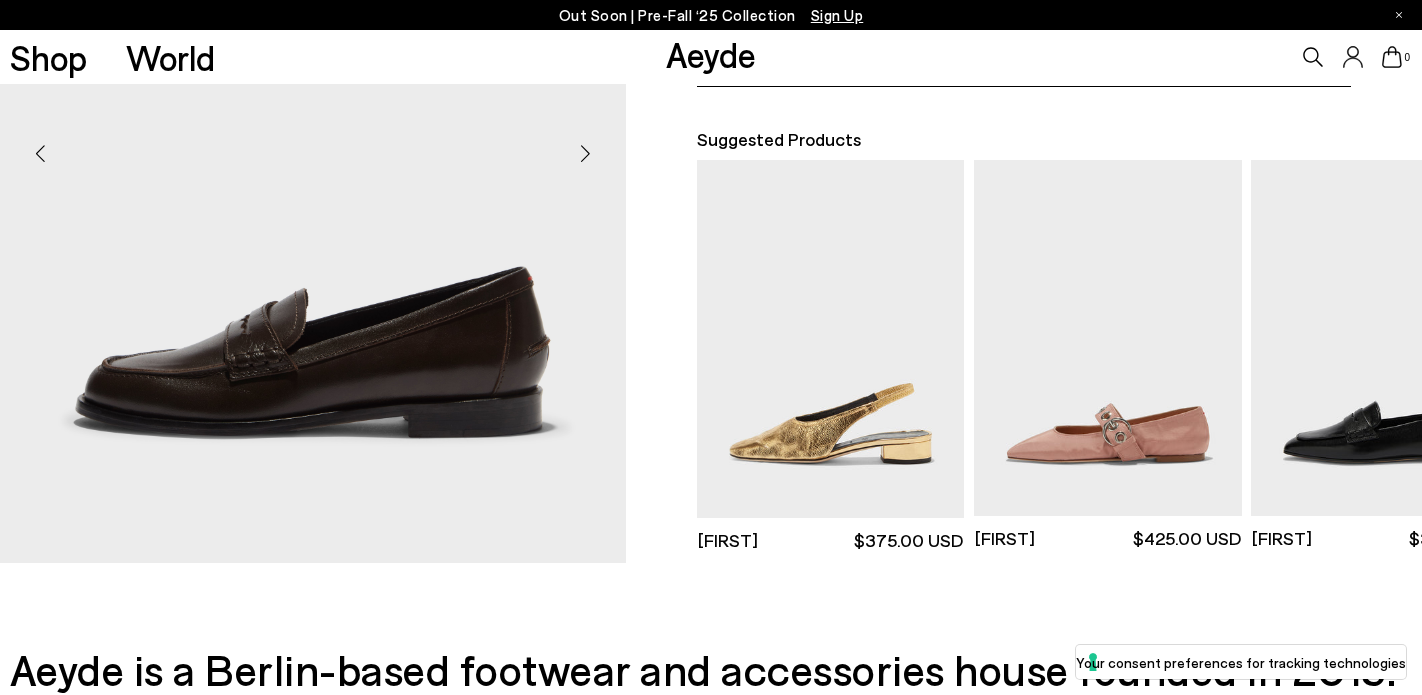 click at bounding box center (40, 154) 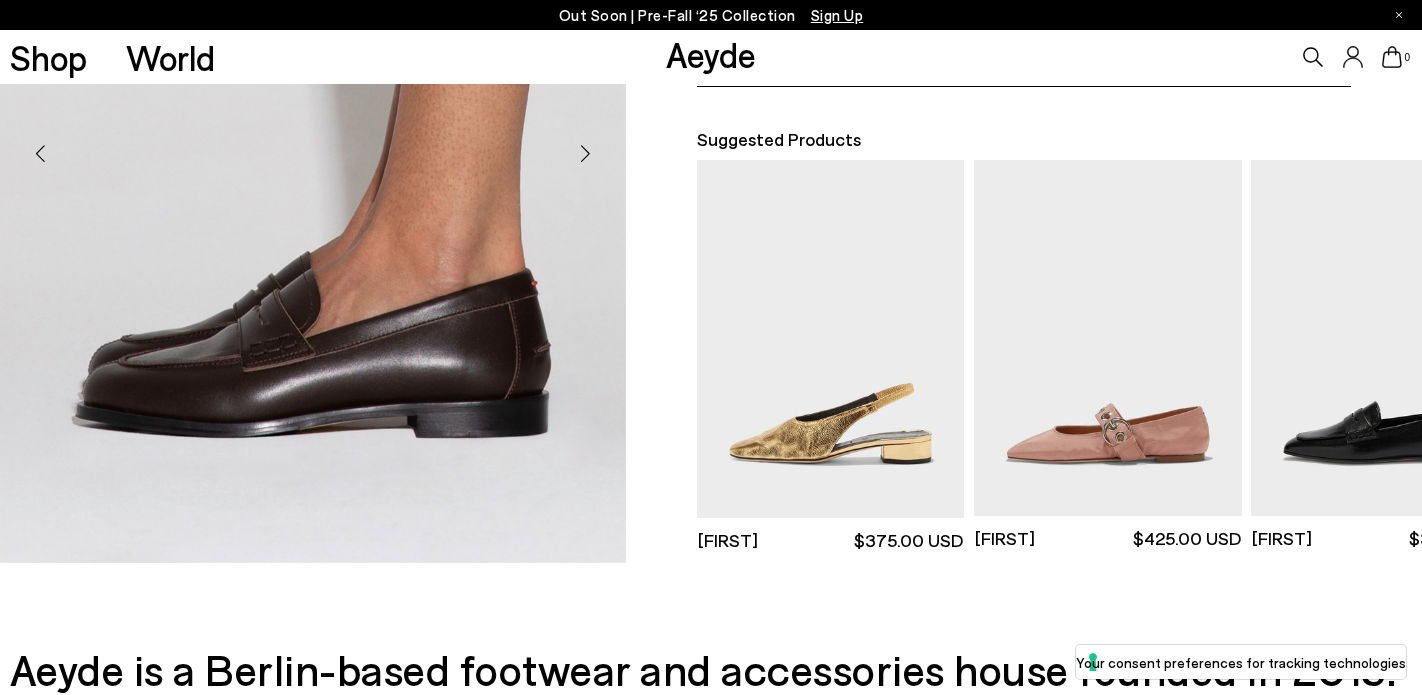 click at bounding box center (40, 154) 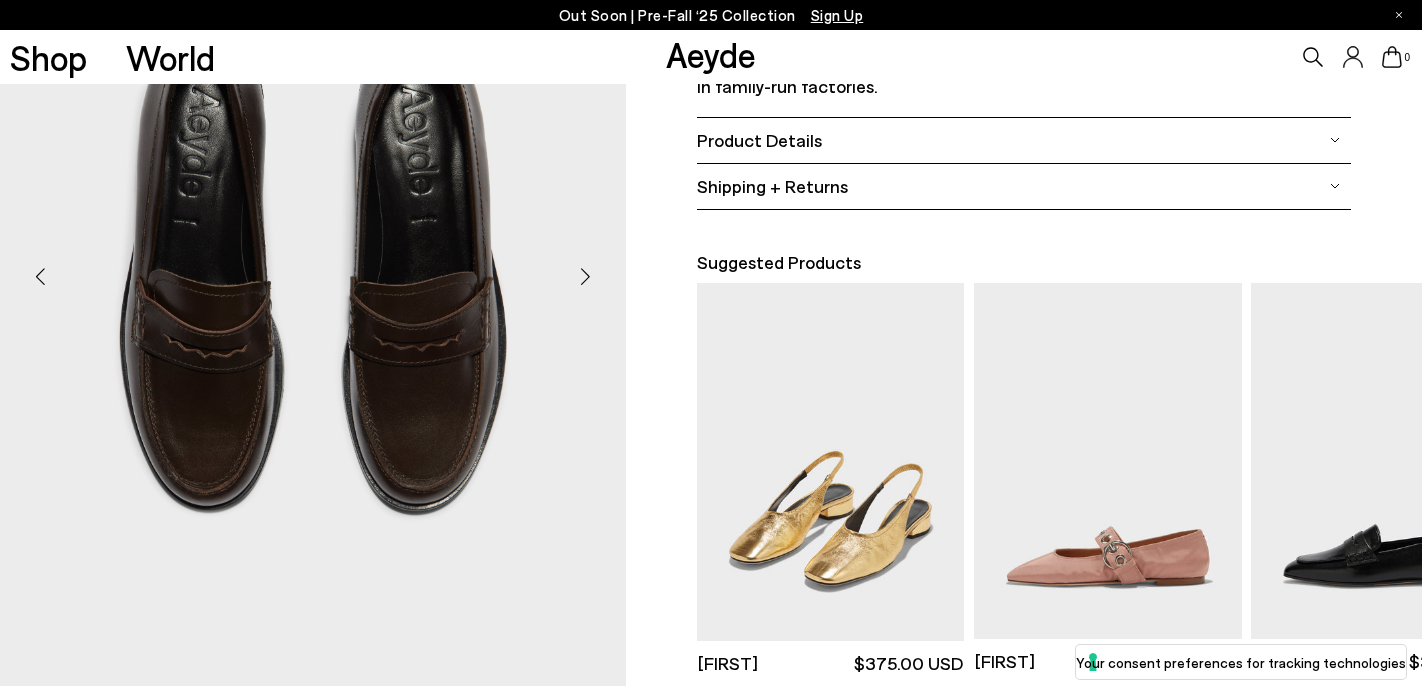 scroll, scrollTop: 555, scrollLeft: 0, axis: vertical 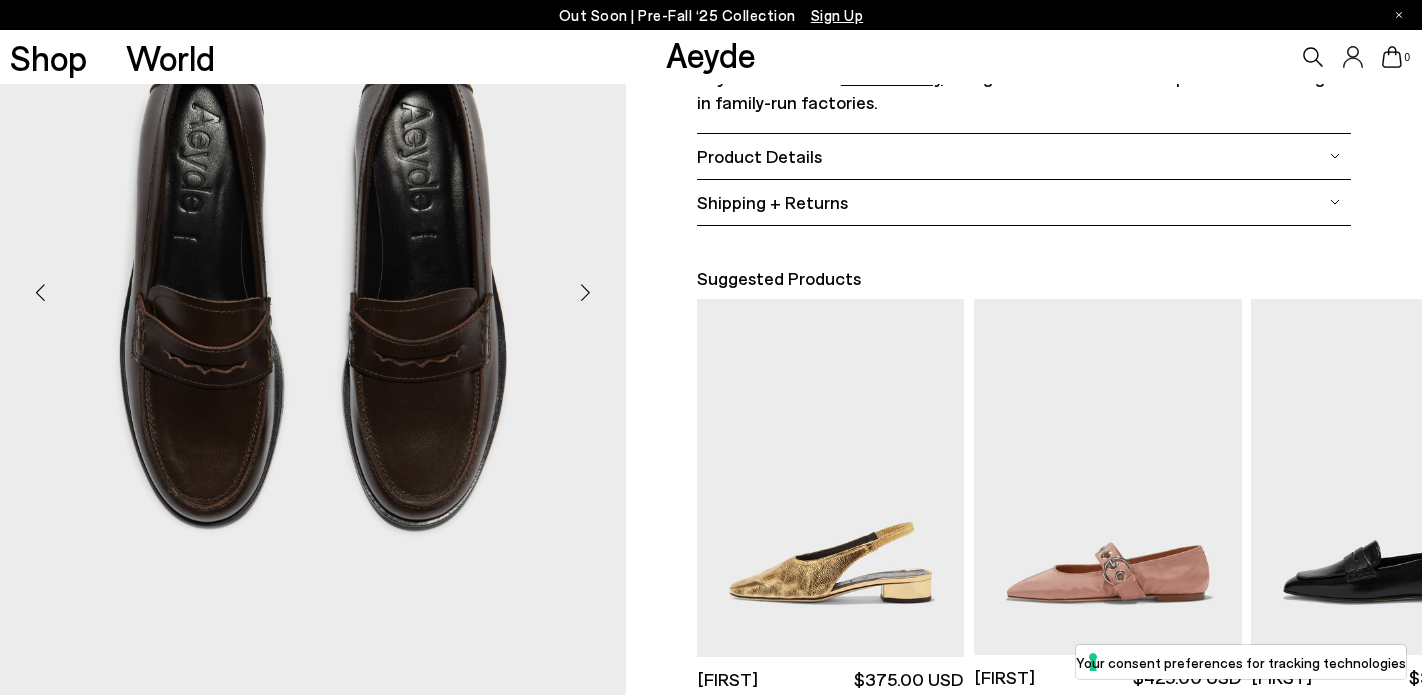 click at bounding box center [586, 293] 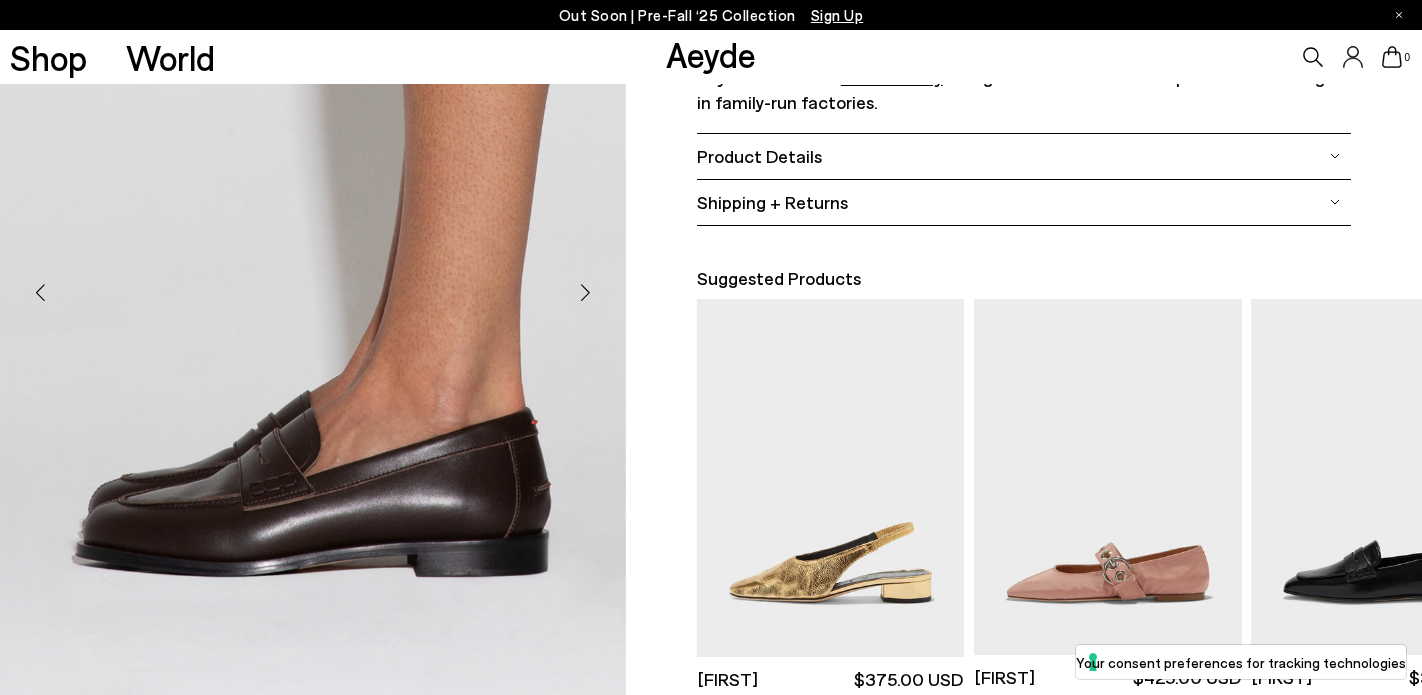 click at bounding box center [586, 293] 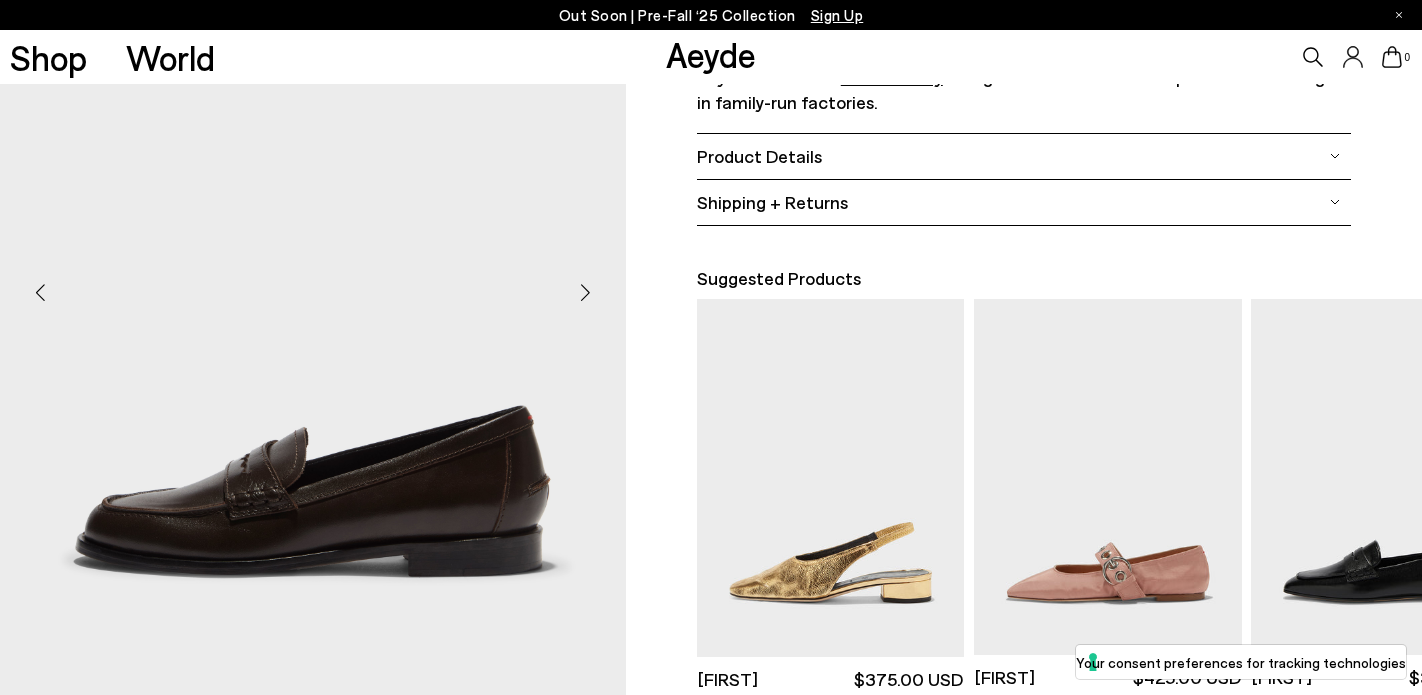 click at bounding box center [586, 293] 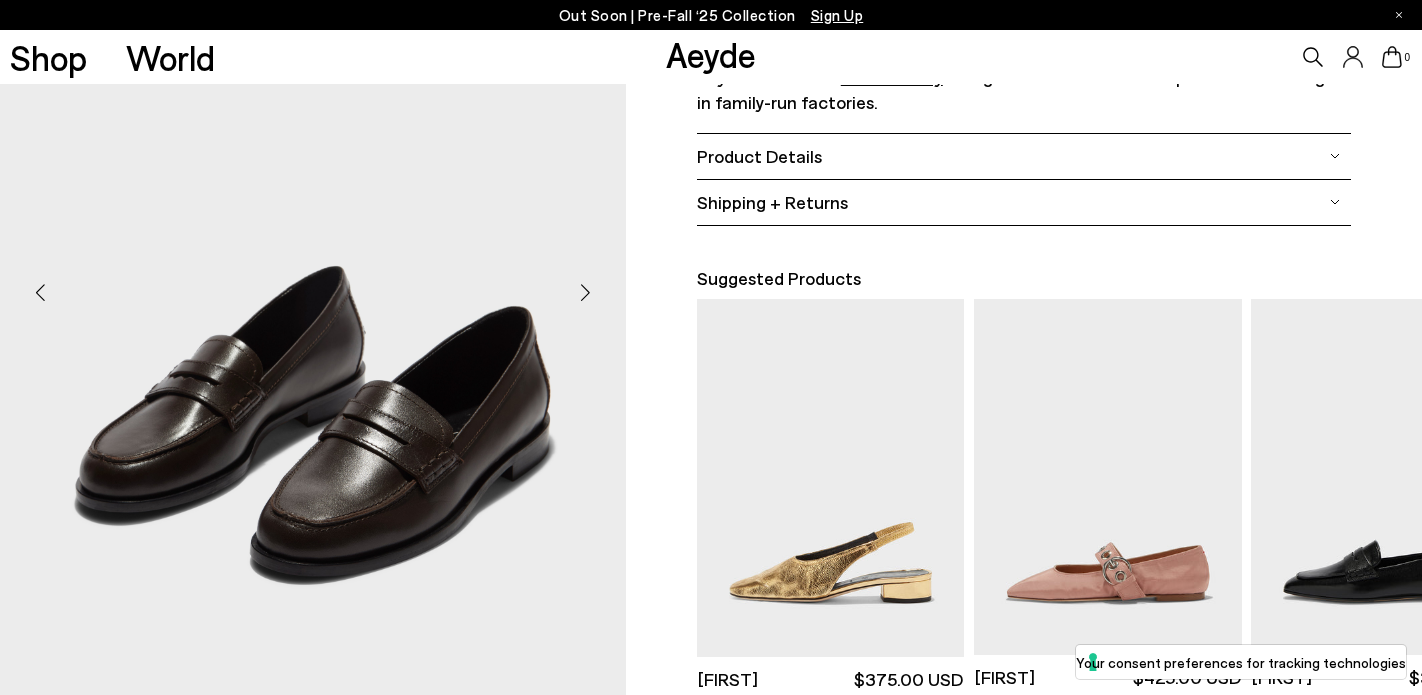 click at bounding box center [586, 293] 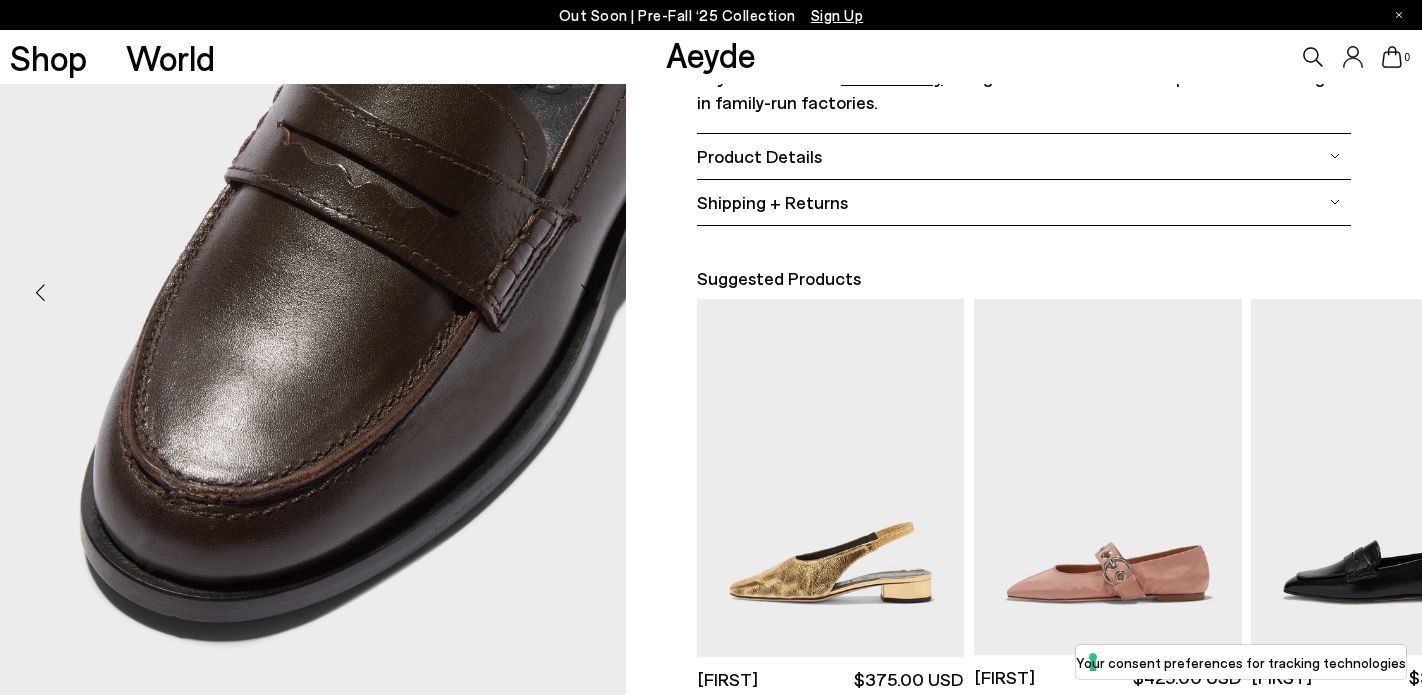 click at bounding box center (586, 293) 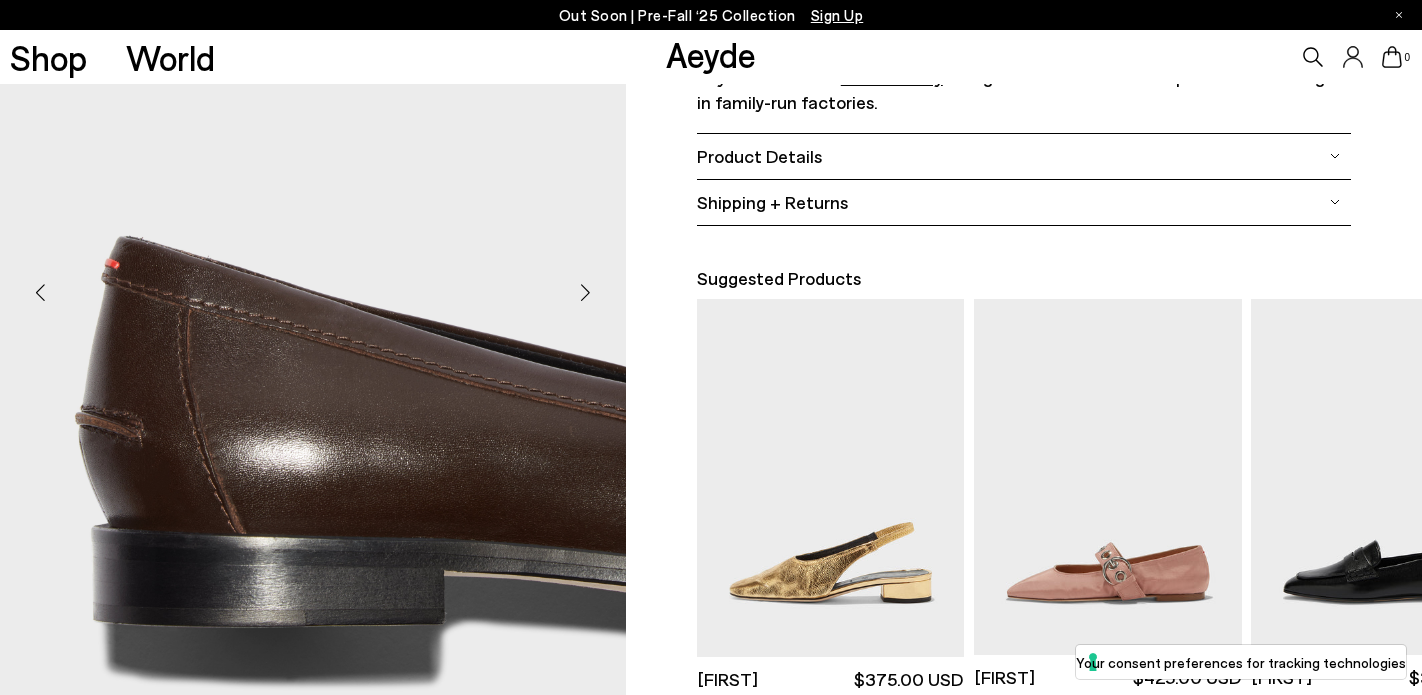click at bounding box center (586, 293) 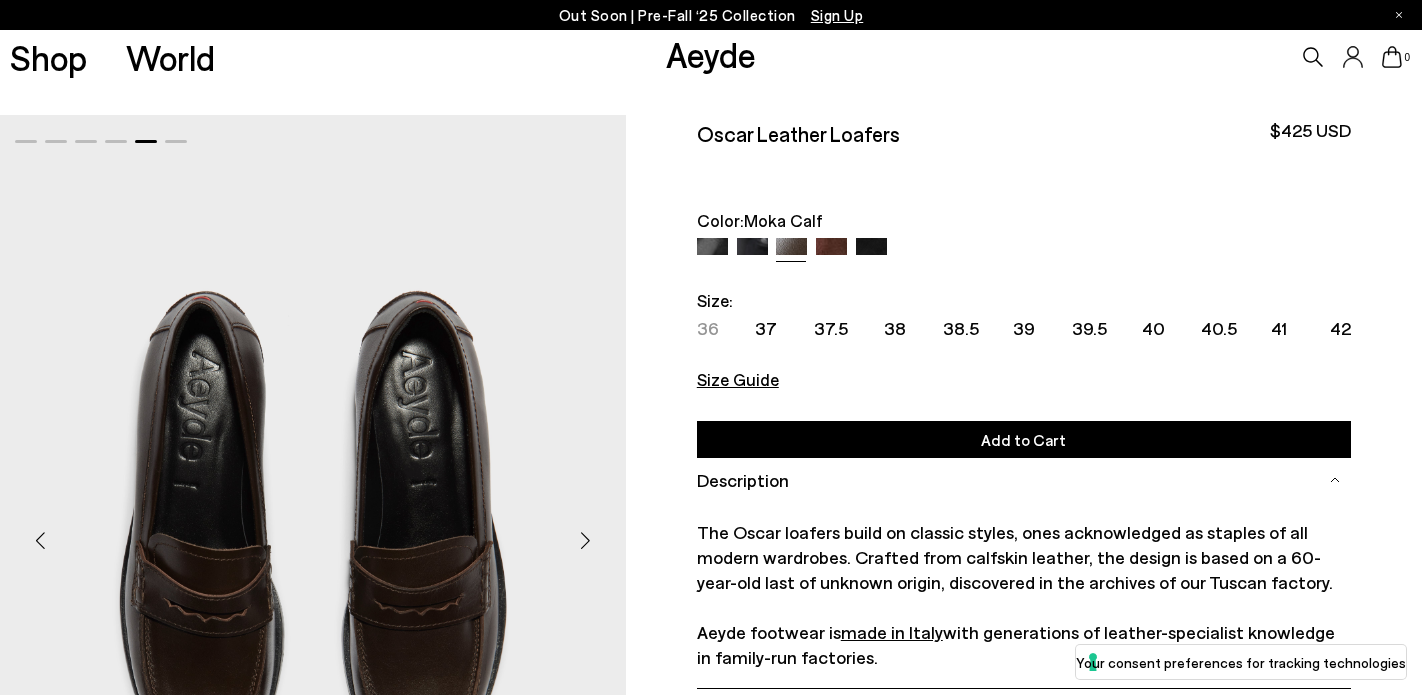 scroll, scrollTop: 0, scrollLeft: 0, axis: both 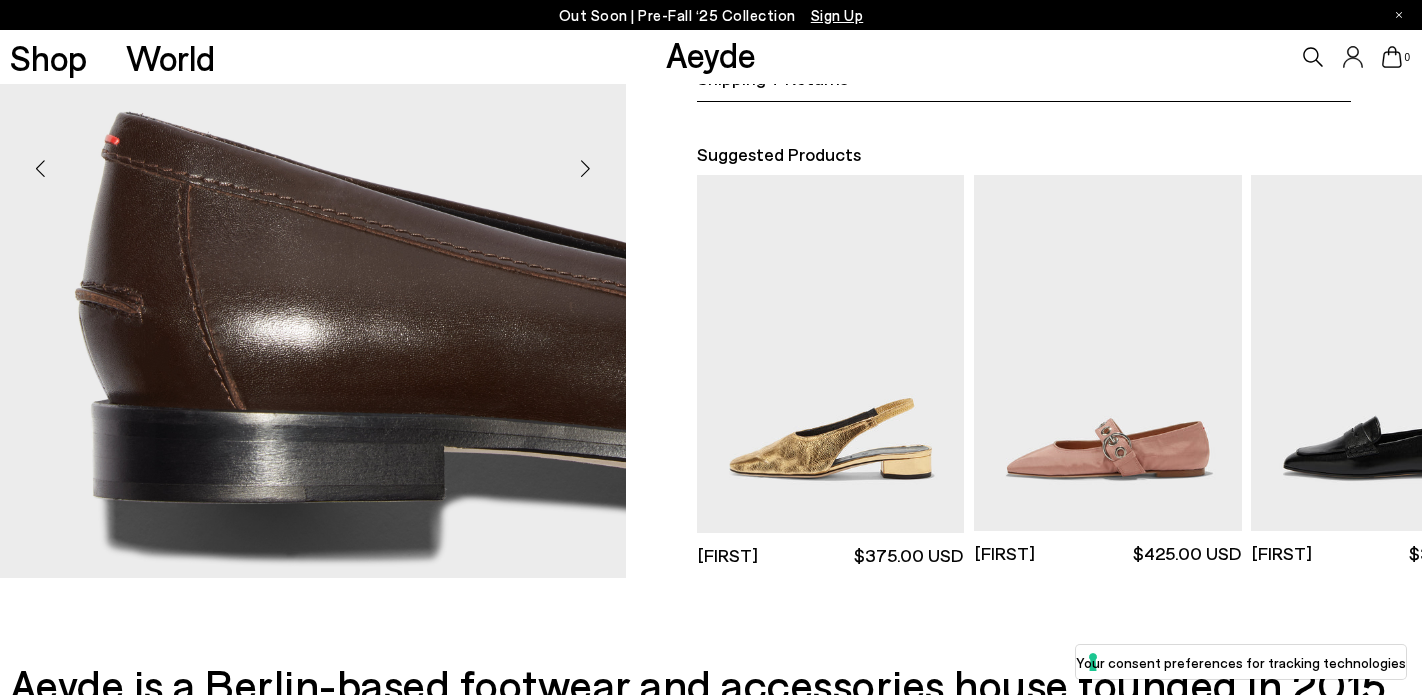 click at bounding box center (586, 169) 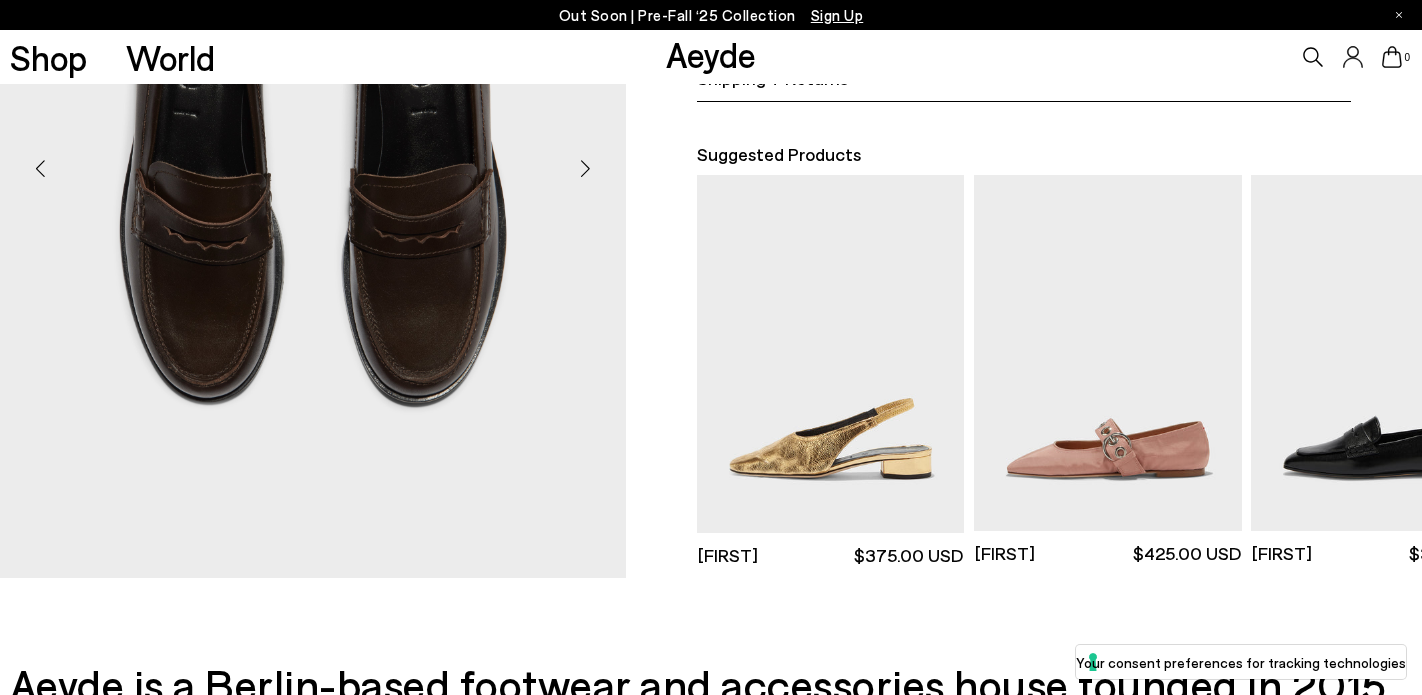 click at bounding box center [586, 169] 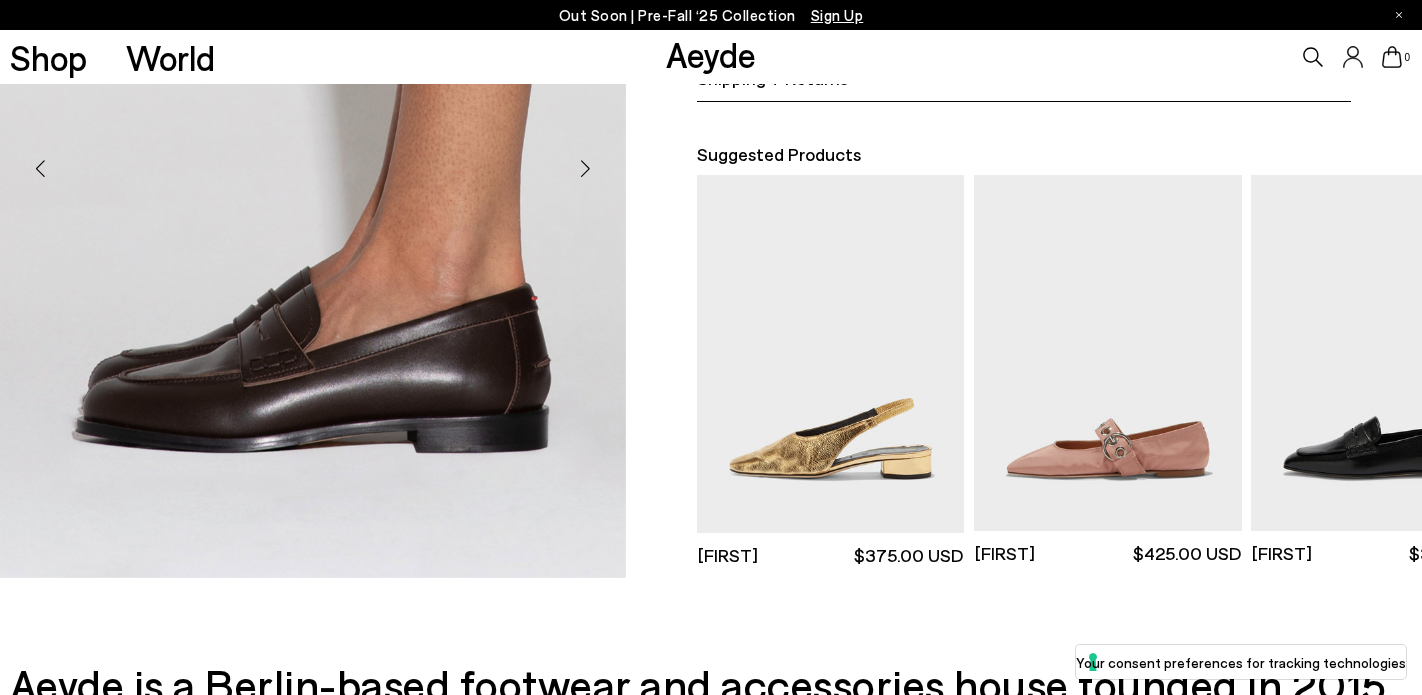 click at bounding box center [586, 169] 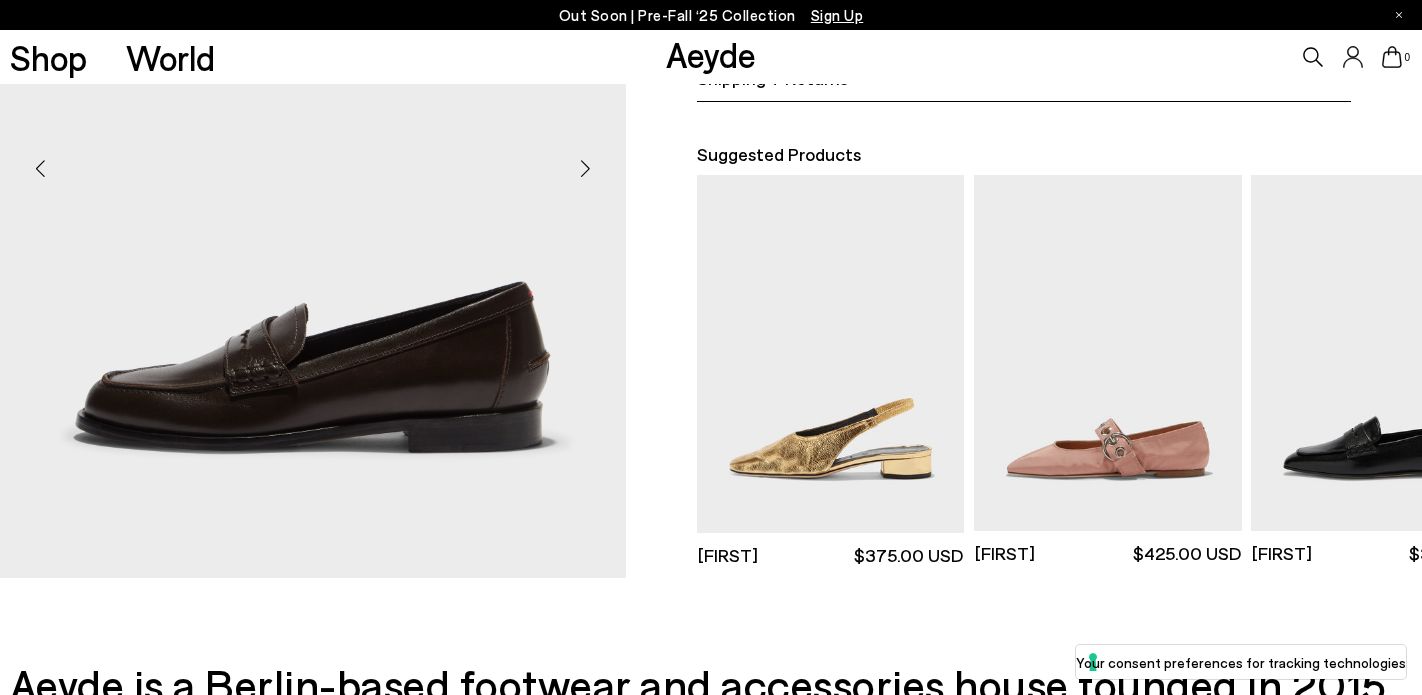 click at bounding box center (586, 169) 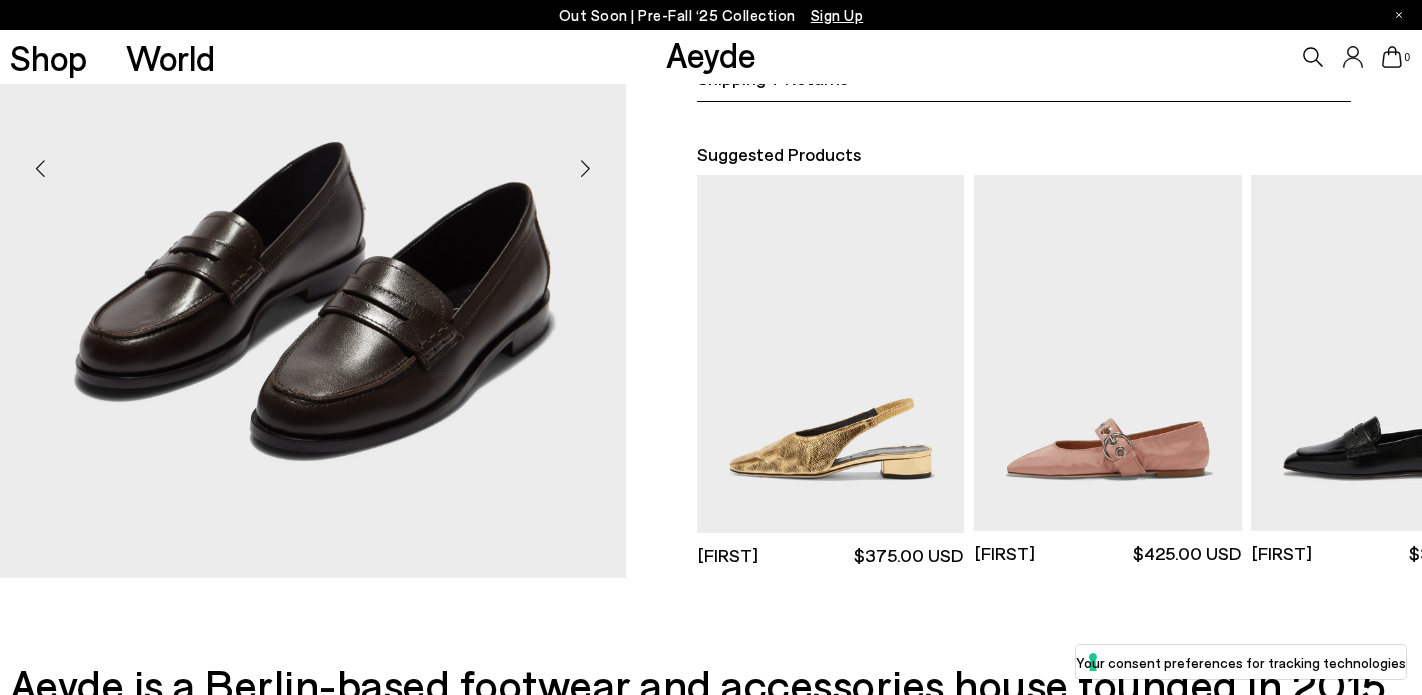 click at bounding box center [586, 169] 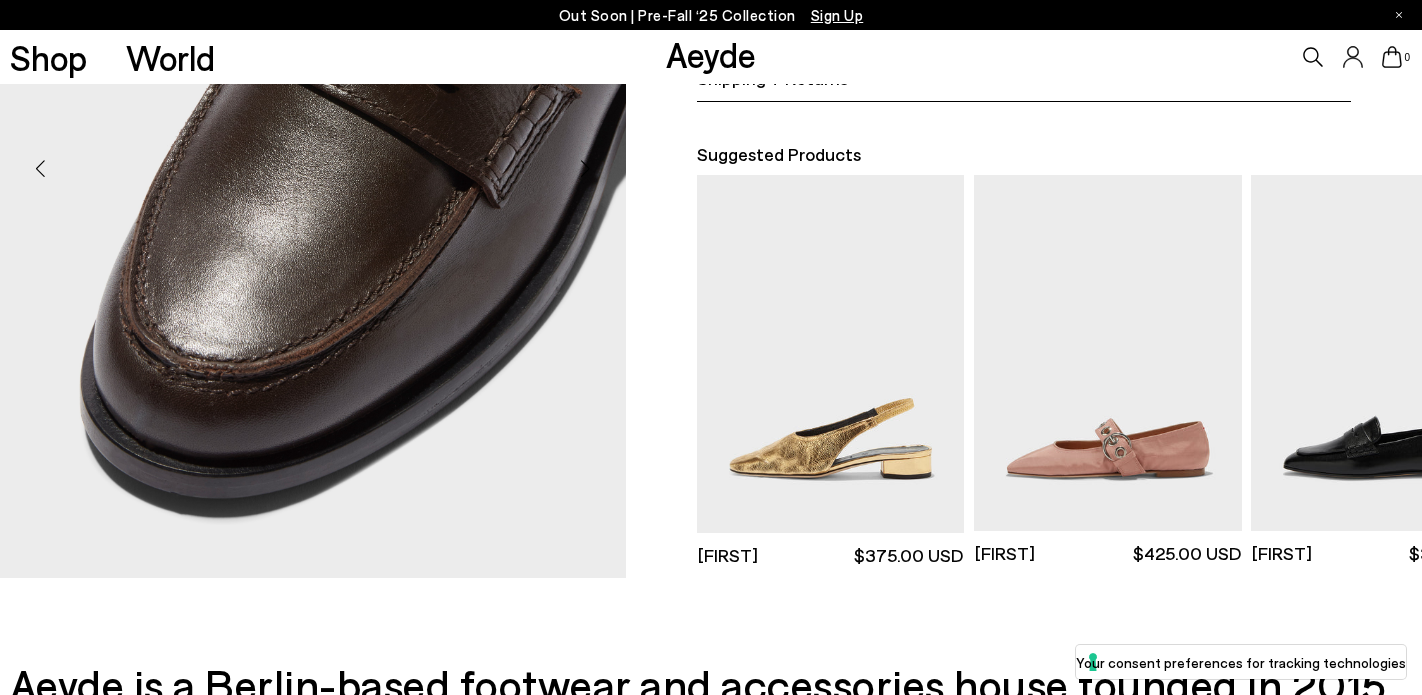 click at bounding box center [586, 169] 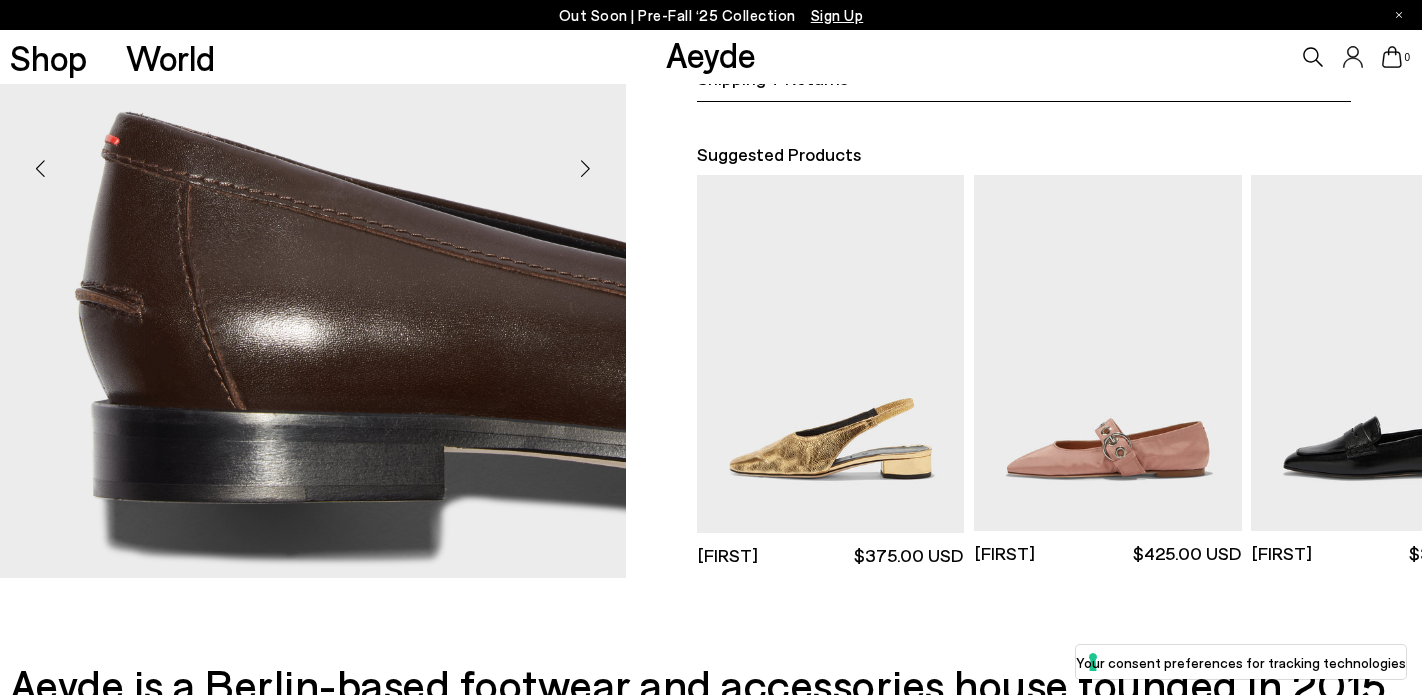 click at bounding box center (586, 169) 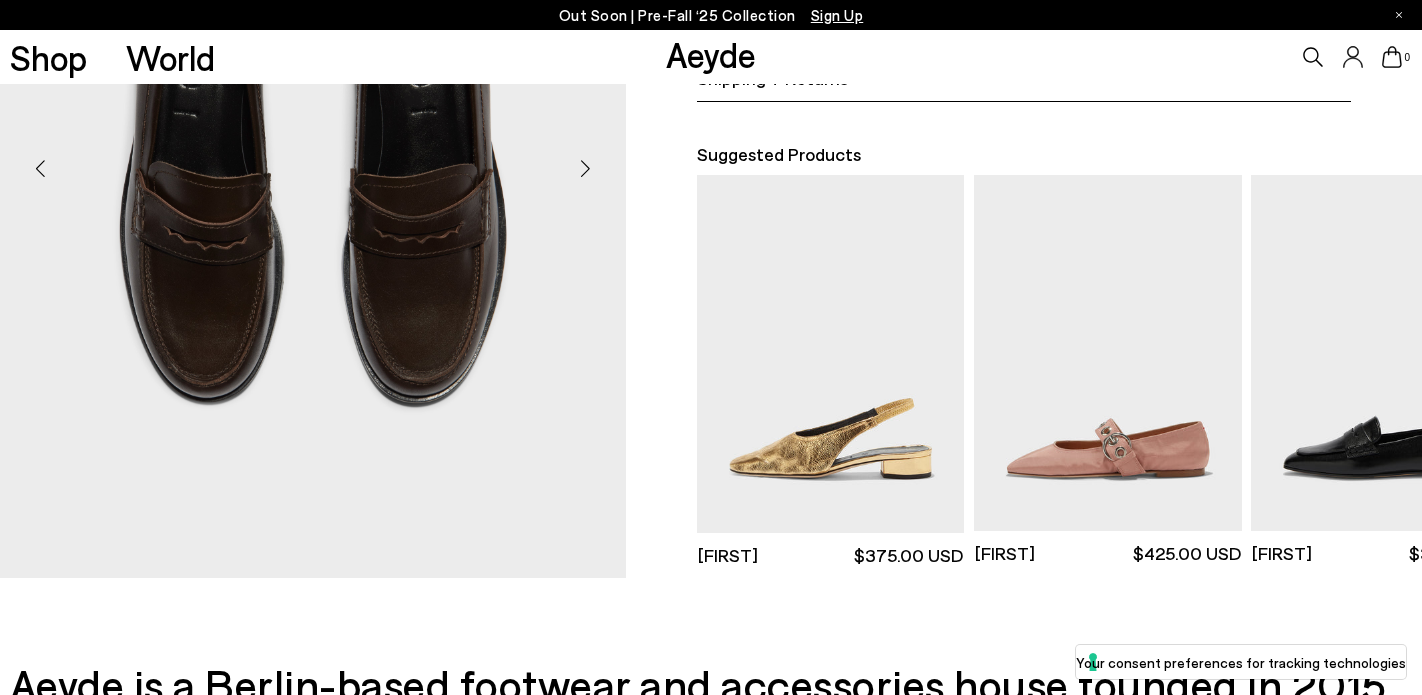 click at bounding box center (586, 169) 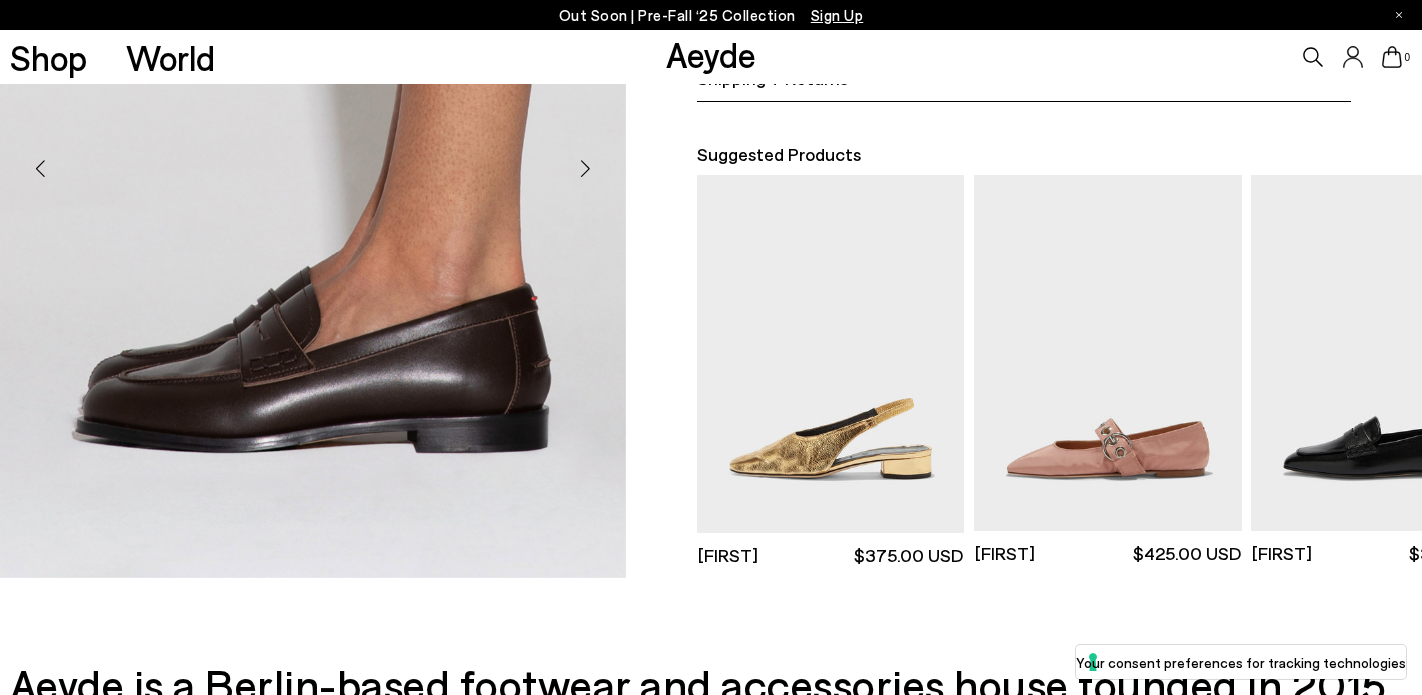 click at bounding box center [586, 169] 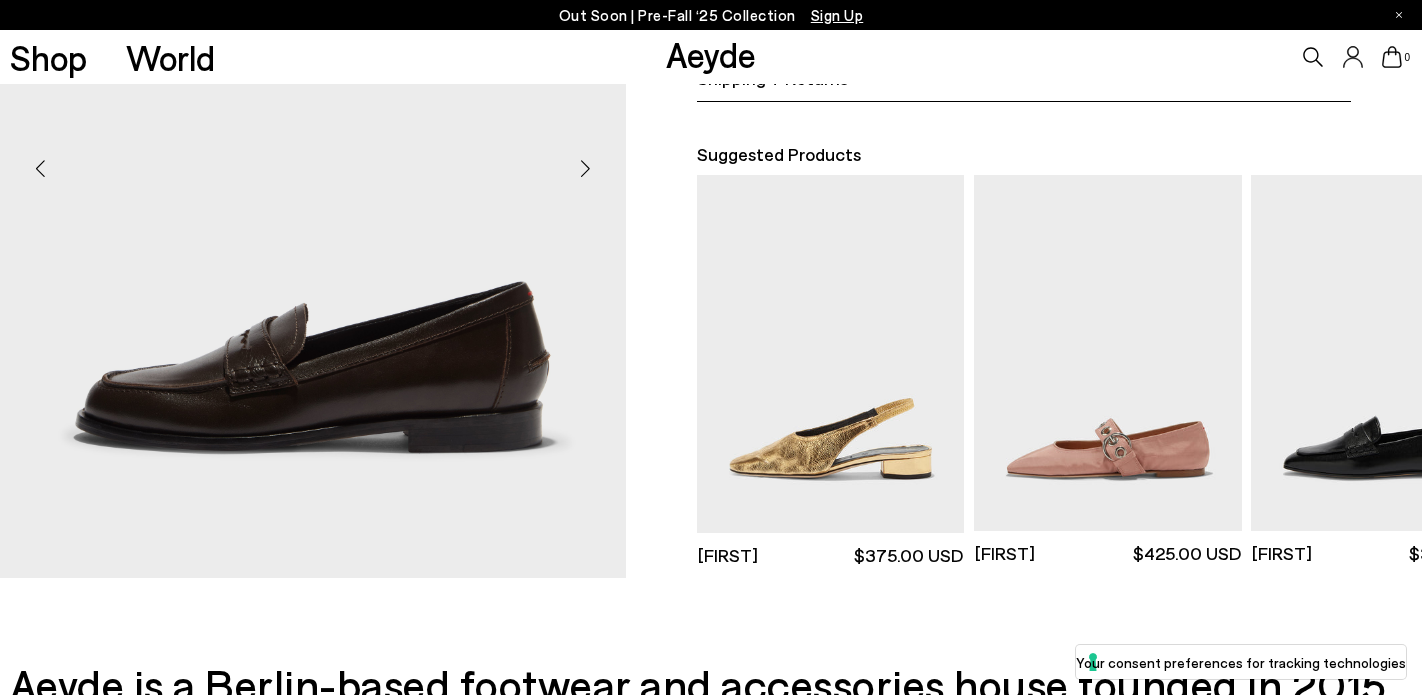 click at bounding box center [586, 169] 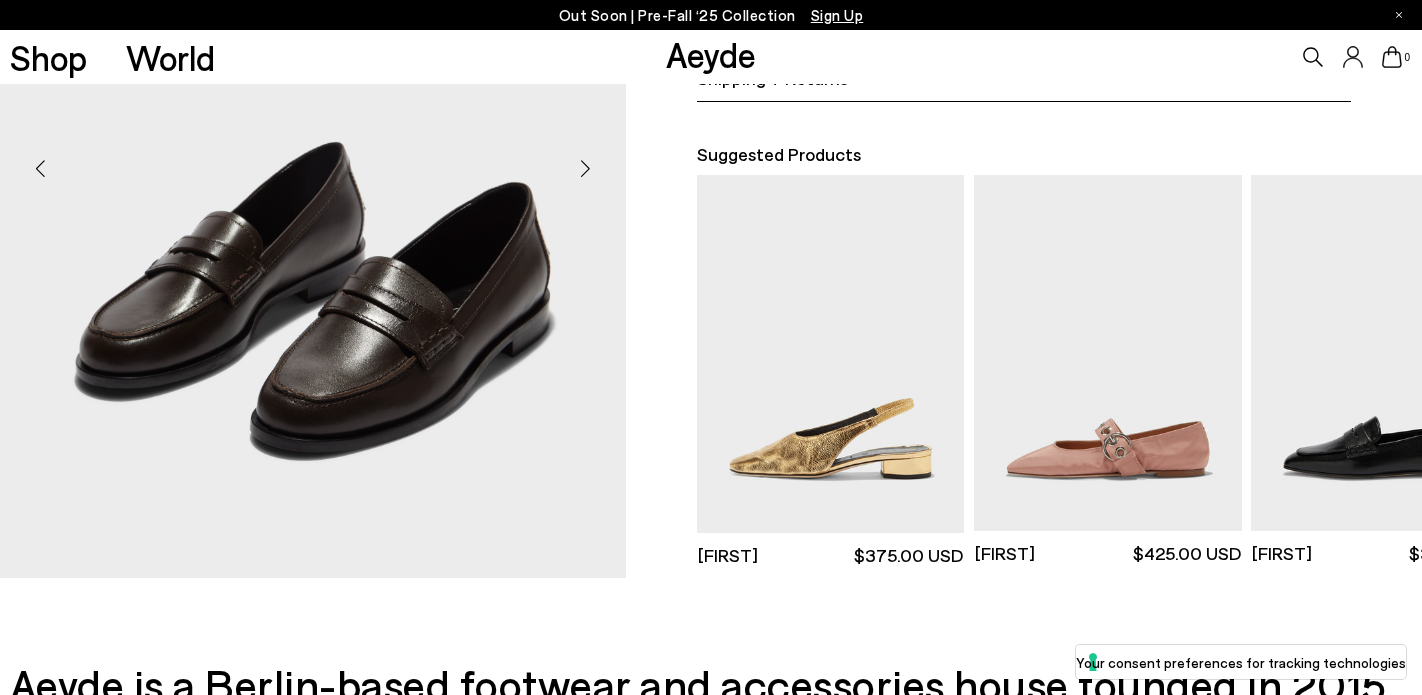 click at bounding box center [586, 169] 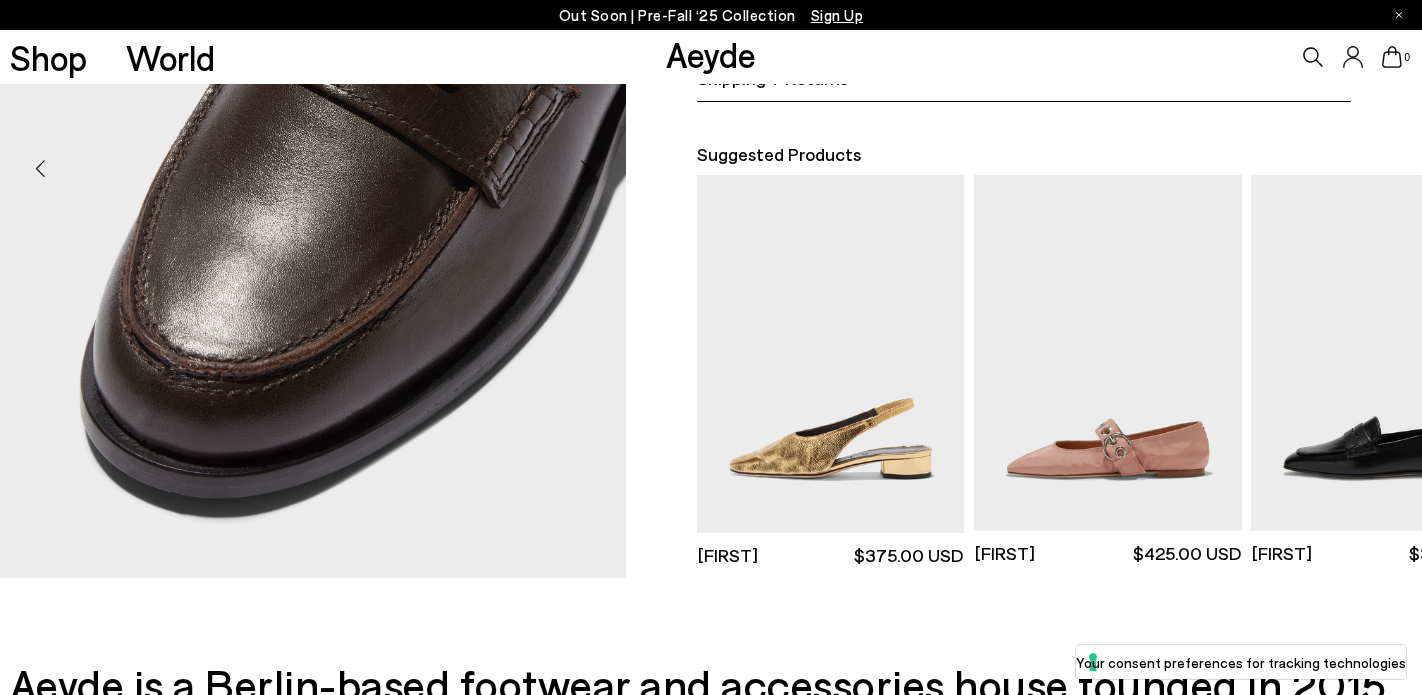 click at bounding box center [586, 169] 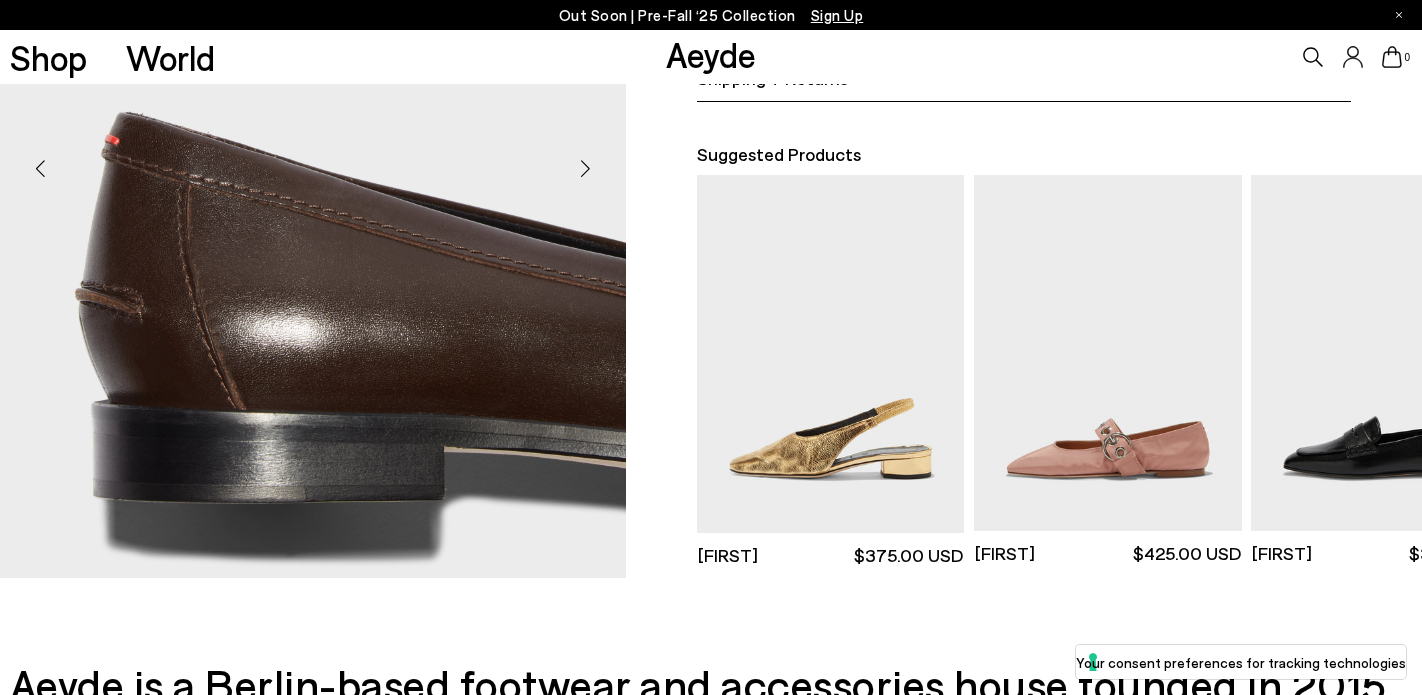 click at bounding box center [586, 169] 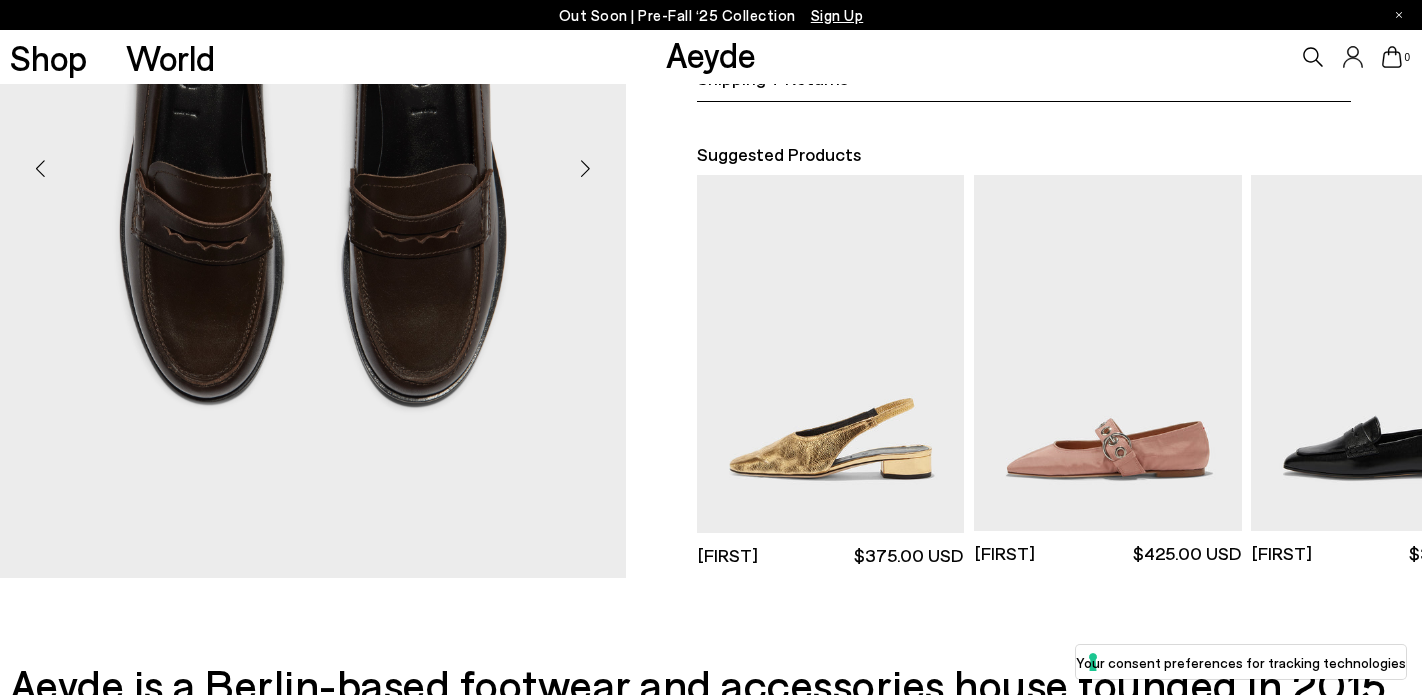 click at bounding box center (586, 169) 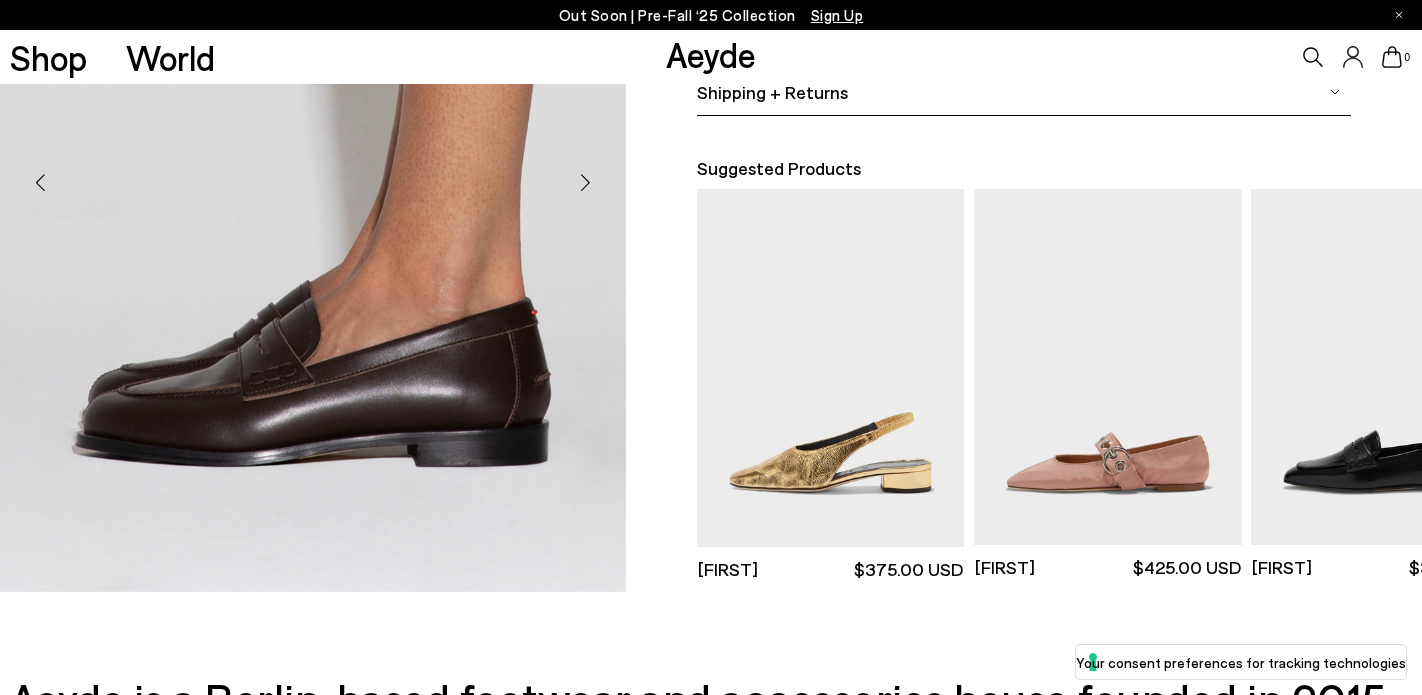 scroll, scrollTop: 661, scrollLeft: 0, axis: vertical 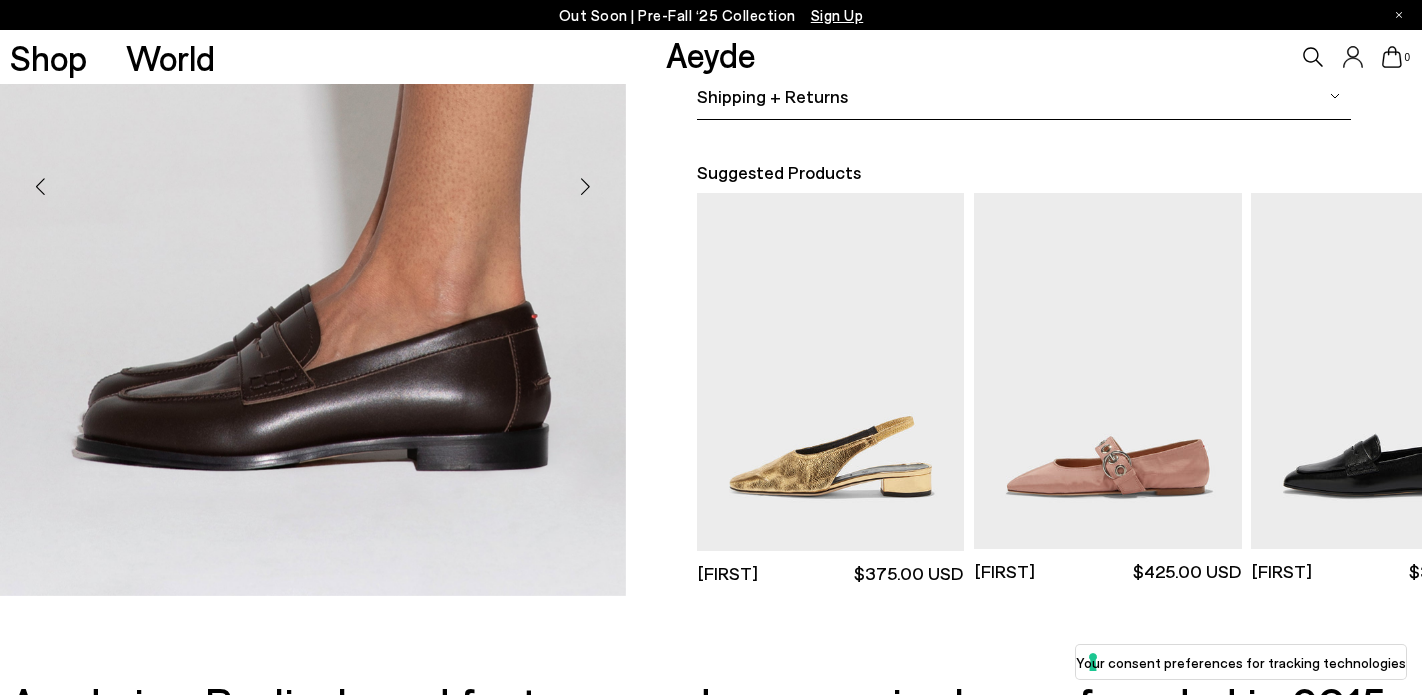 click at bounding box center [586, 187] 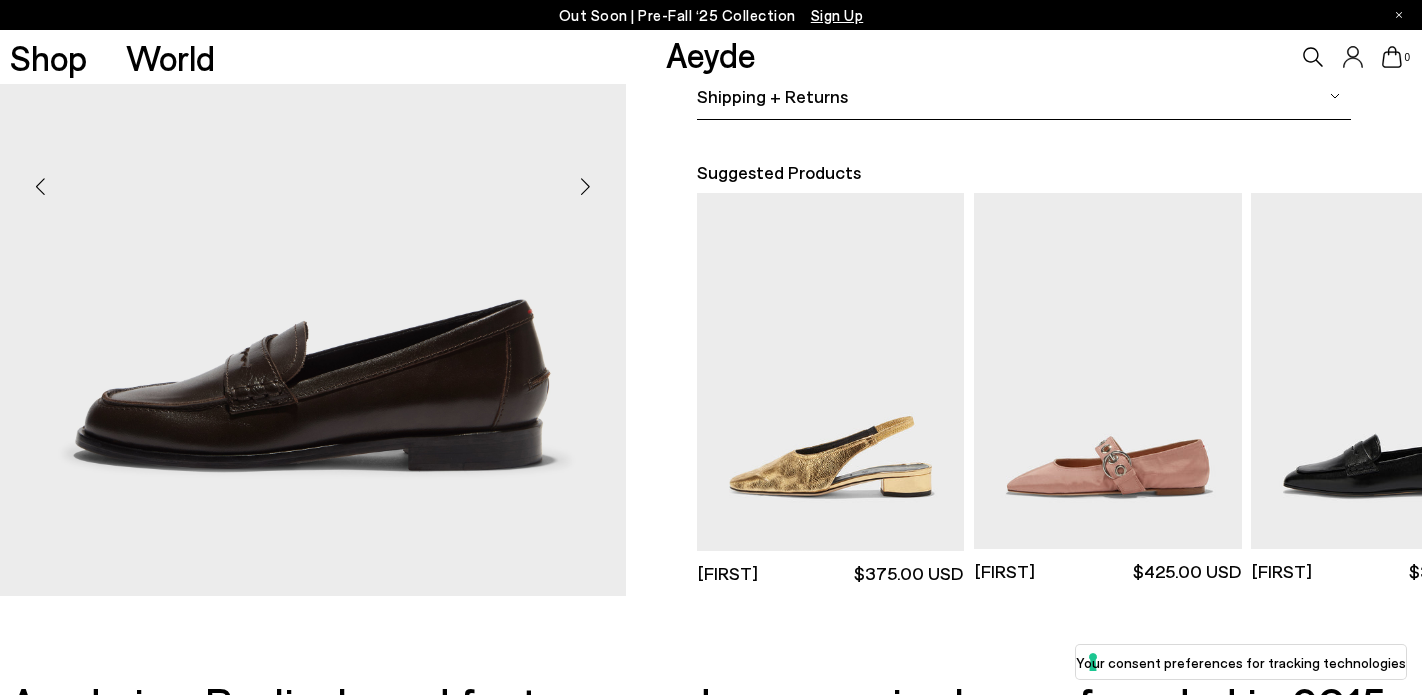 click at bounding box center (586, 187) 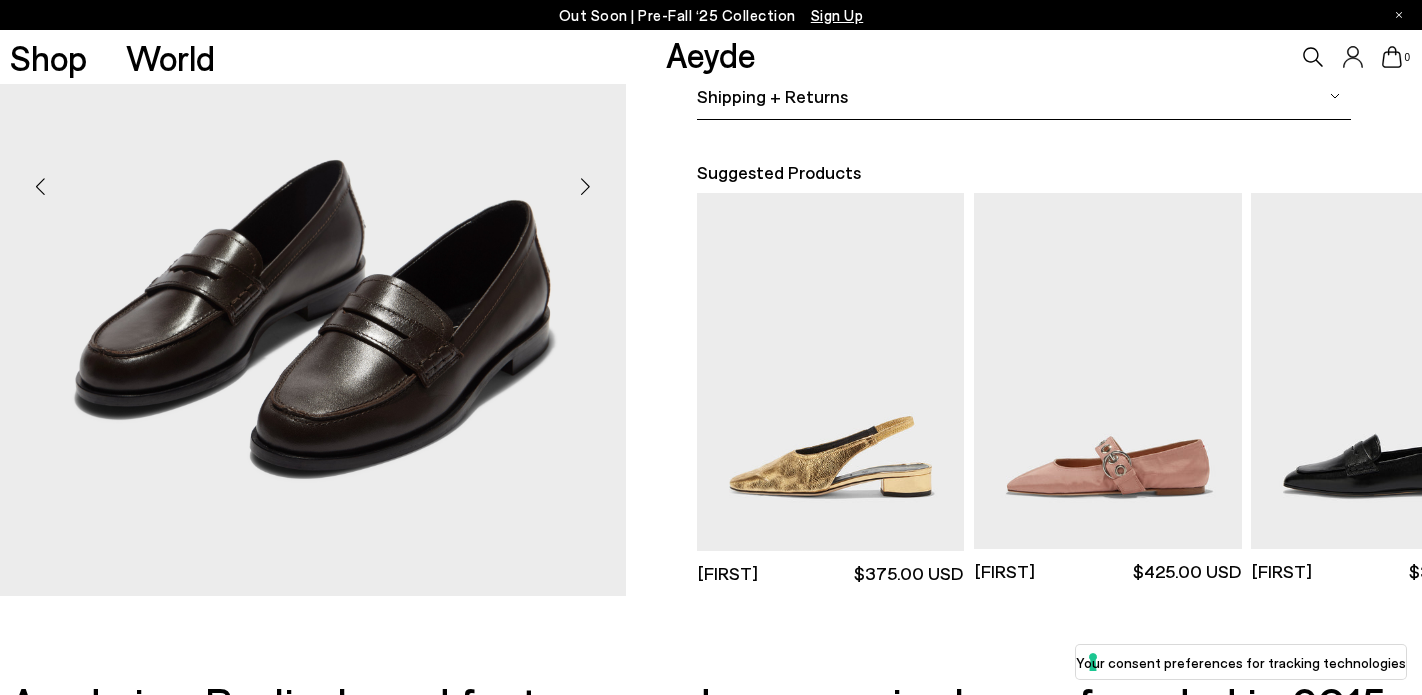 click at bounding box center (586, 187) 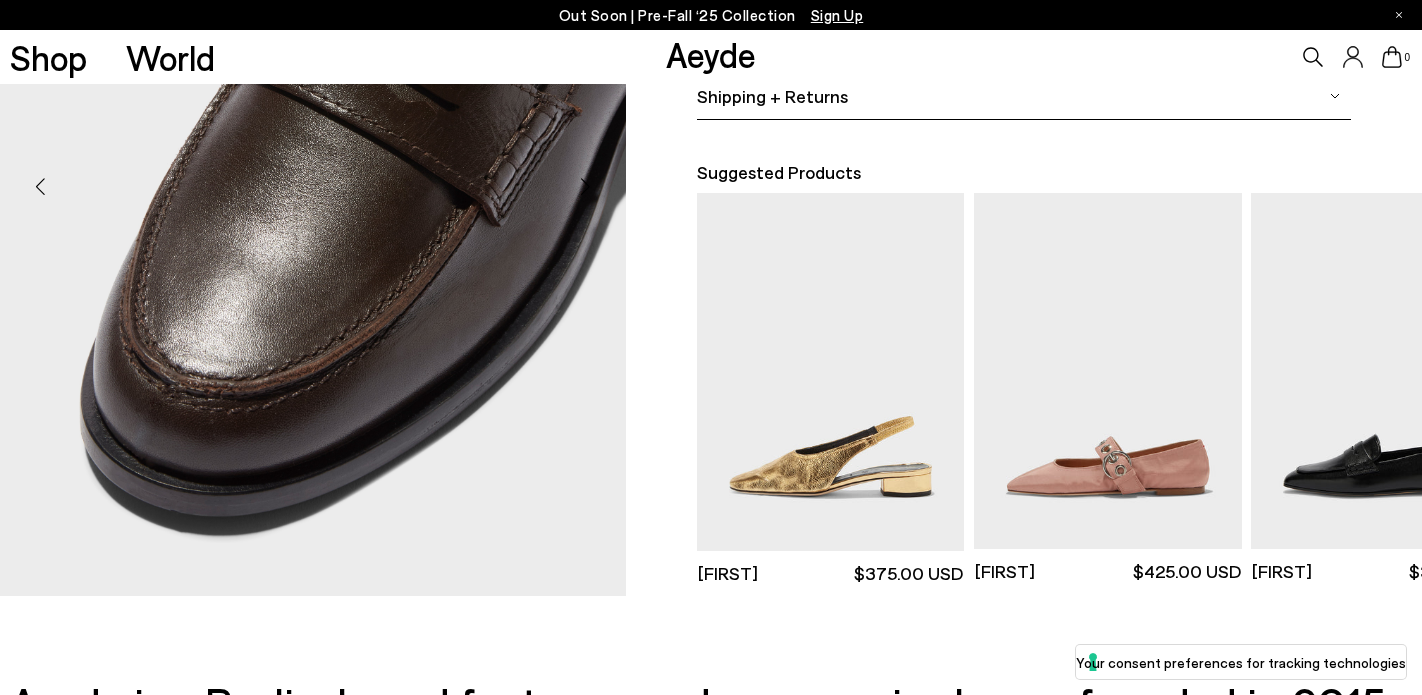 click at bounding box center [586, 187] 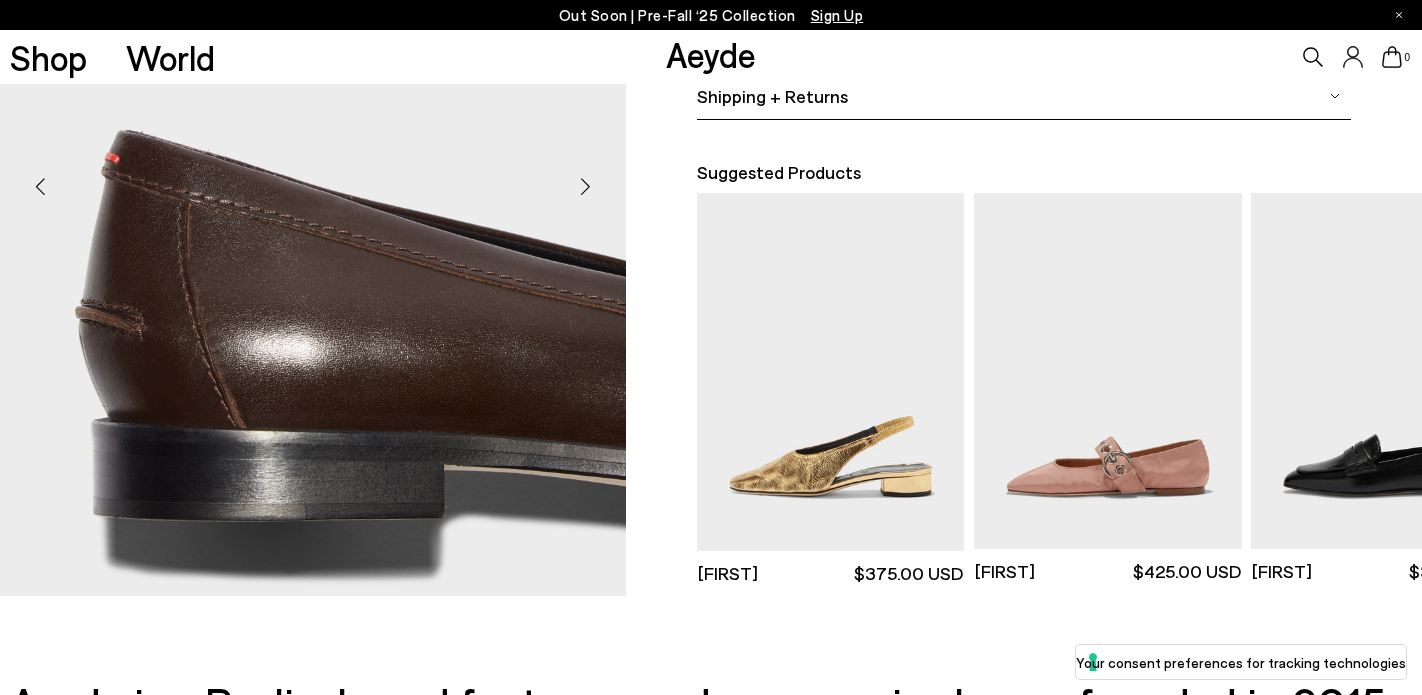 click at bounding box center (586, 187) 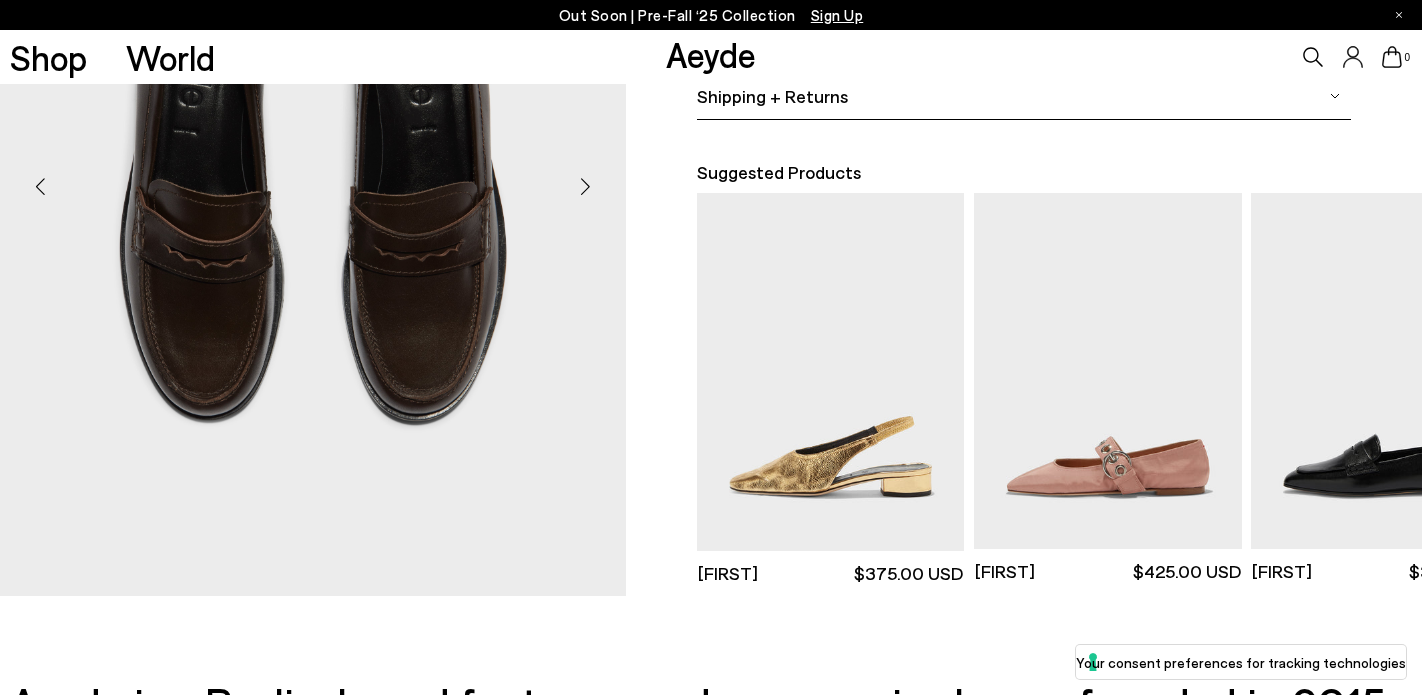 click at bounding box center [586, 187] 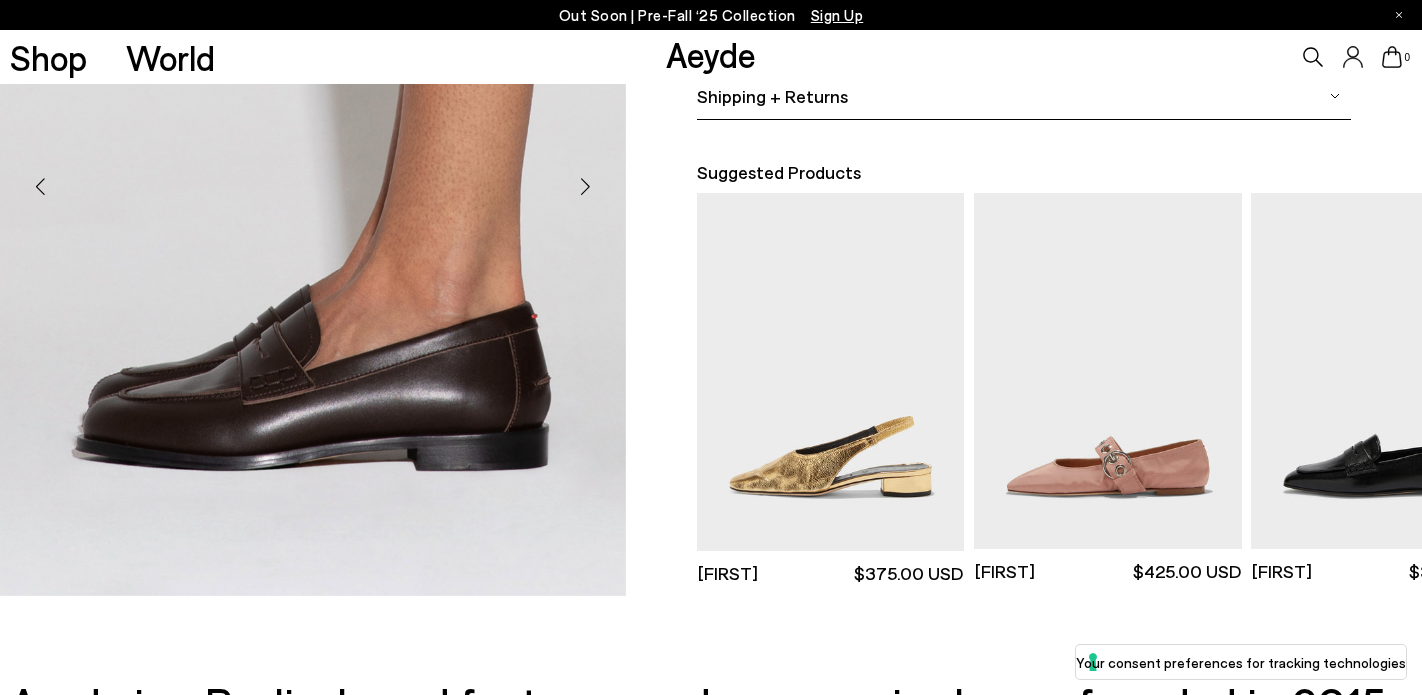 click at bounding box center [586, 187] 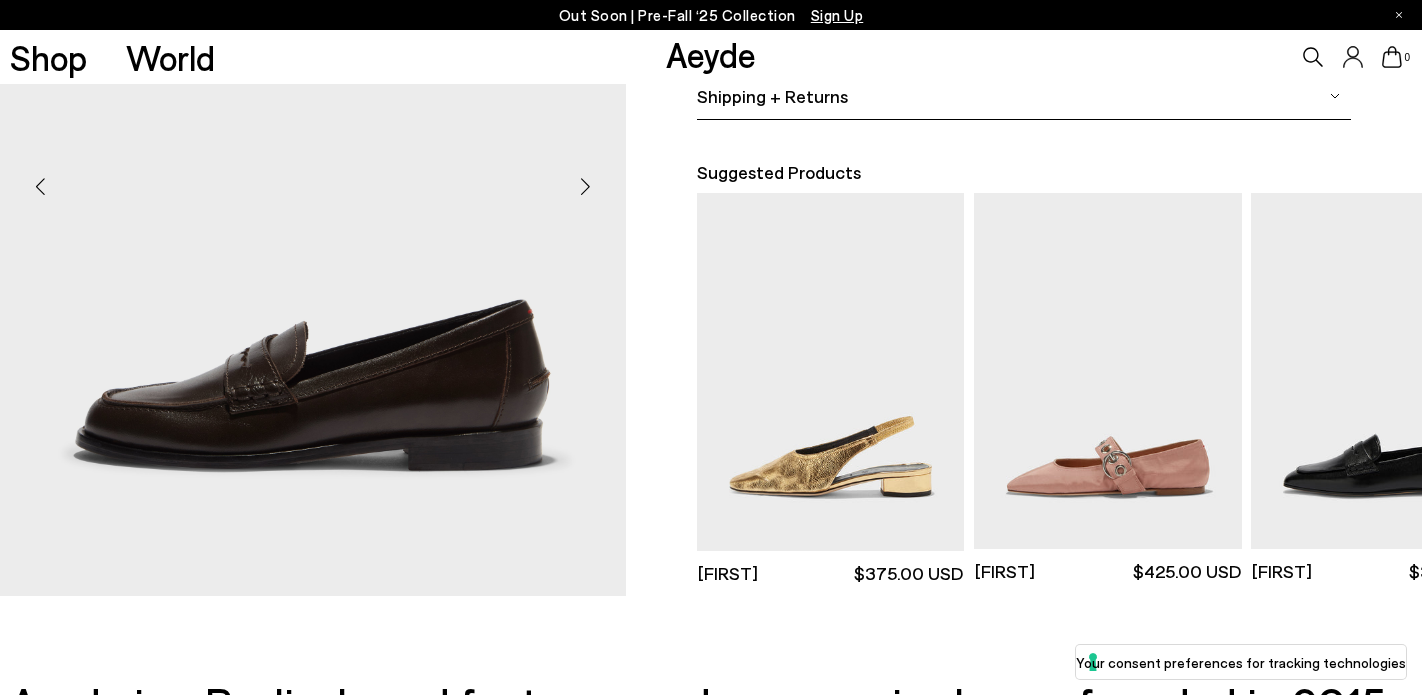 click at bounding box center [586, 187] 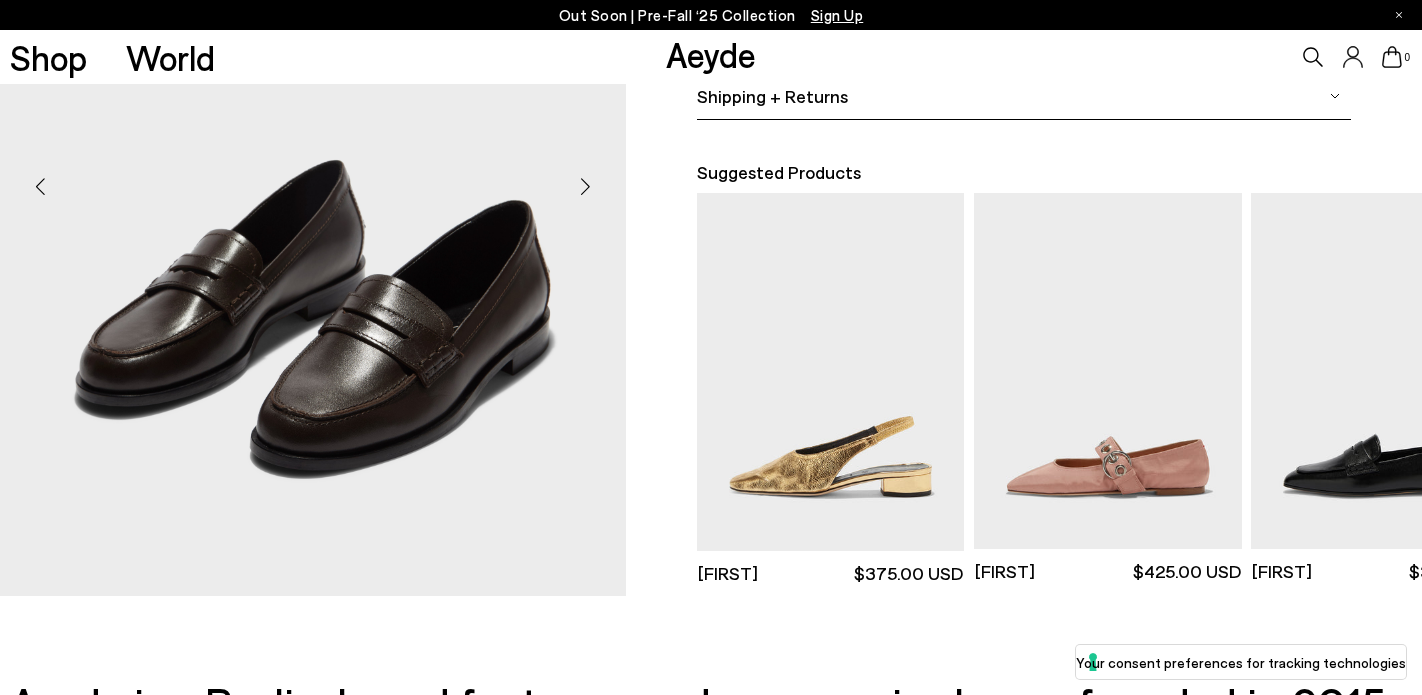 click at bounding box center (586, 187) 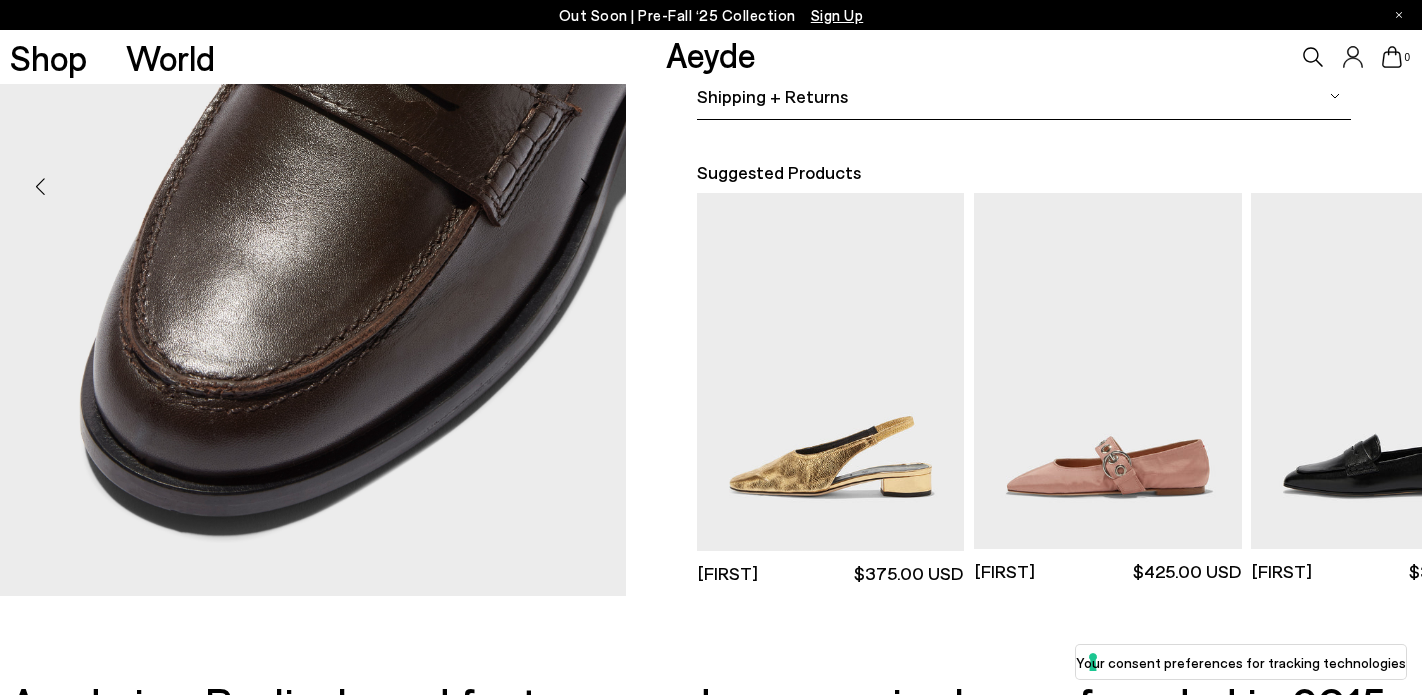 click at bounding box center (586, 187) 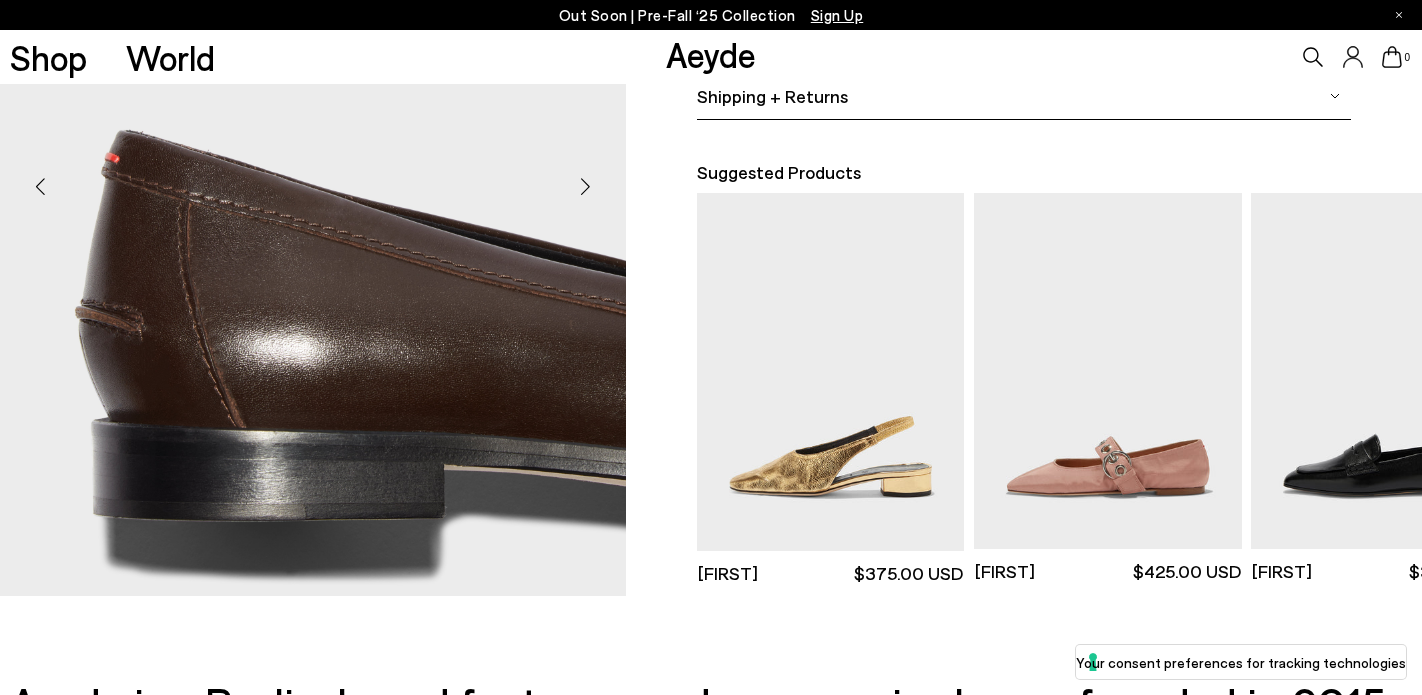 click at bounding box center (586, 187) 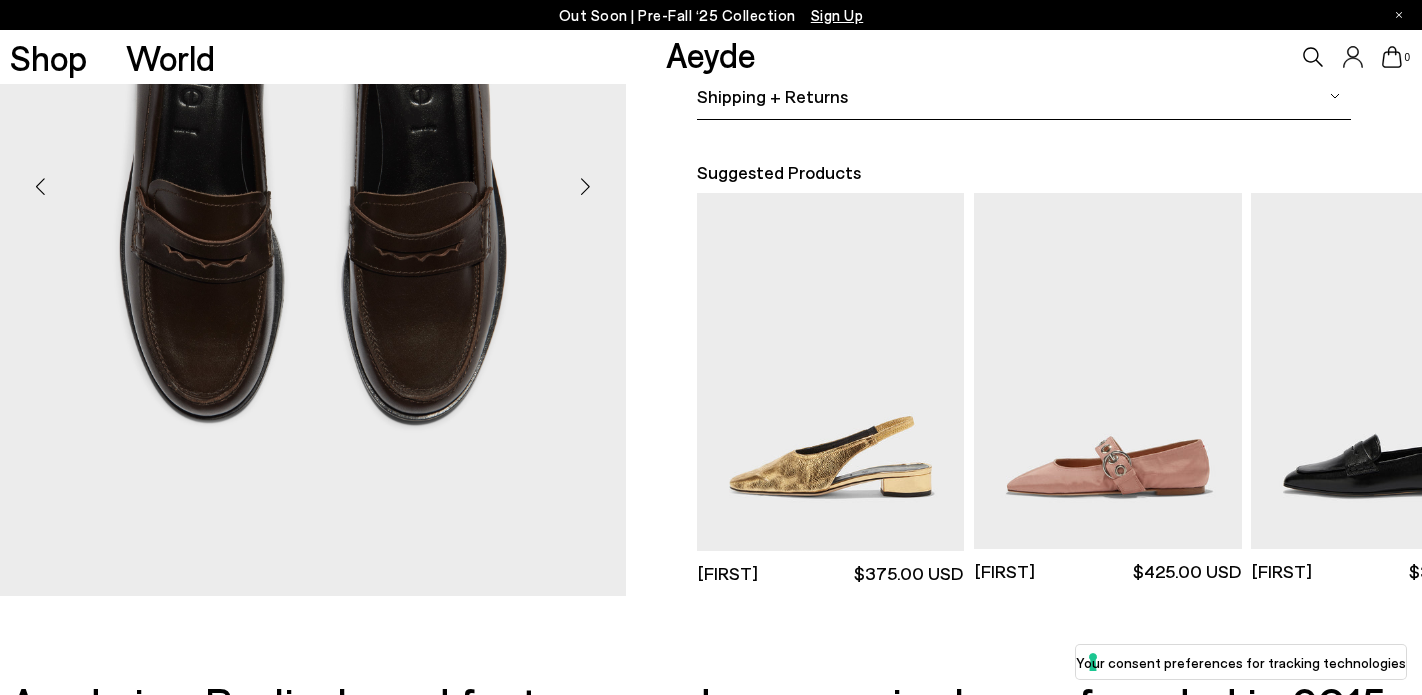 click at bounding box center (586, 187) 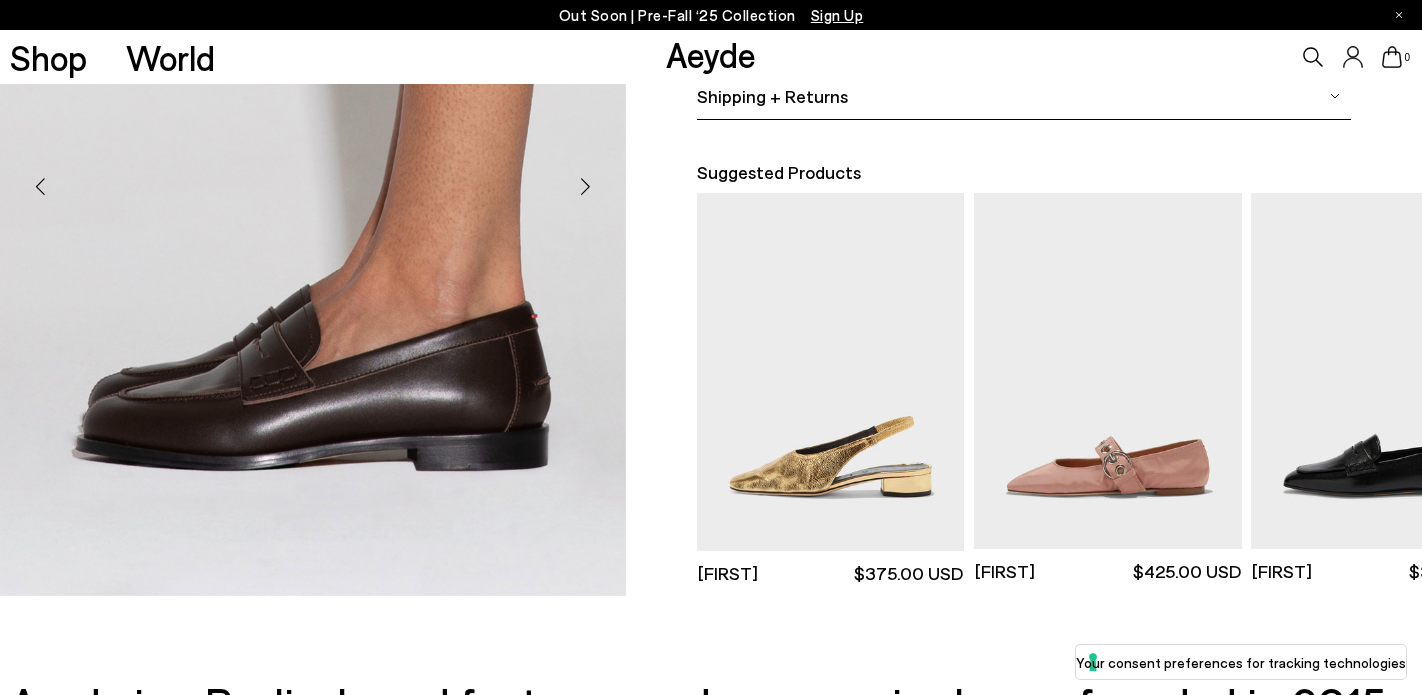 click at bounding box center (586, 187) 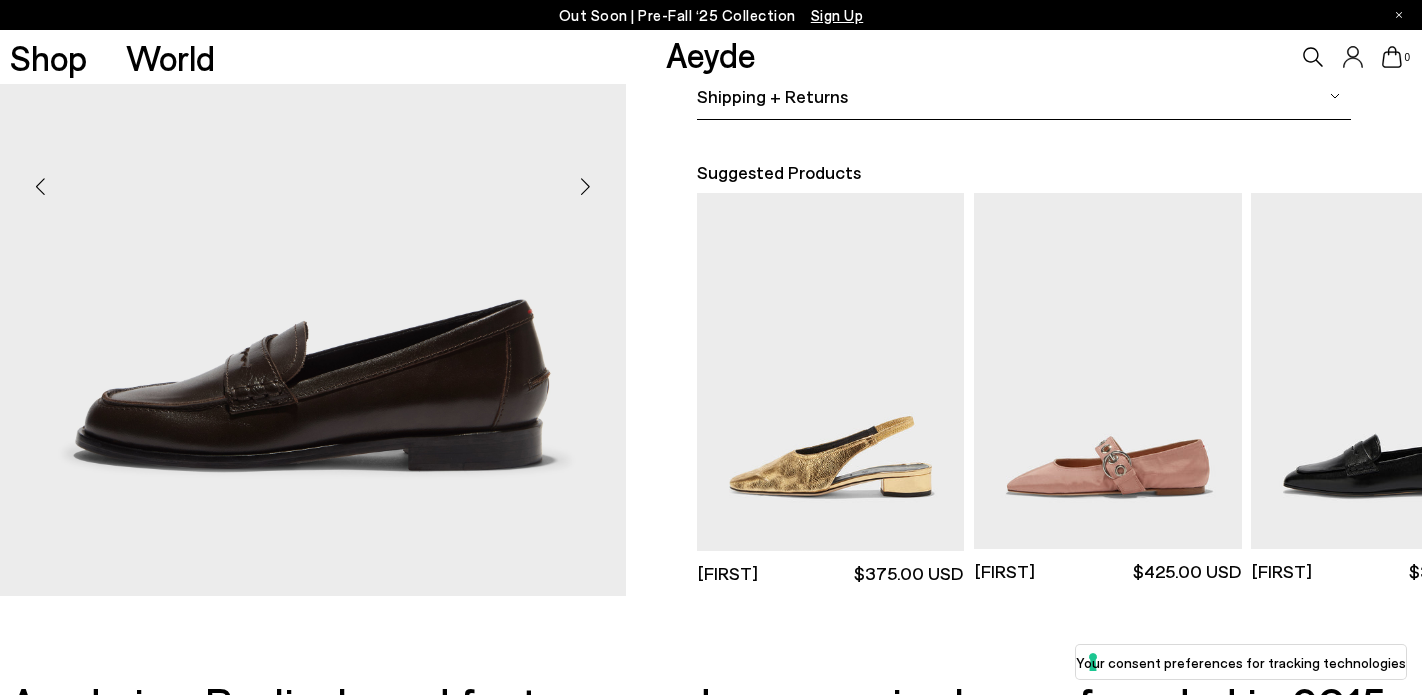 click at bounding box center [586, 187] 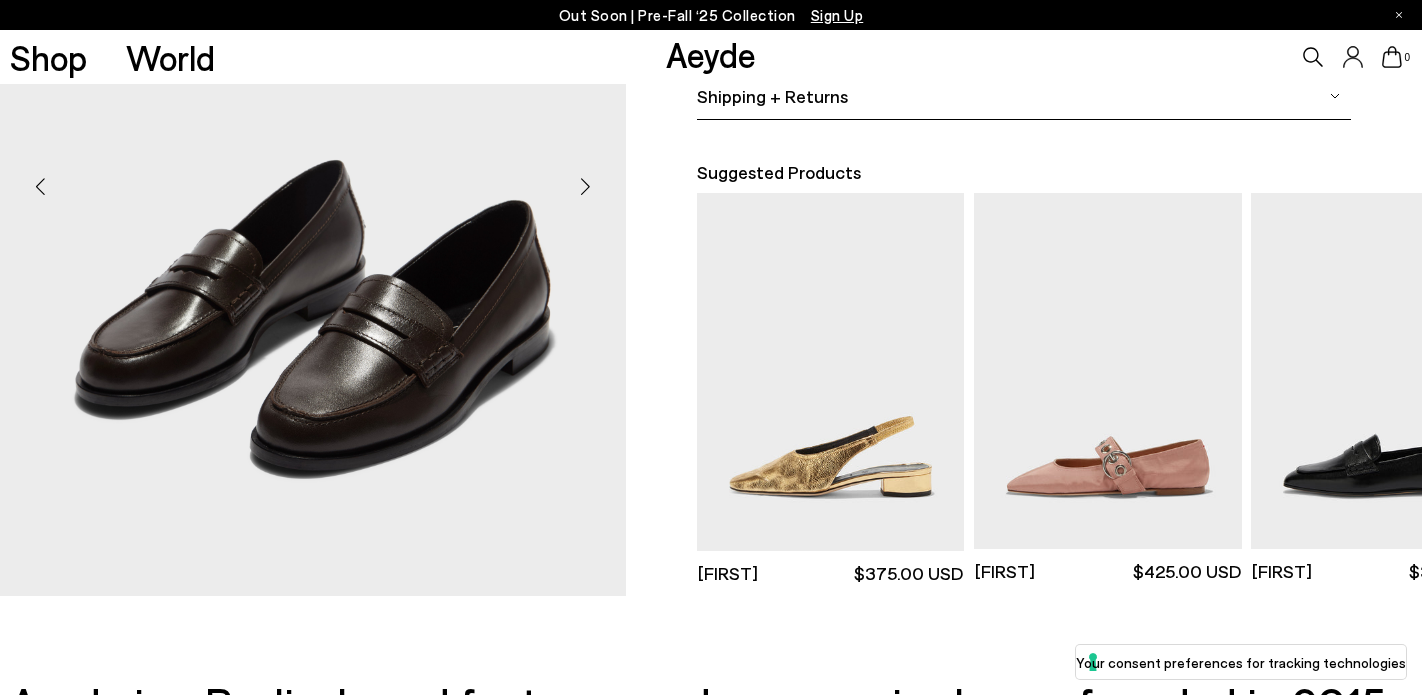 click at bounding box center (586, 187) 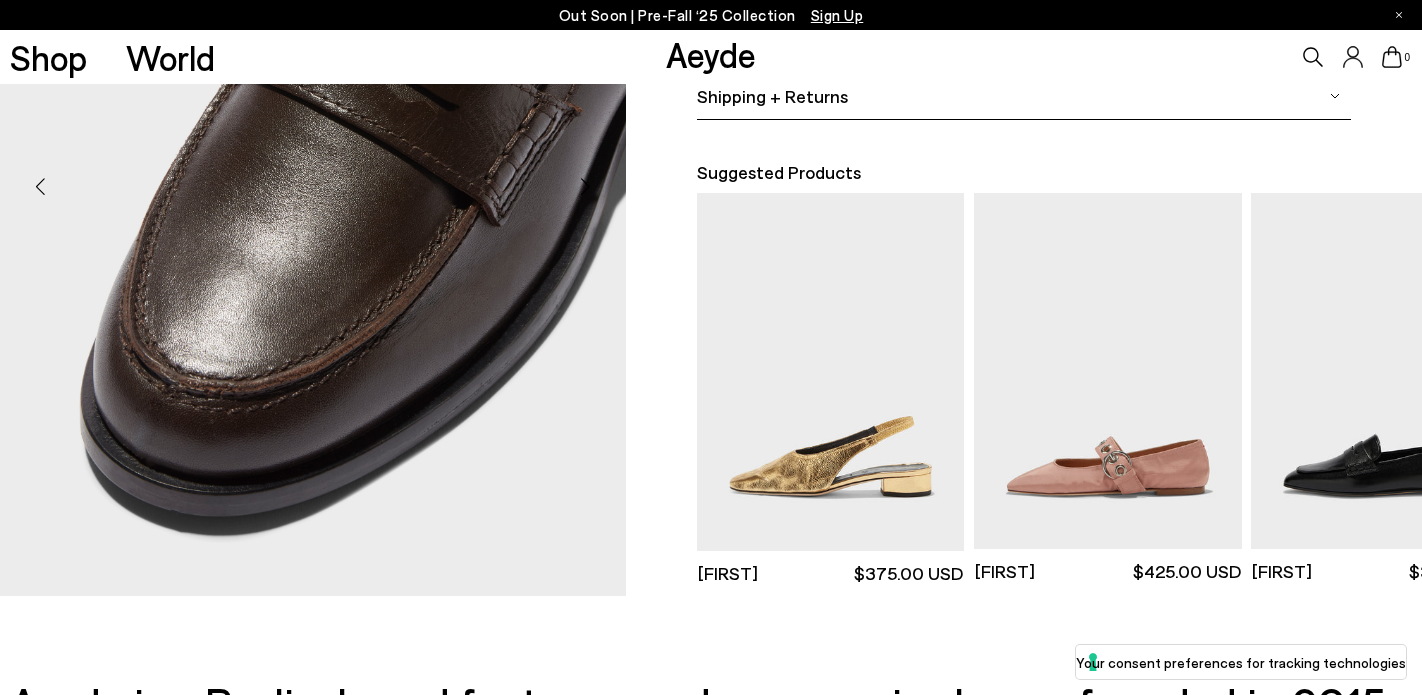 click at bounding box center (586, 187) 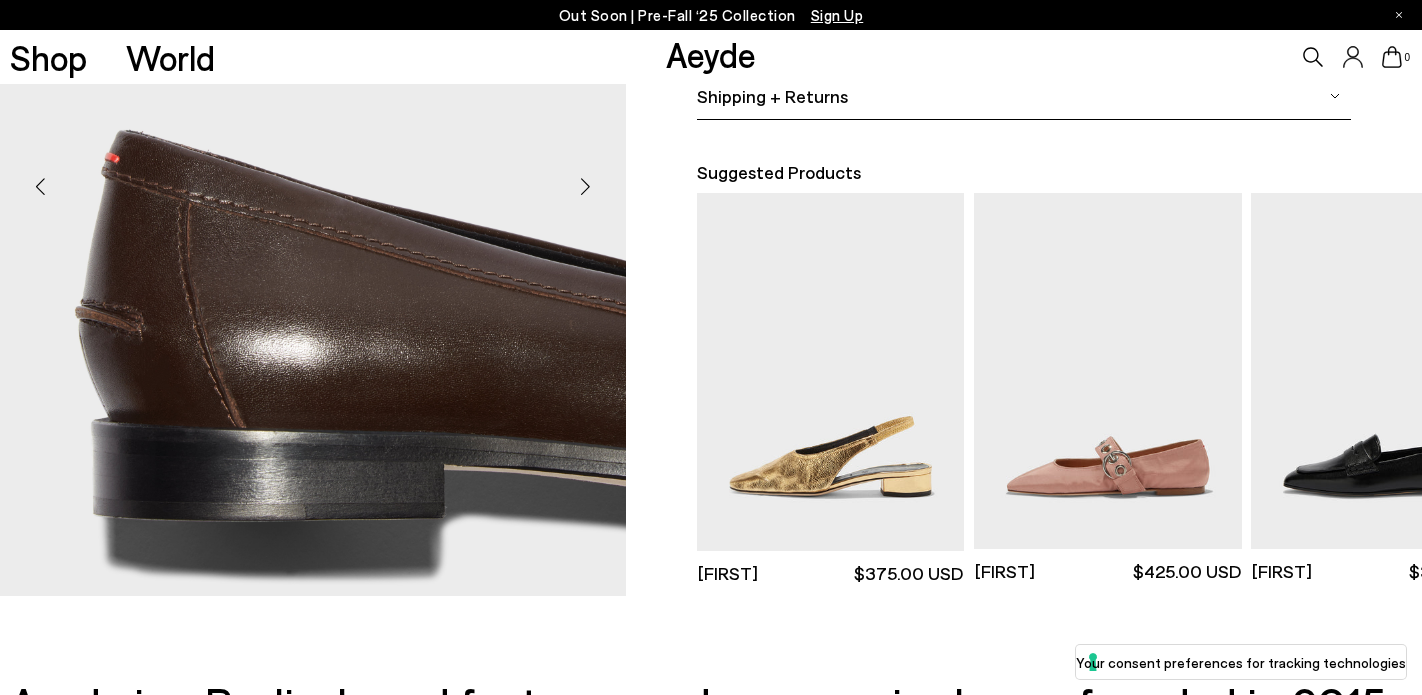click at bounding box center (586, 187) 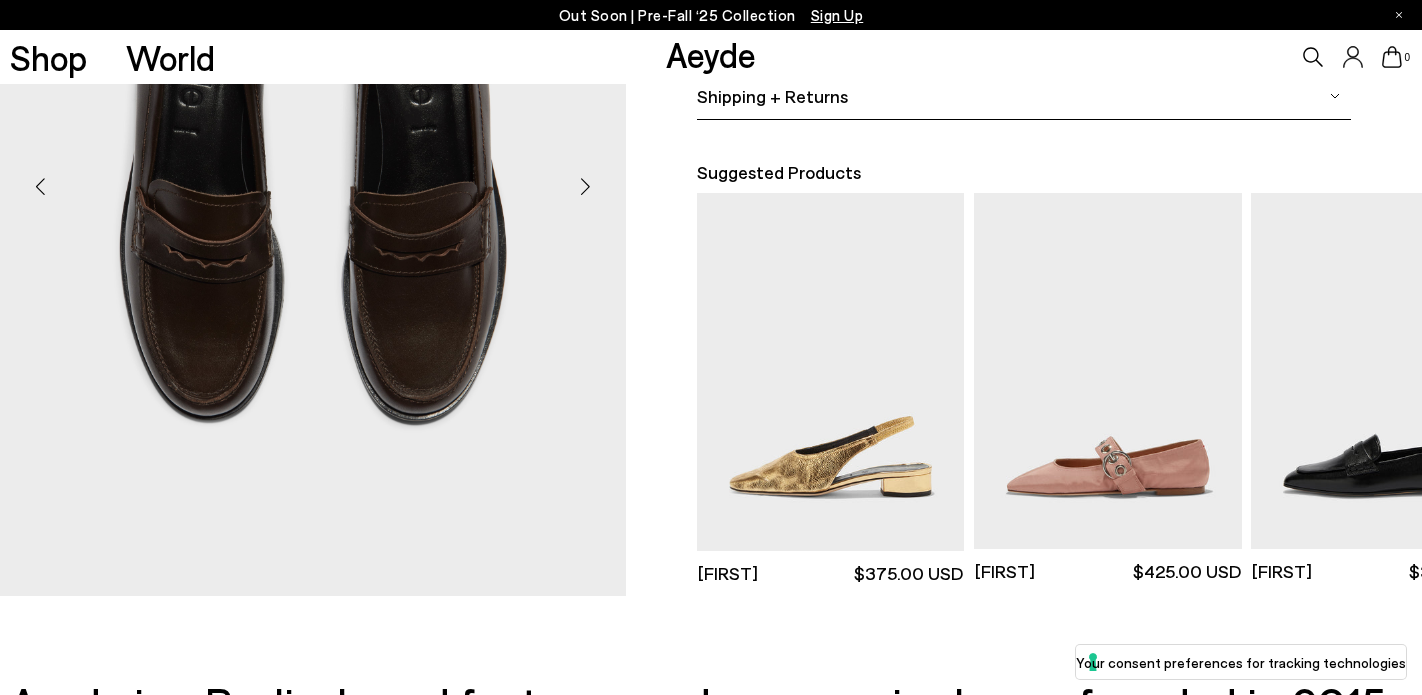 click at bounding box center (586, 187) 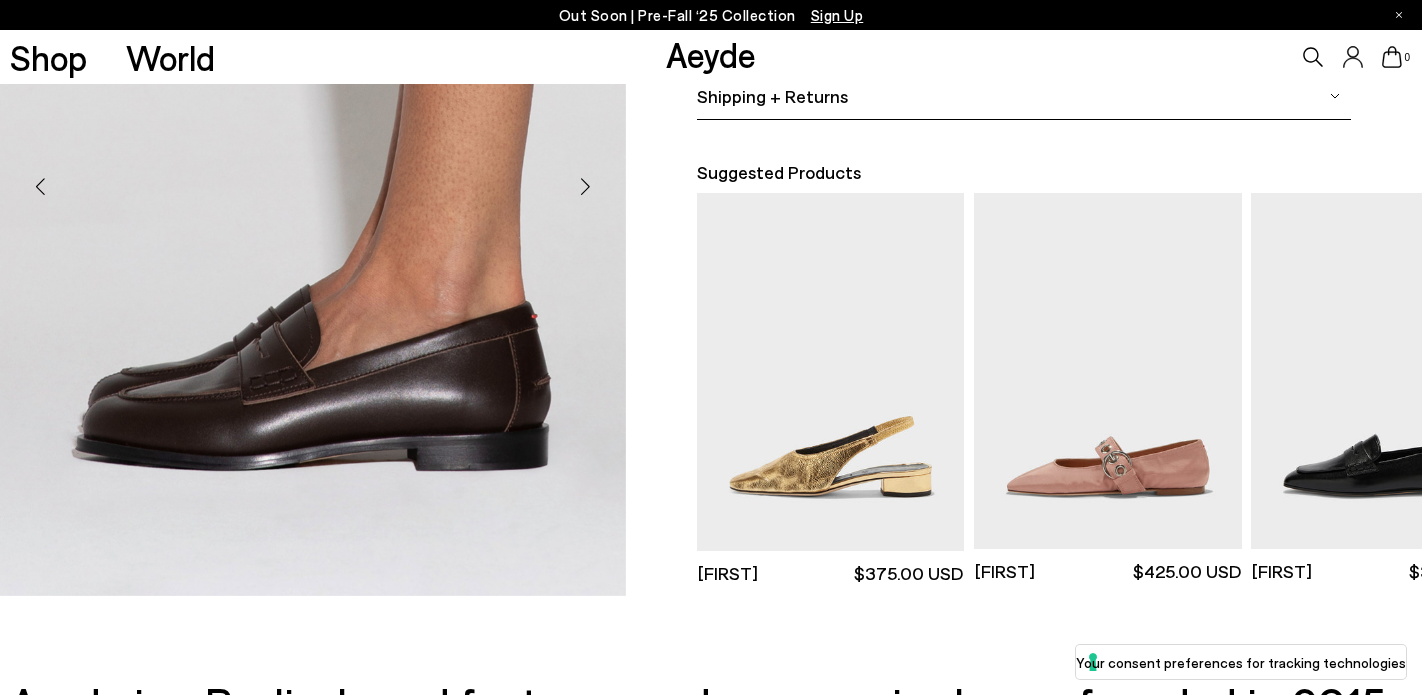 click at bounding box center [586, 187] 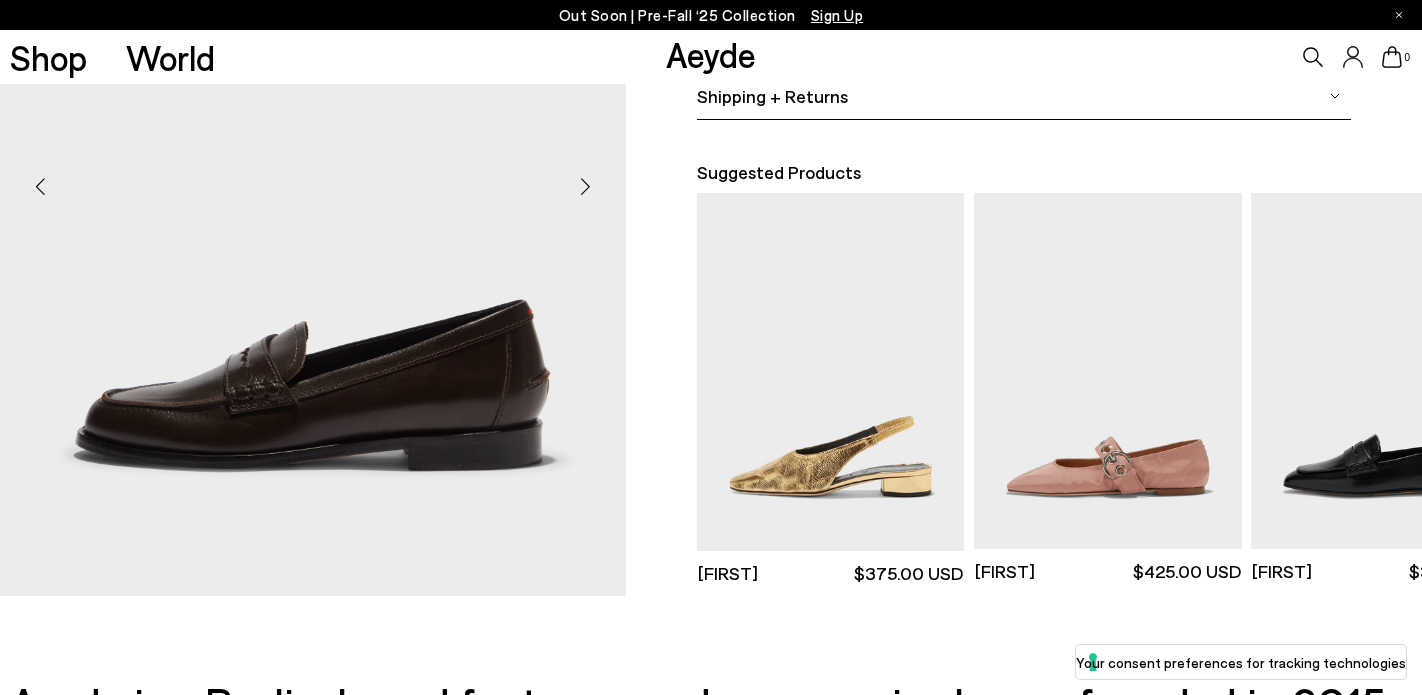 click at bounding box center [586, 187] 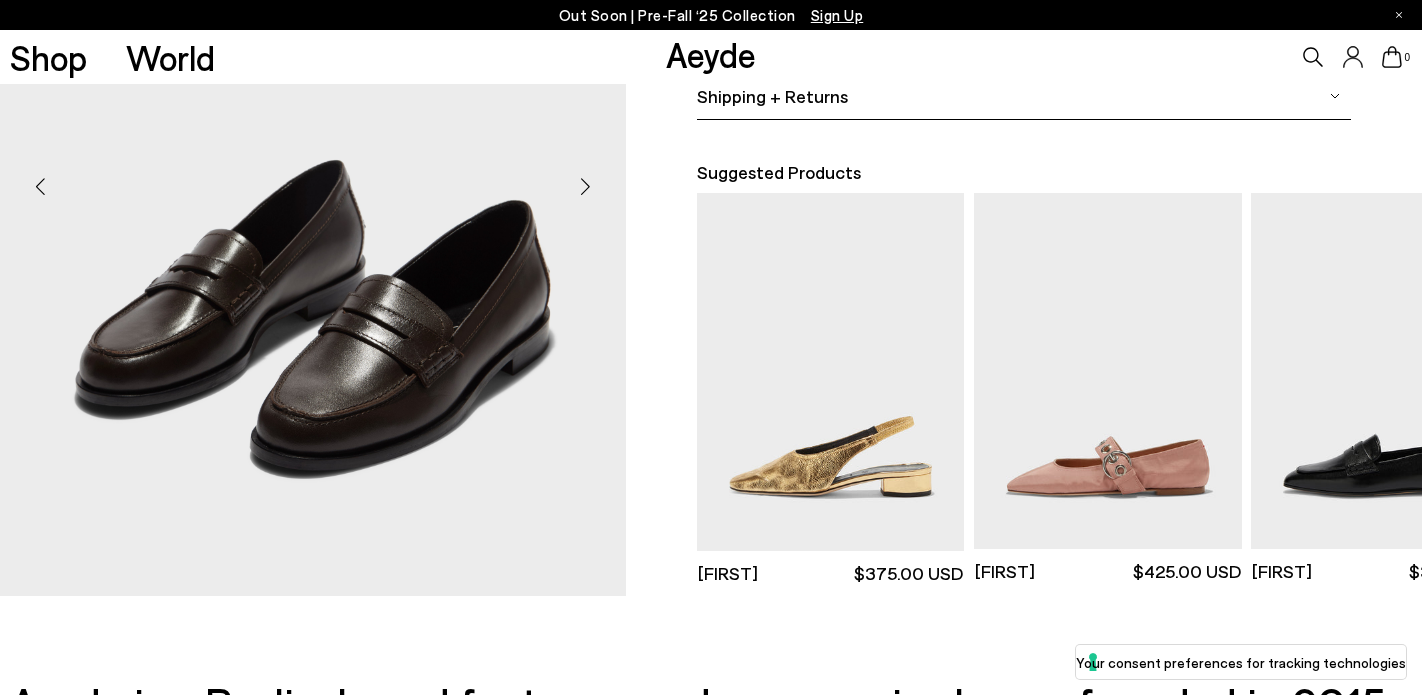 click at bounding box center [586, 187] 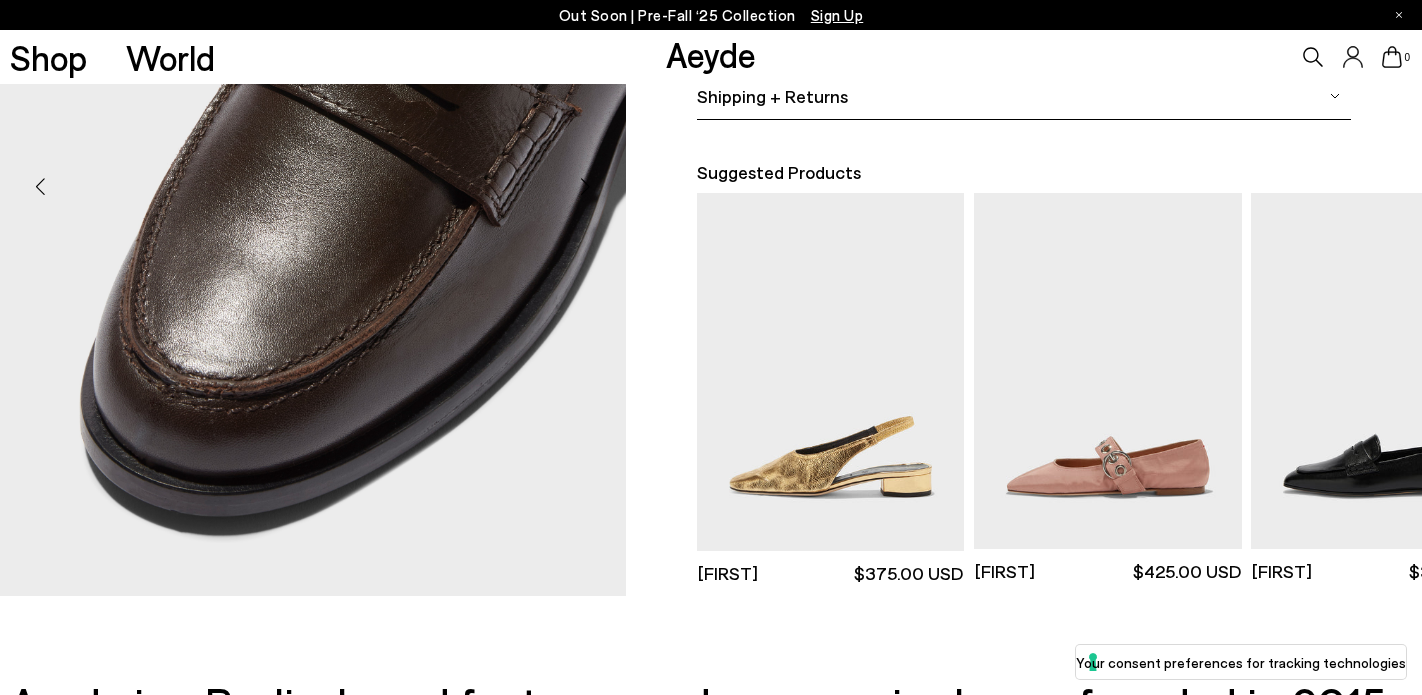 click at bounding box center (586, 187) 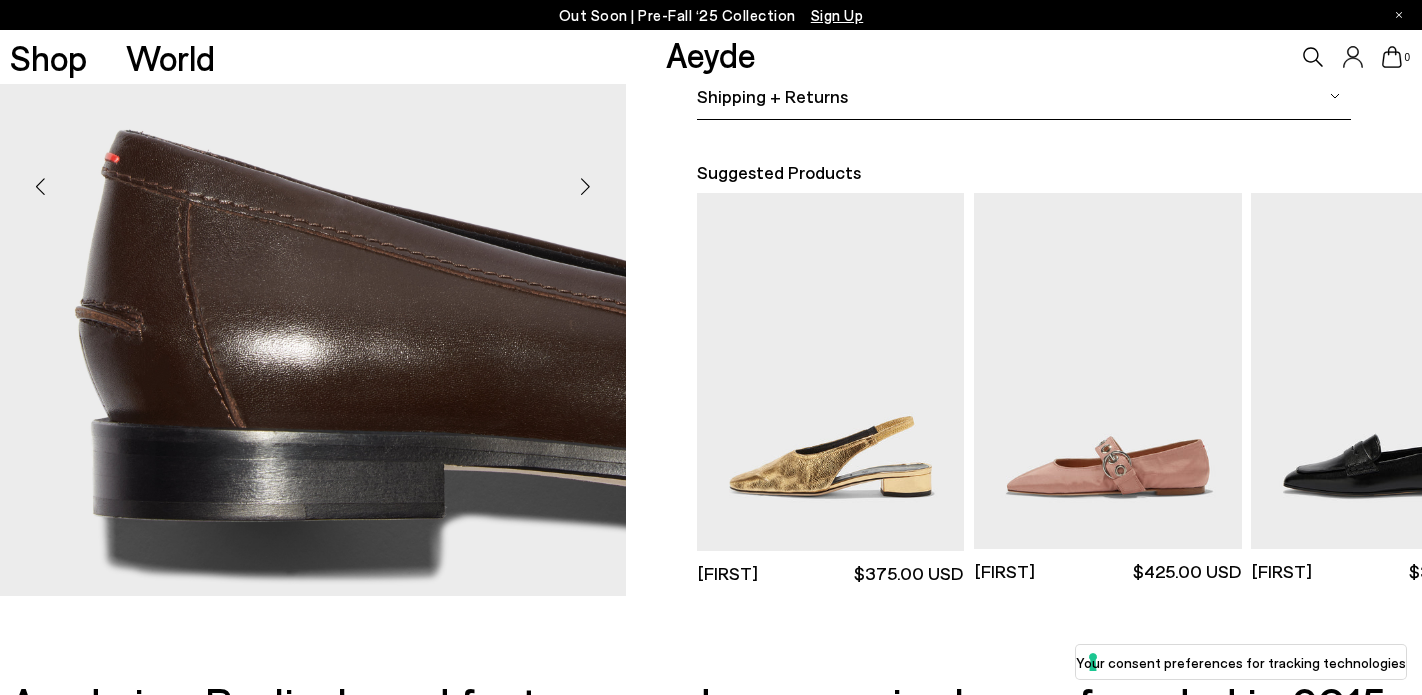 click at bounding box center [586, 187] 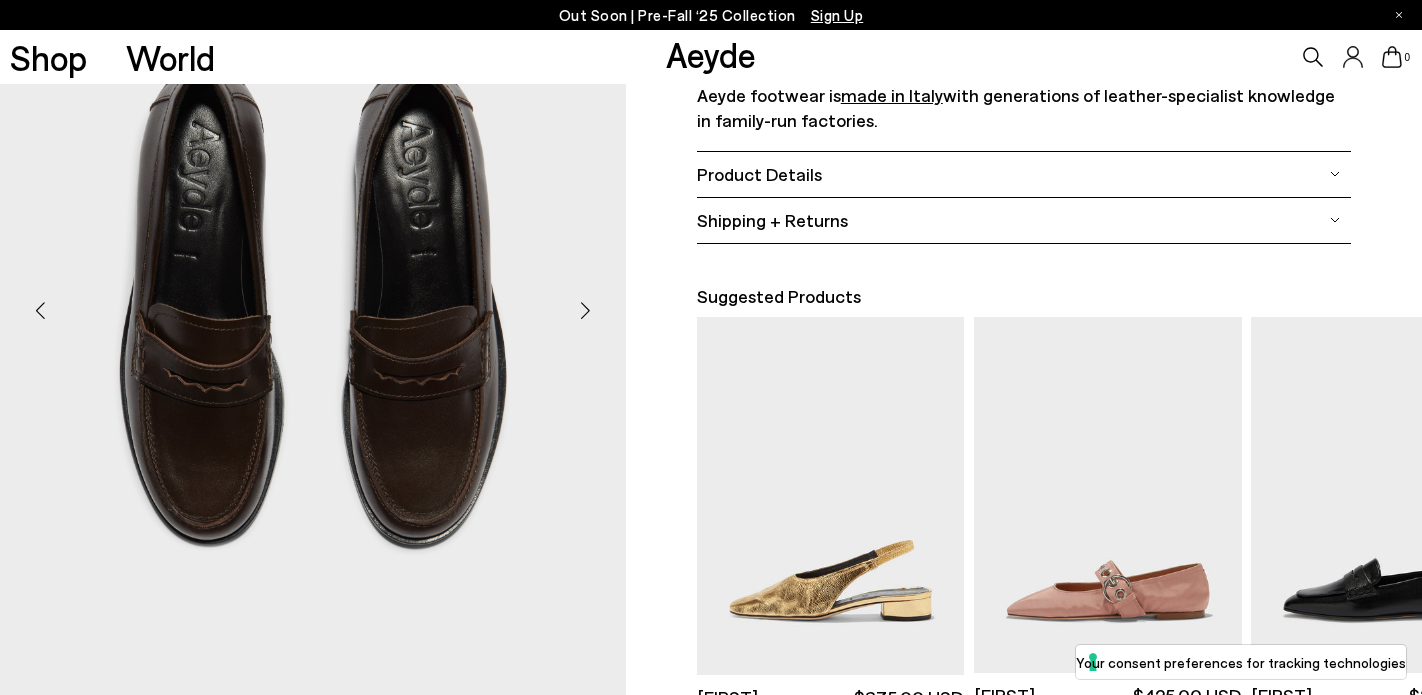 scroll, scrollTop: 534, scrollLeft: 0, axis: vertical 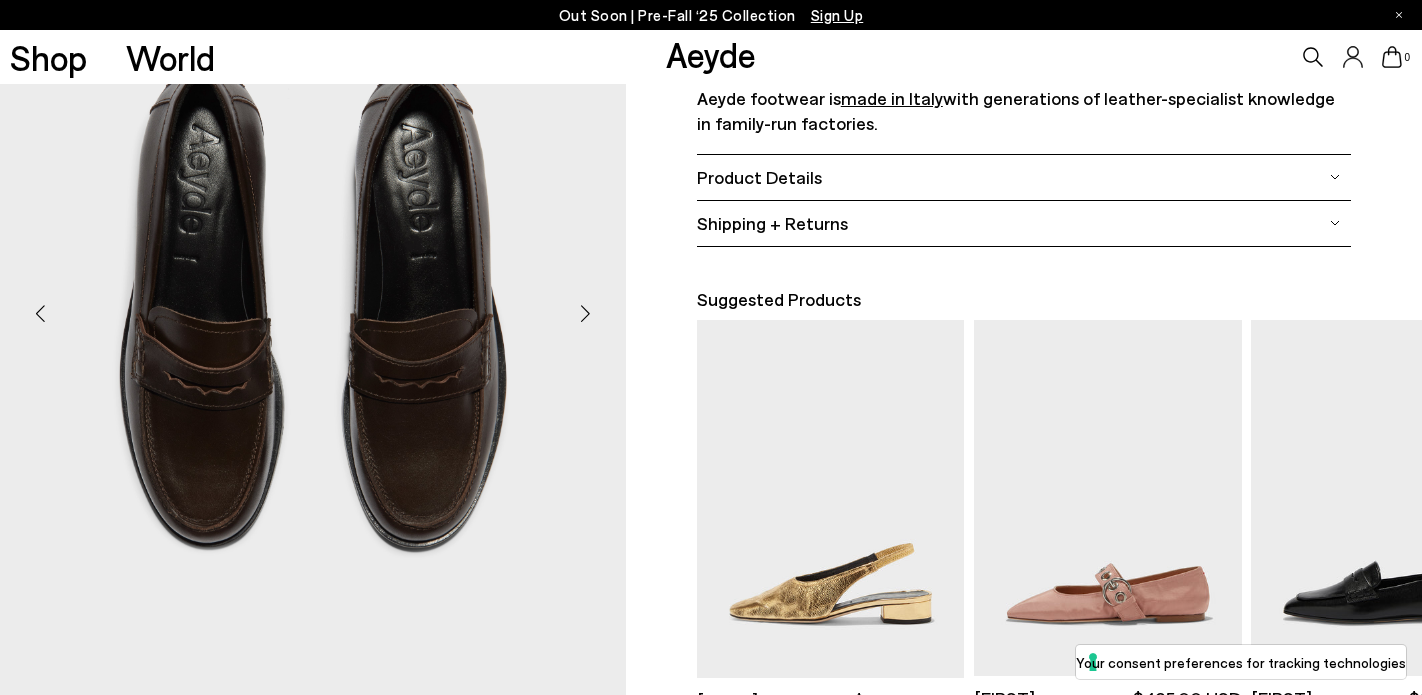 click at bounding box center (586, 314) 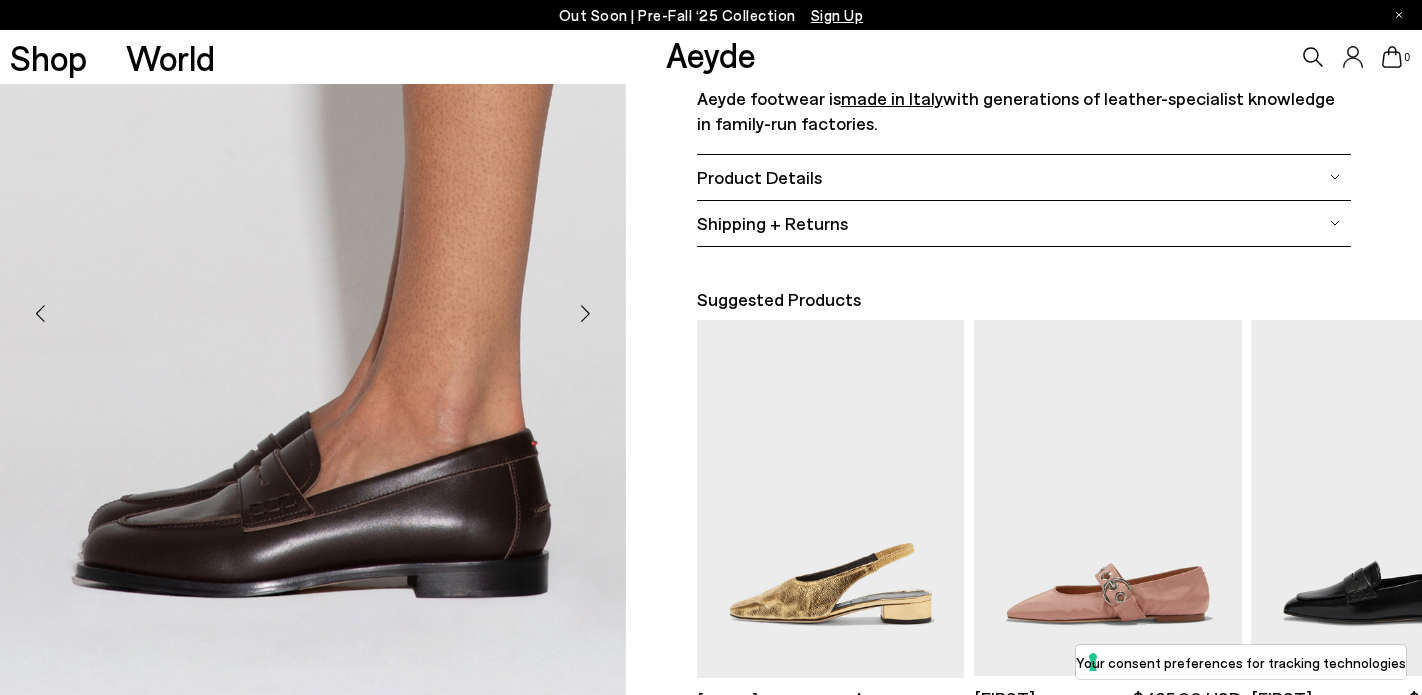 click at bounding box center (1313, 57) 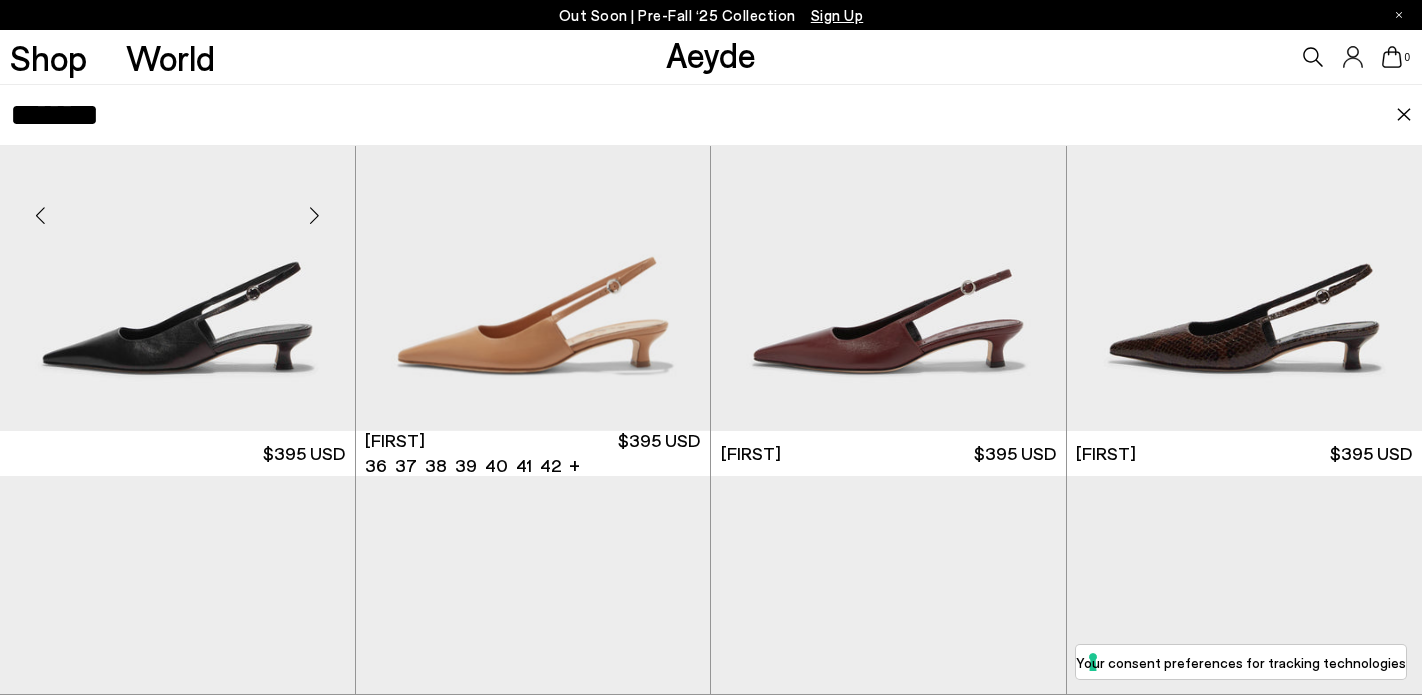 scroll, scrollTop: 235, scrollLeft: 0, axis: vertical 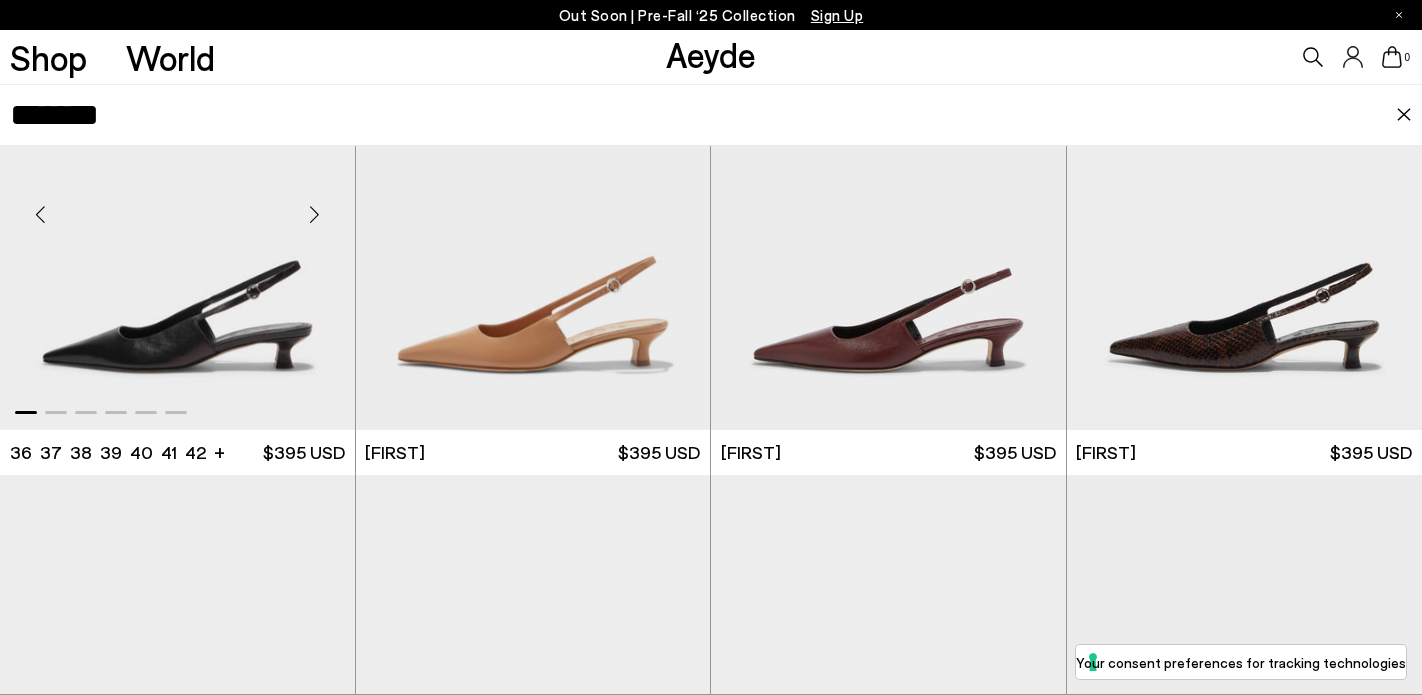 type on "*******" 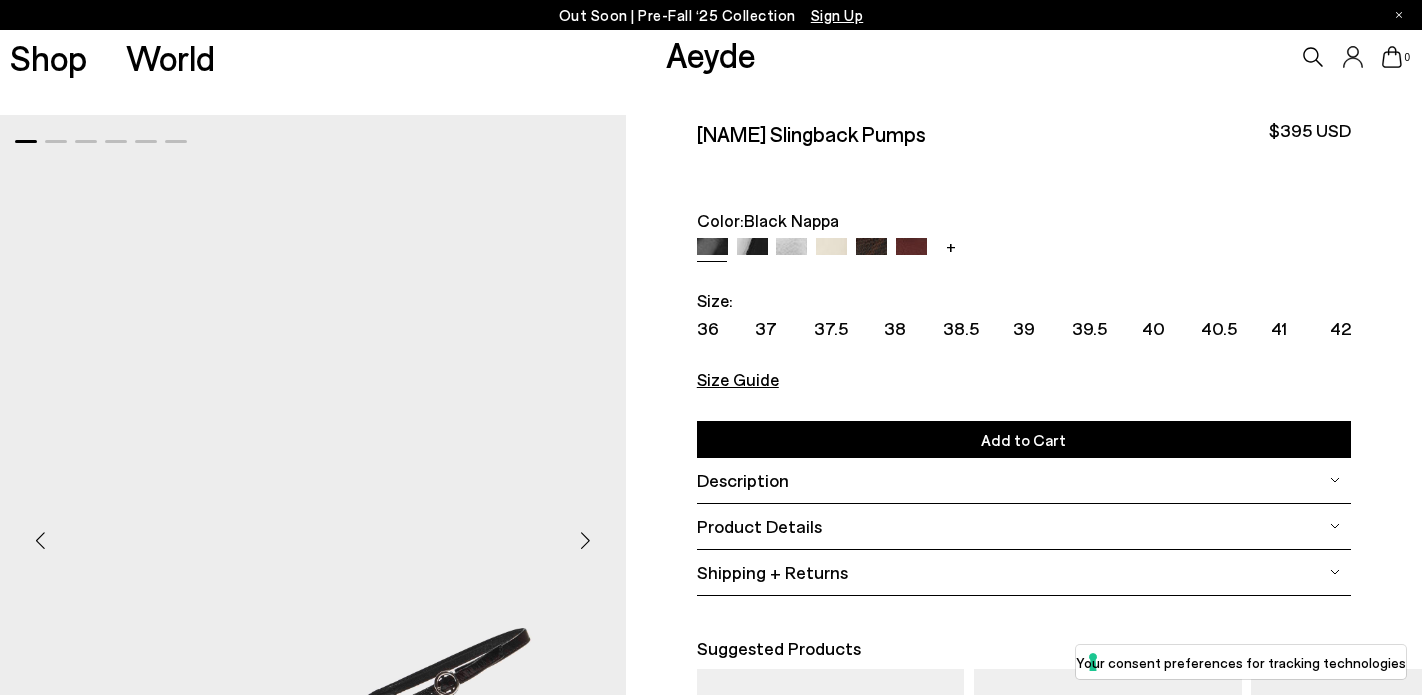 scroll, scrollTop: 0, scrollLeft: 0, axis: both 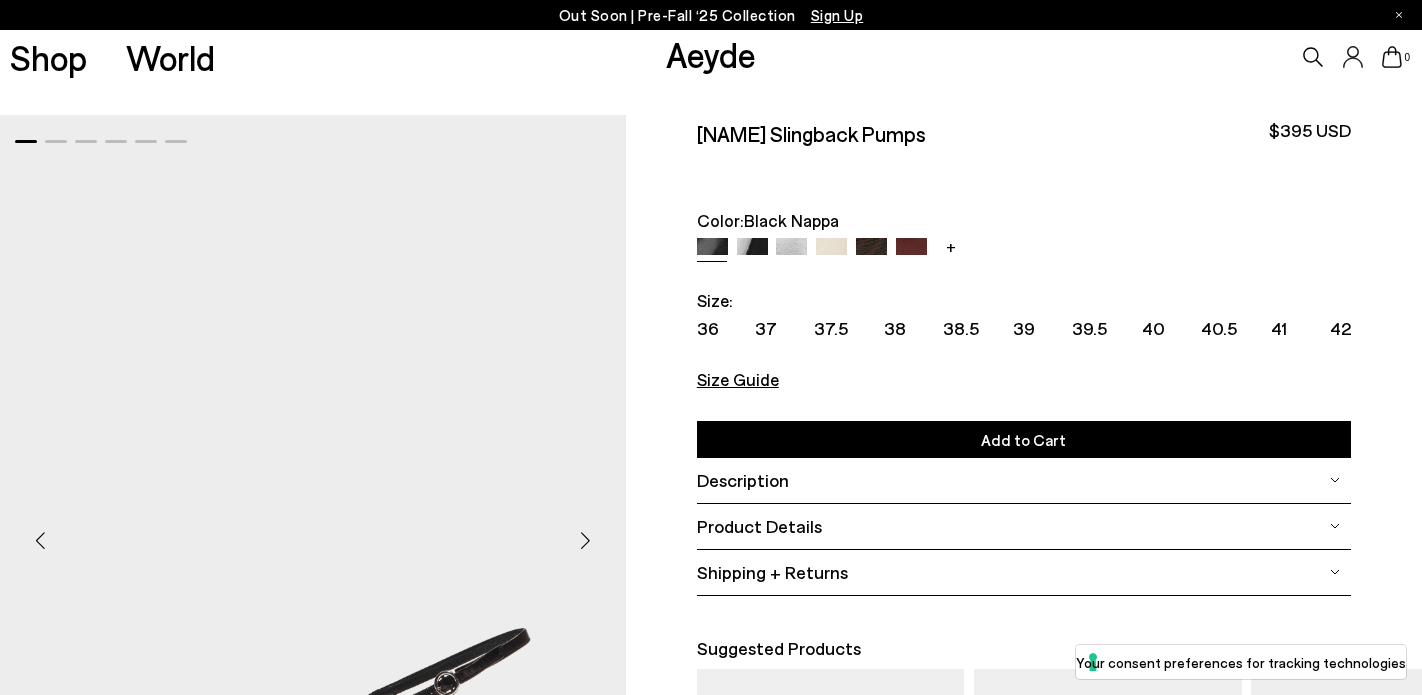 click on "Description" at bounding box center (743, 480) 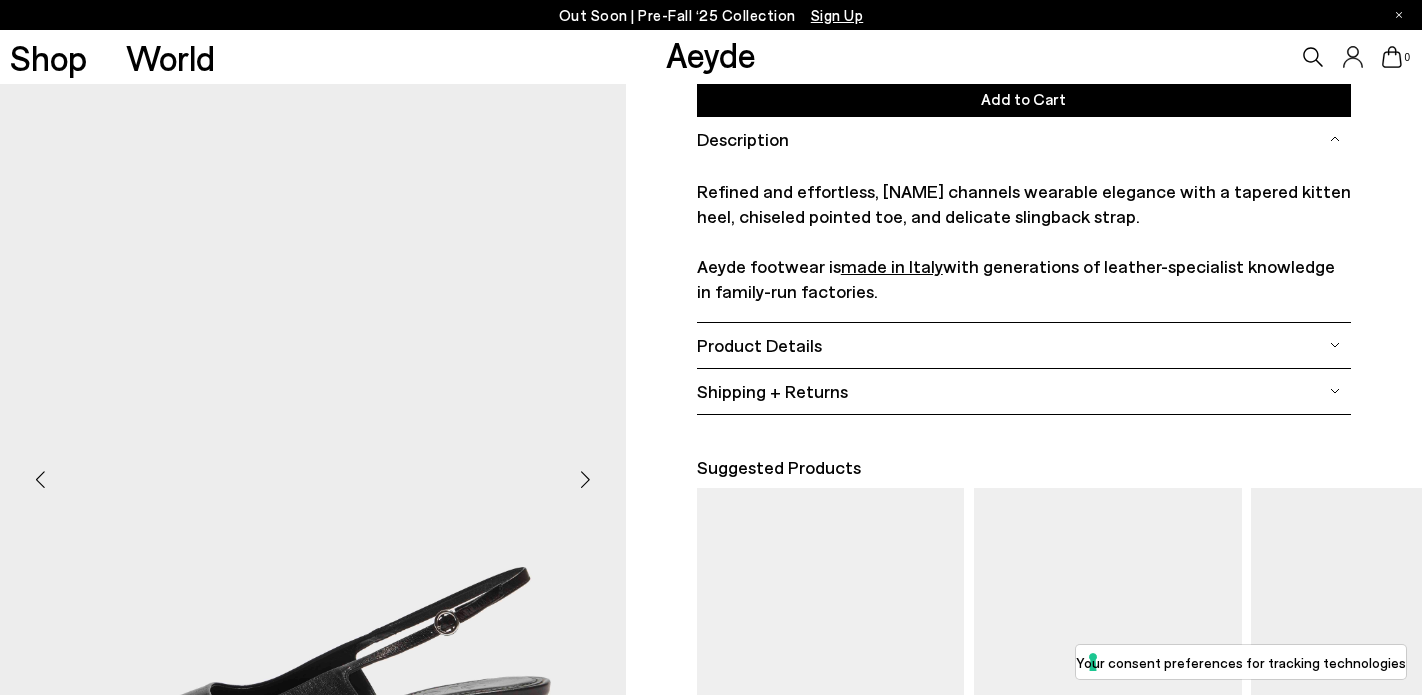 scroll, scrollTop: 350, scrollLeft: 0, axis: vertical 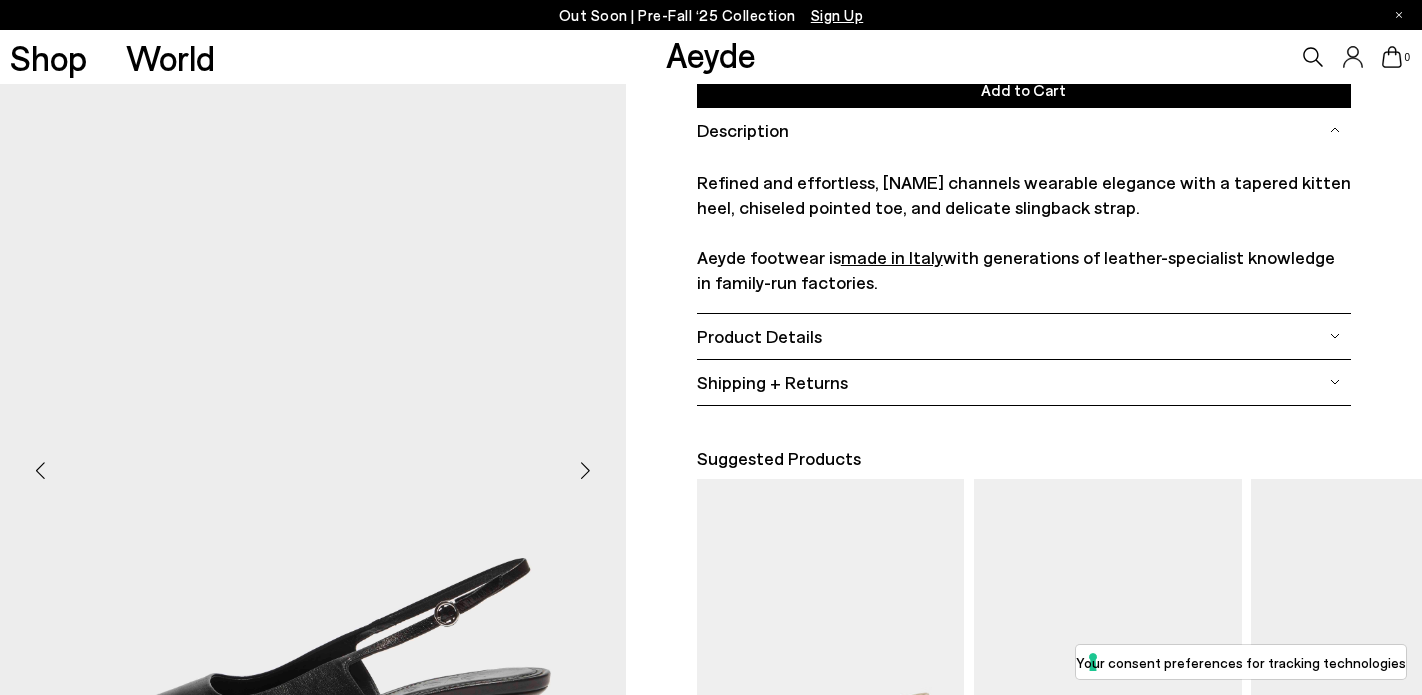 click on "Product Details" at bounding box center (743, 130) 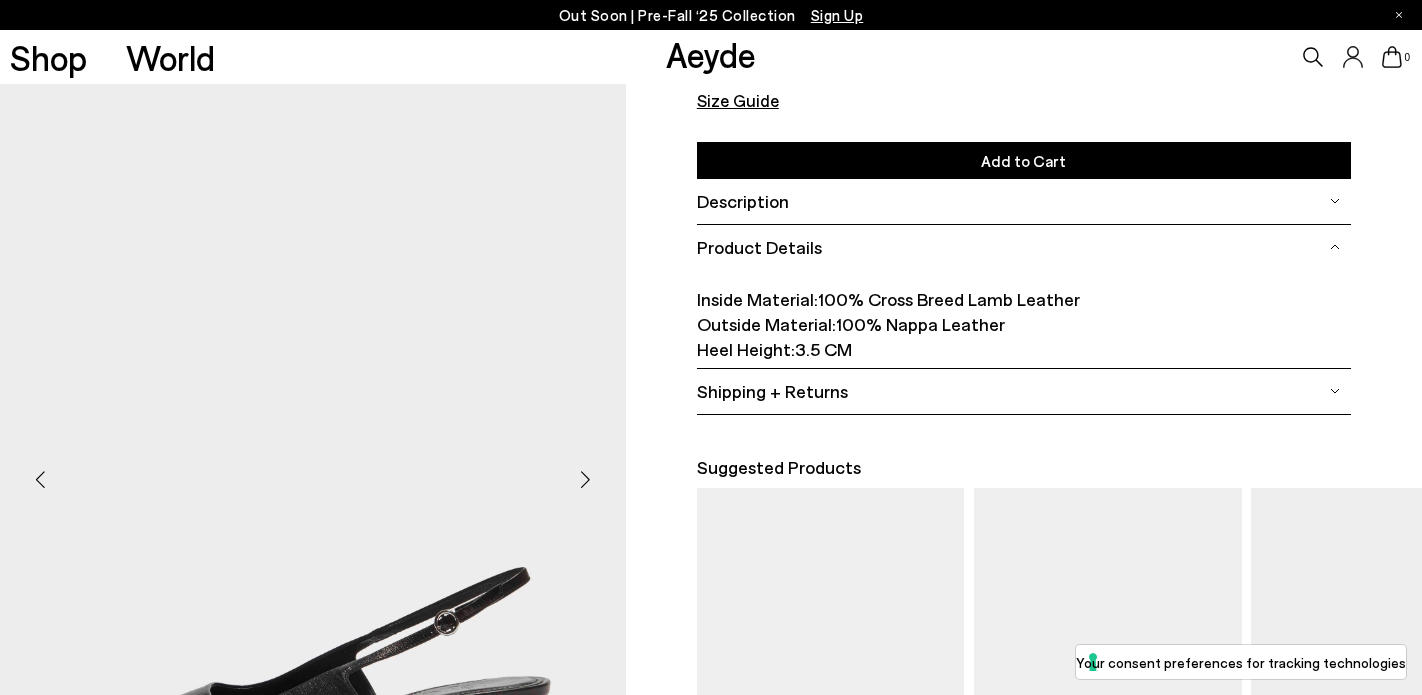 scroll, scrollTop: 278, scrollLeft: 0, axis: vertical 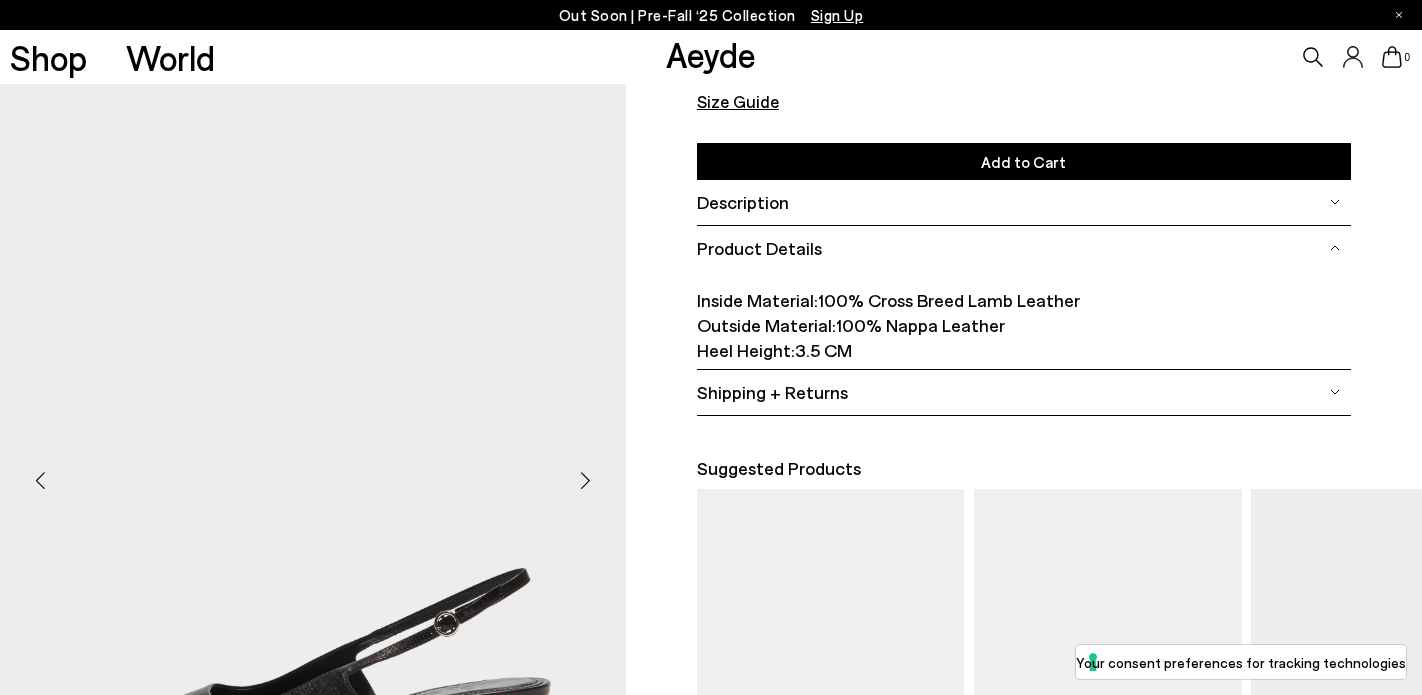 click on "Description" at bounding box center [1024, 202] 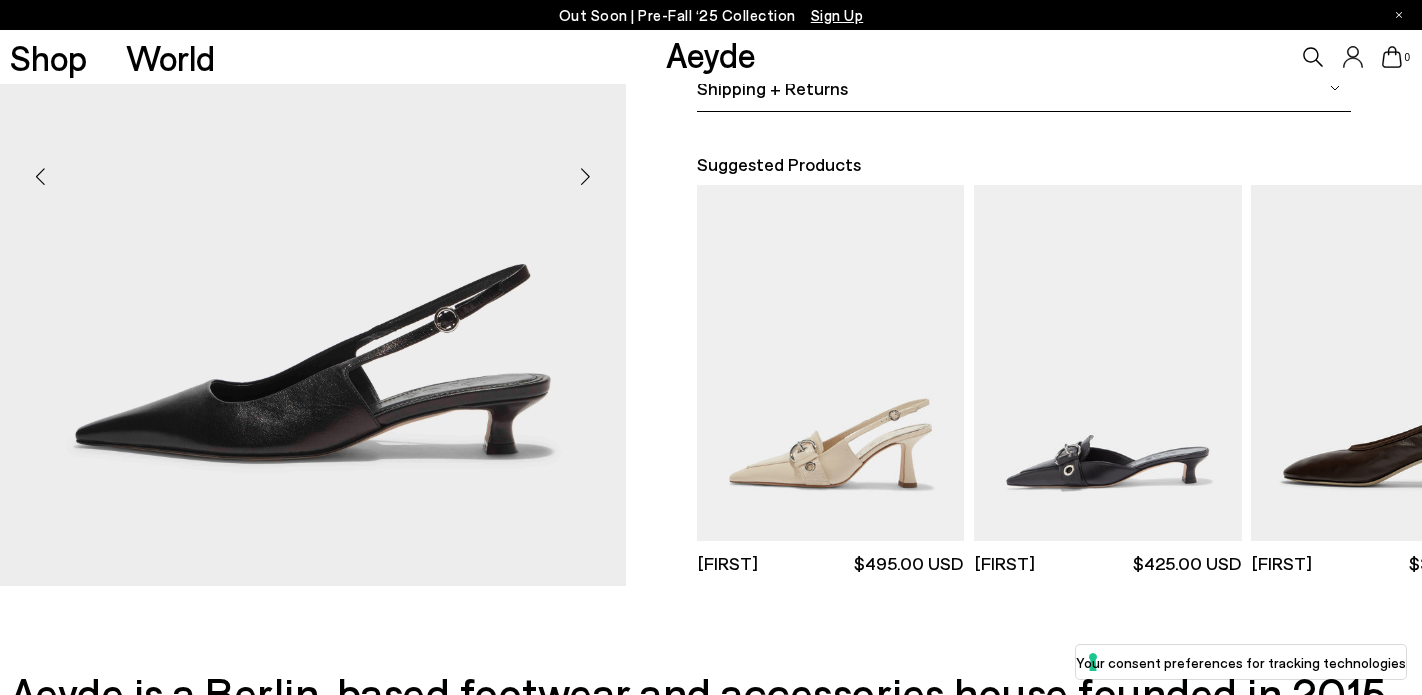 scroll, scrollTop: 653, scrollLeft: 0, axis: vertical 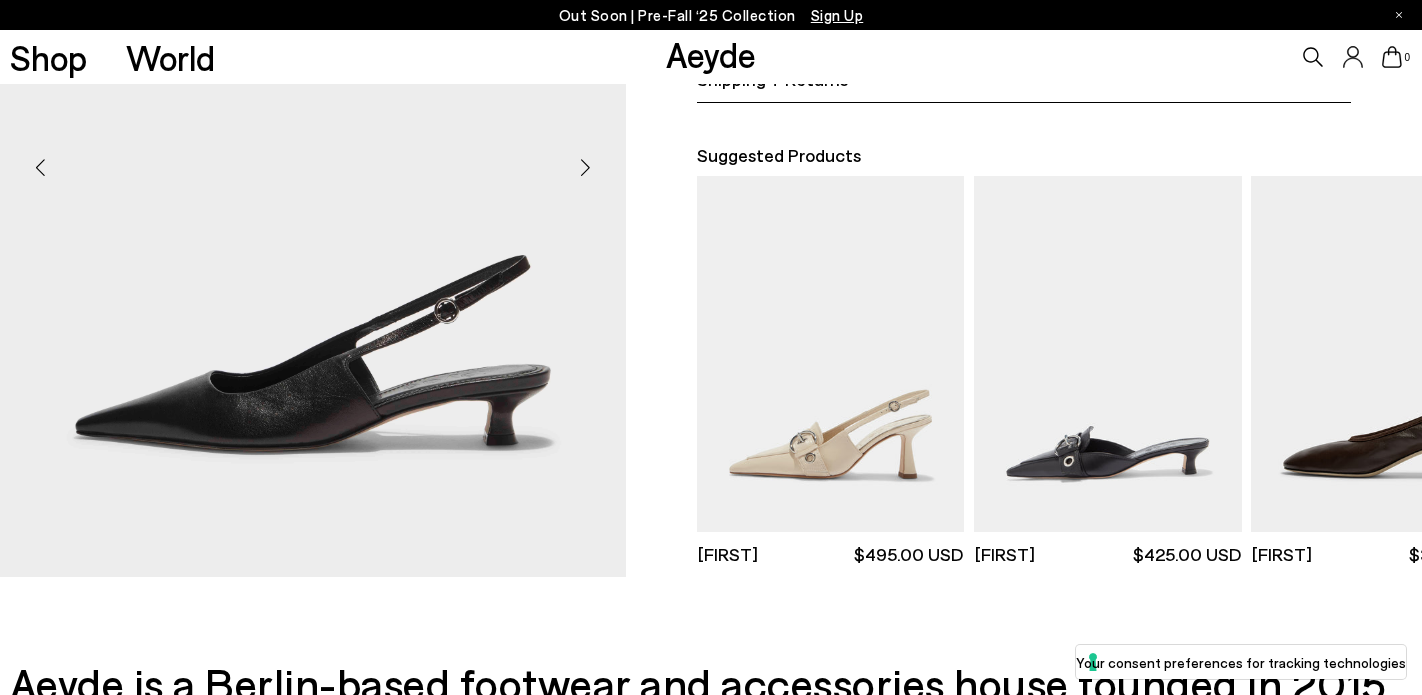 click at bounding box center (586, 168) 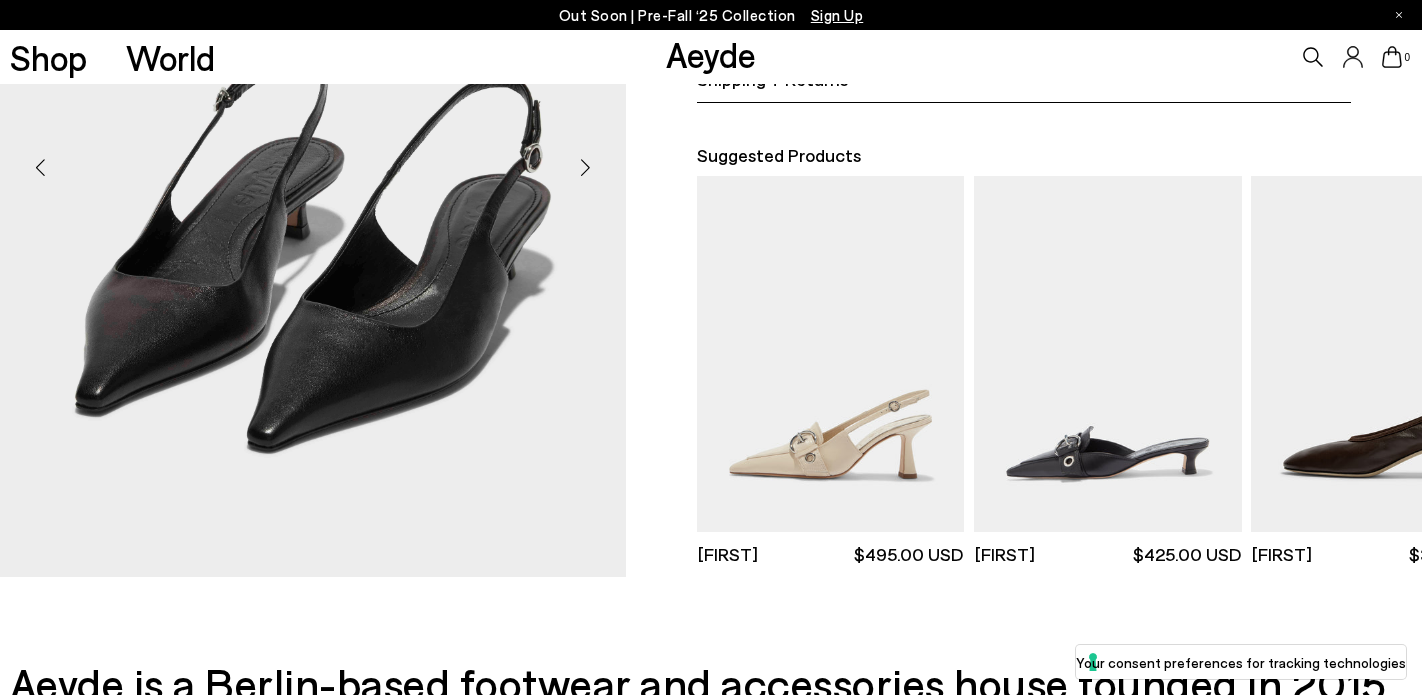 click at bounding box center (586, 168) 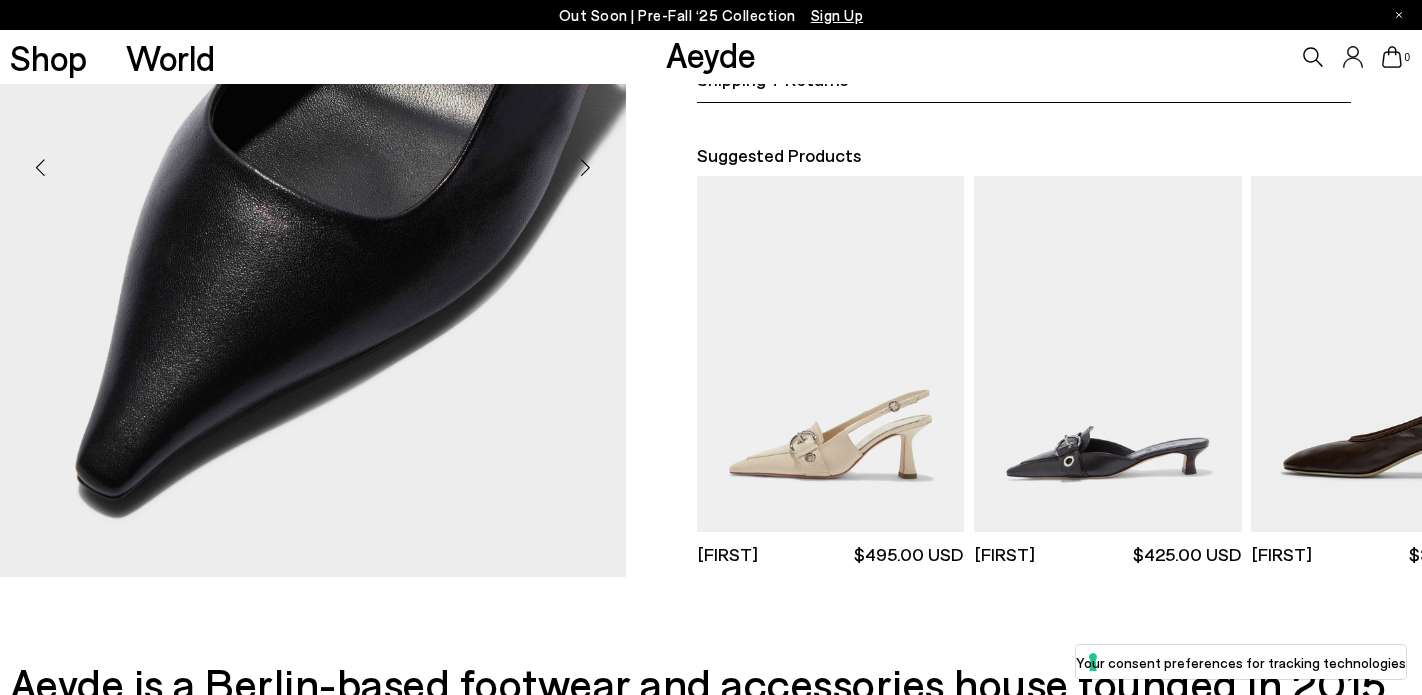 click at bounding box center [586, 168] 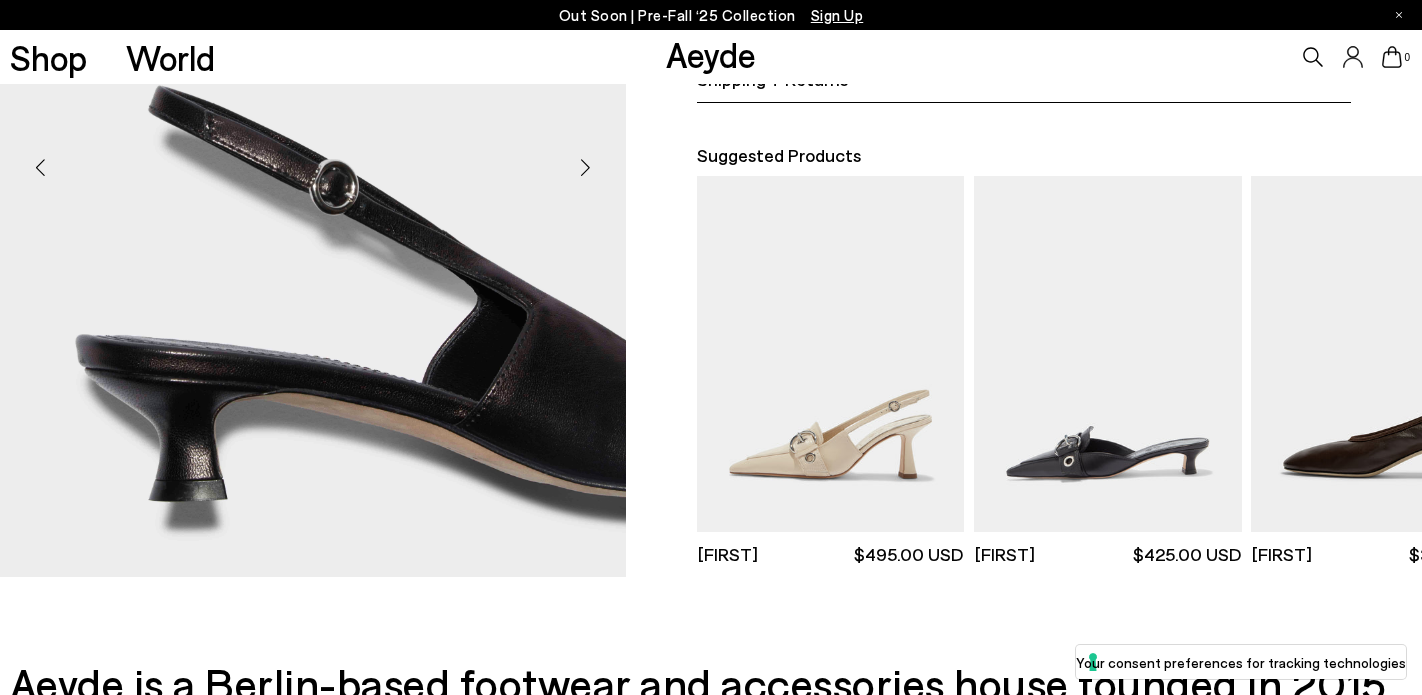 click at bounding box center (586, 168) 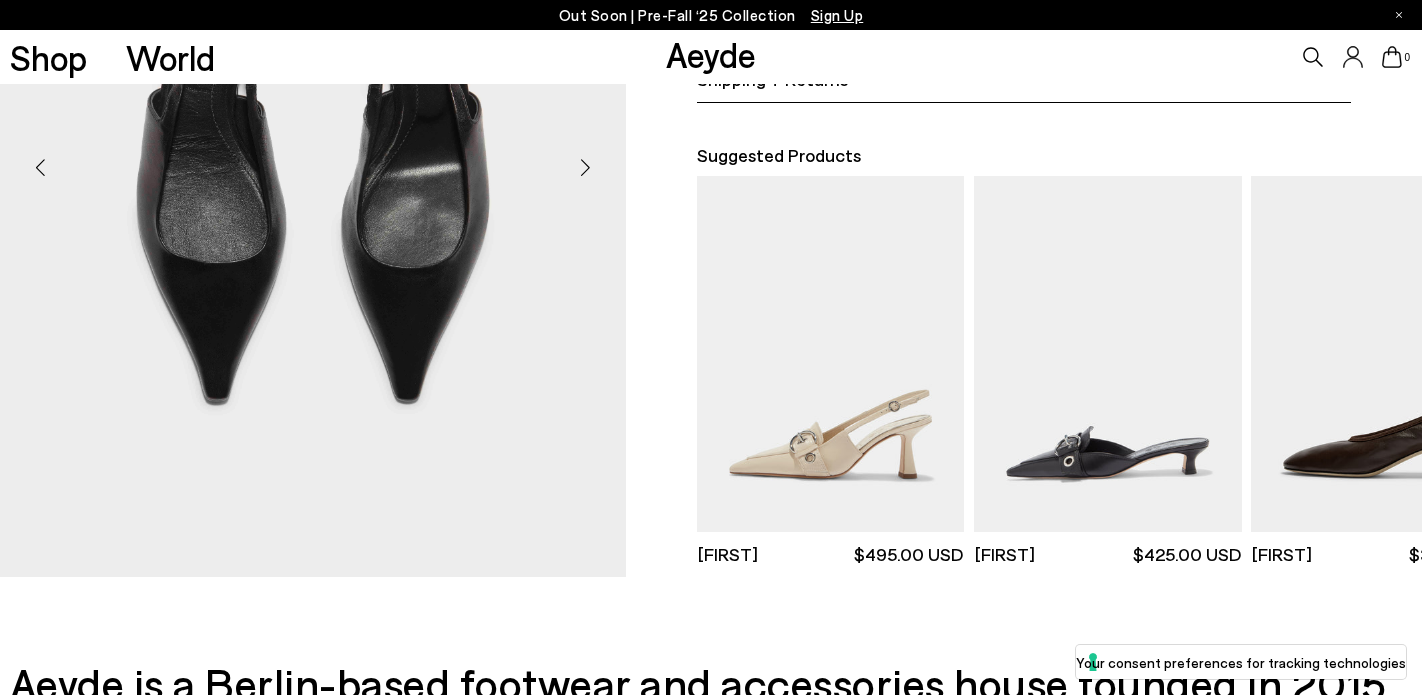 click at bounding box center (586, 168) 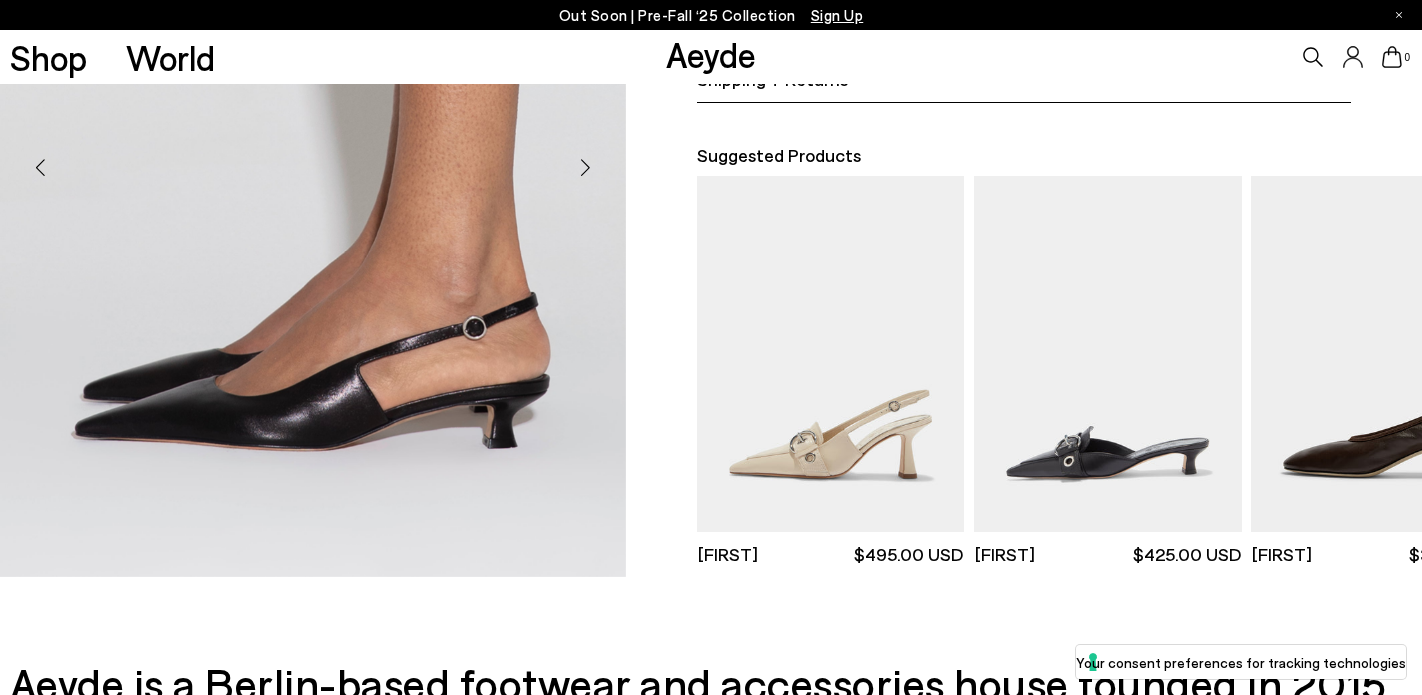 click at bounding box center [586, 168] 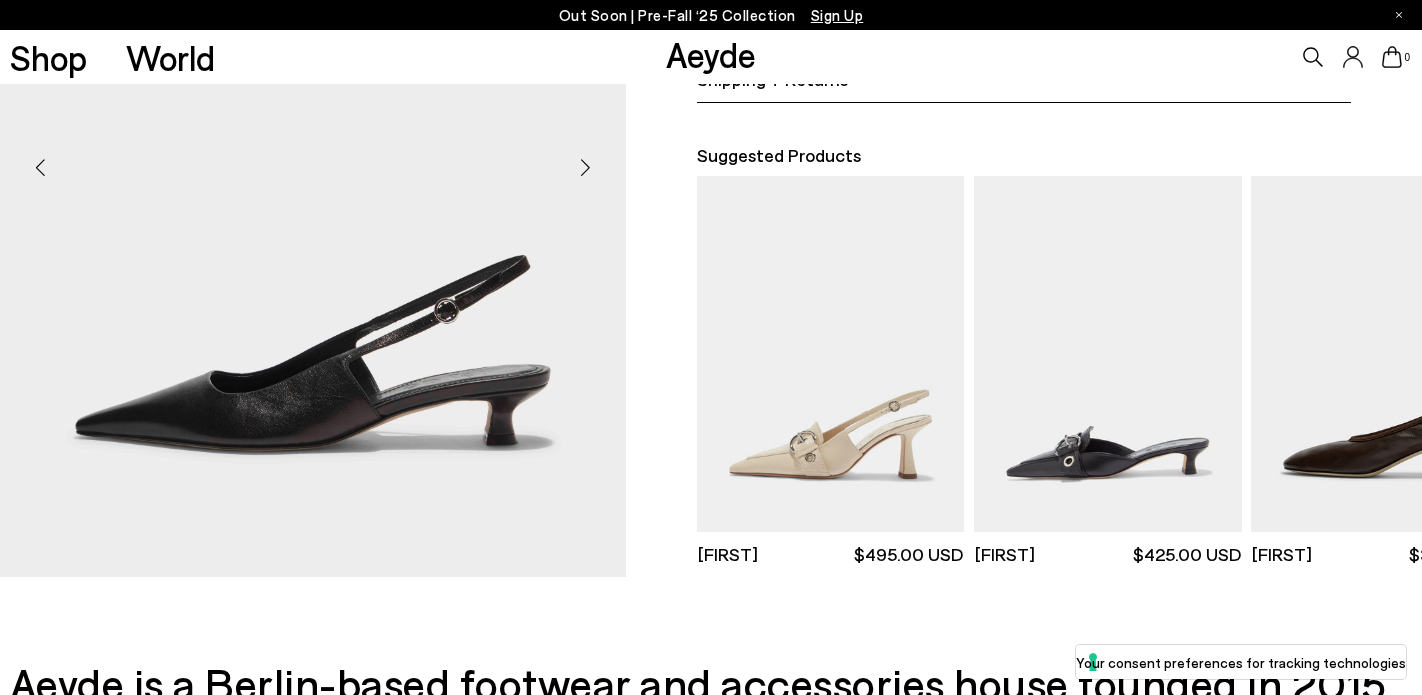 click at bounding box center (586, 168) 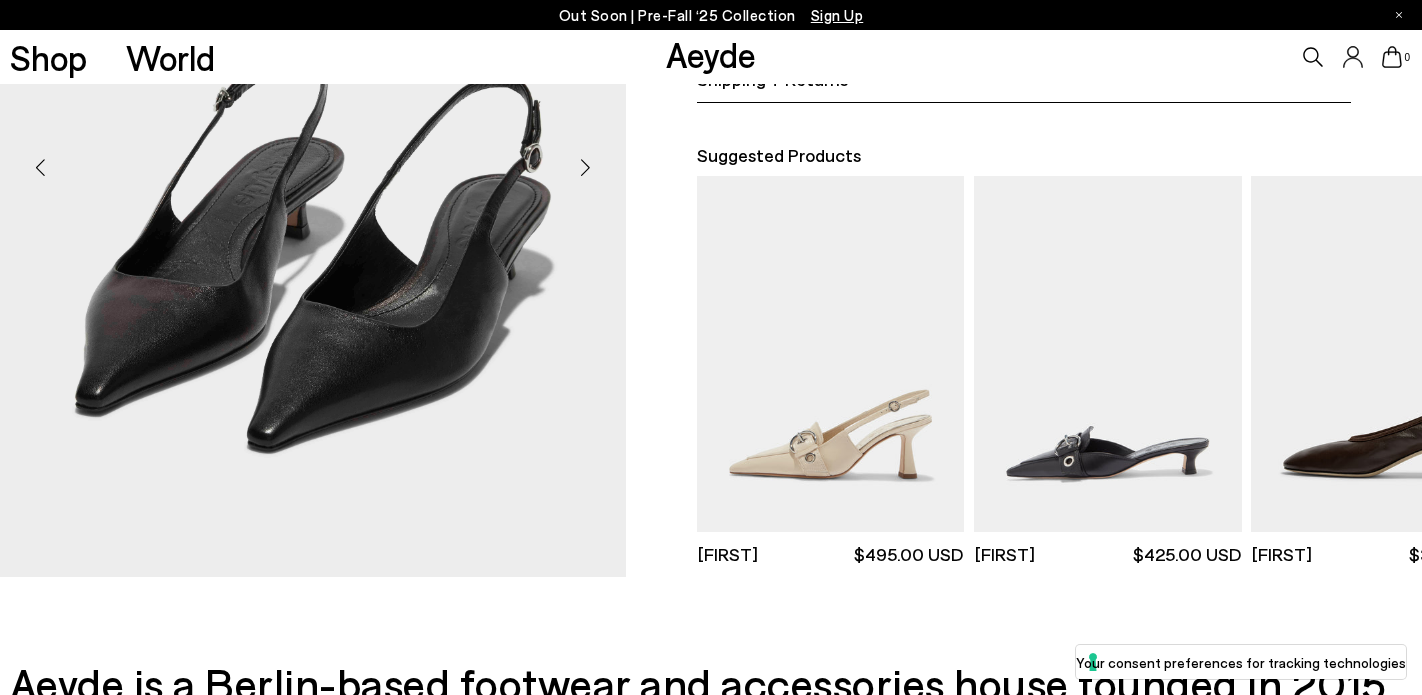 click at bounding box center [586, 168] 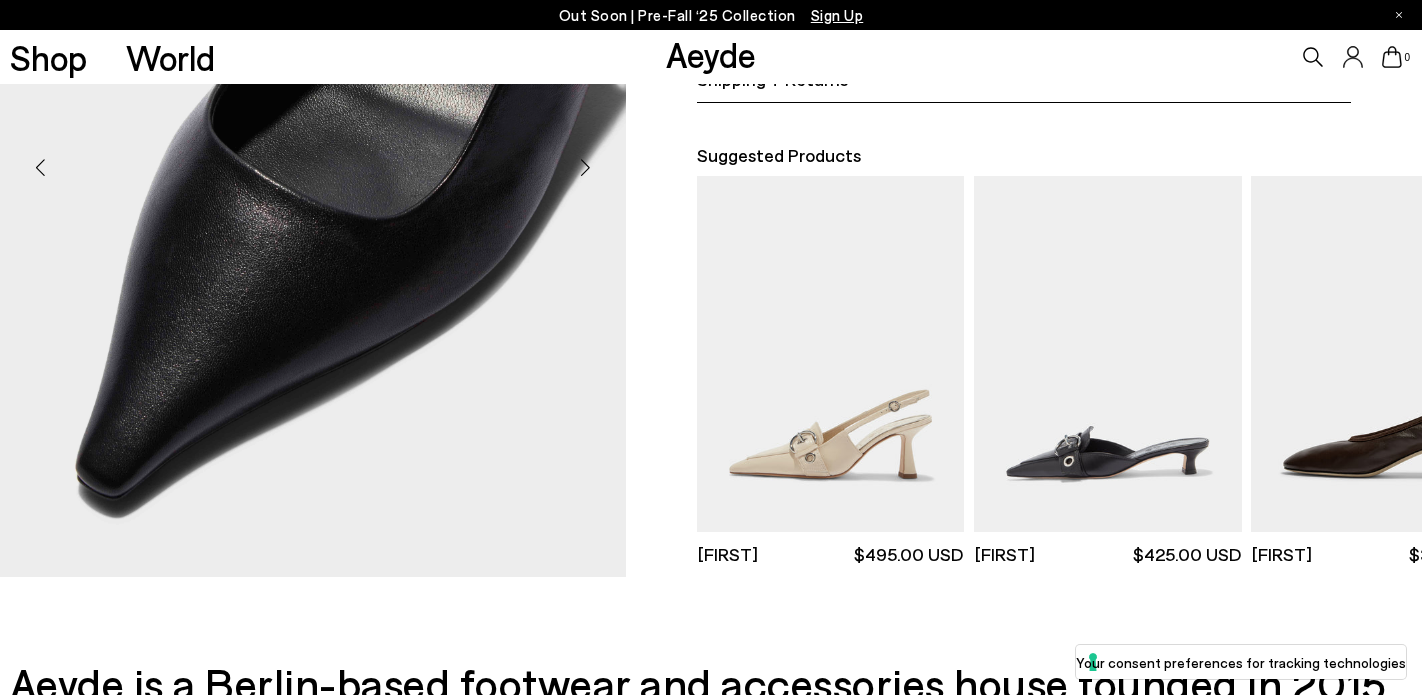 click at bounding box center (586, 168) 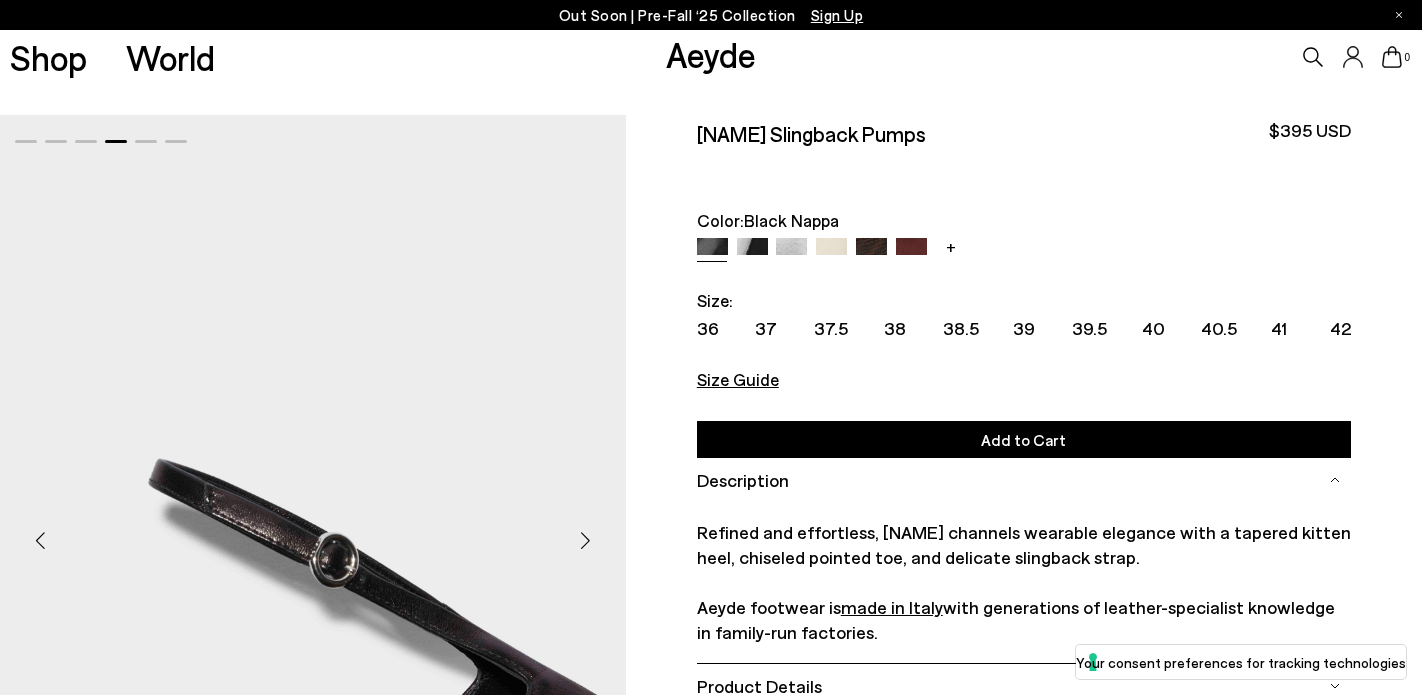scroll, scrollTop: 0, scrollLeft: 0, axis: both 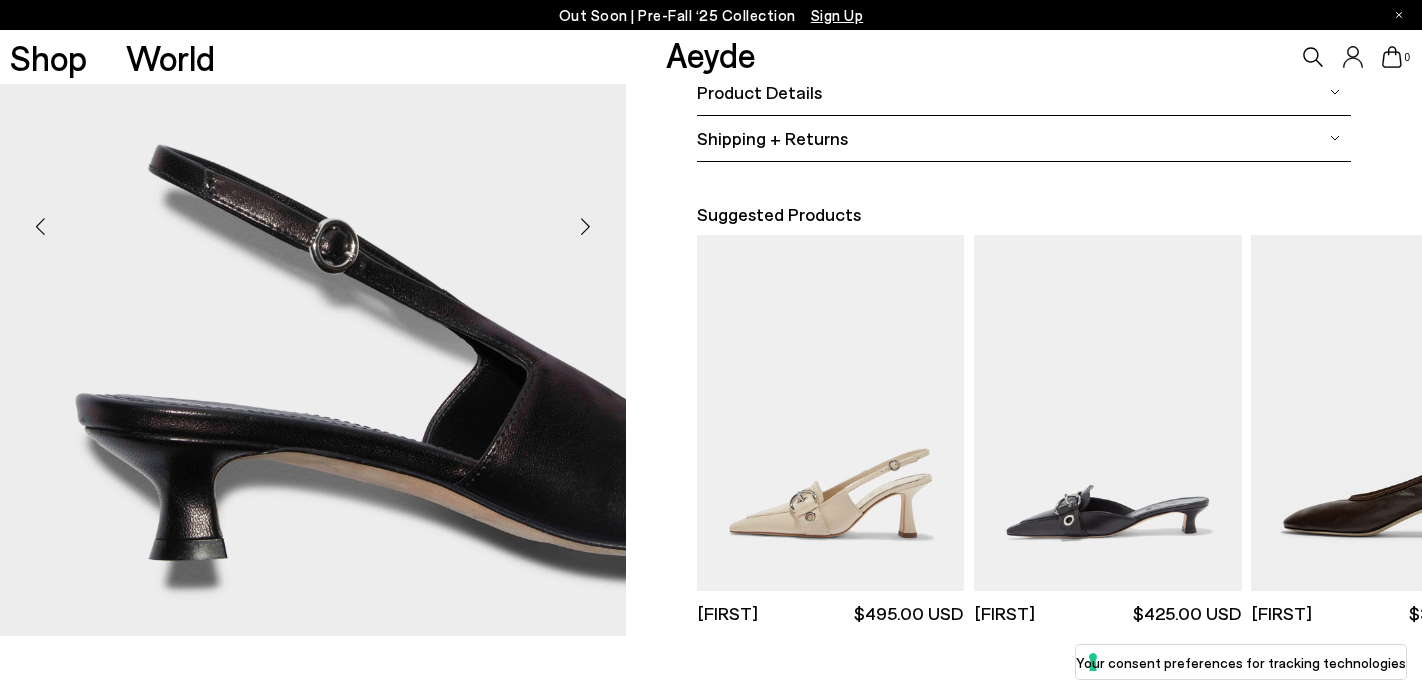 click at bounding box center [586, 227] 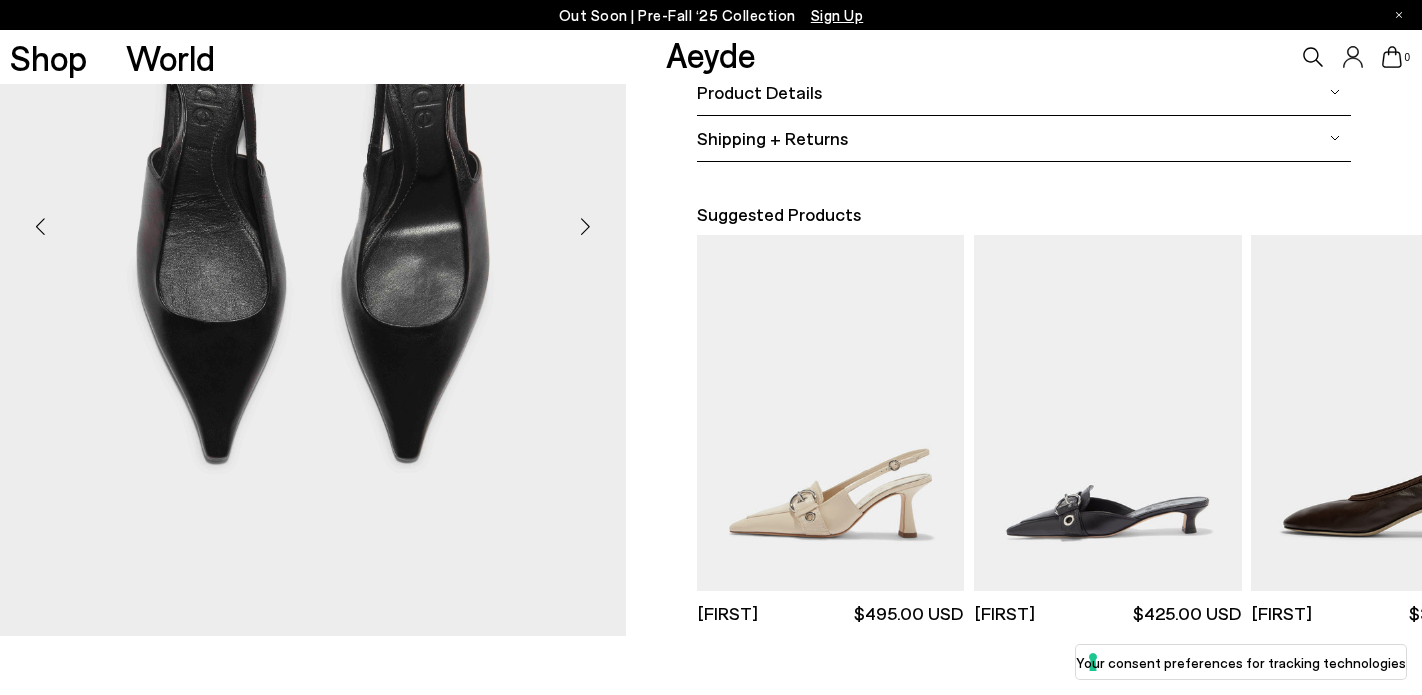 click at bounding box center (586, 227) 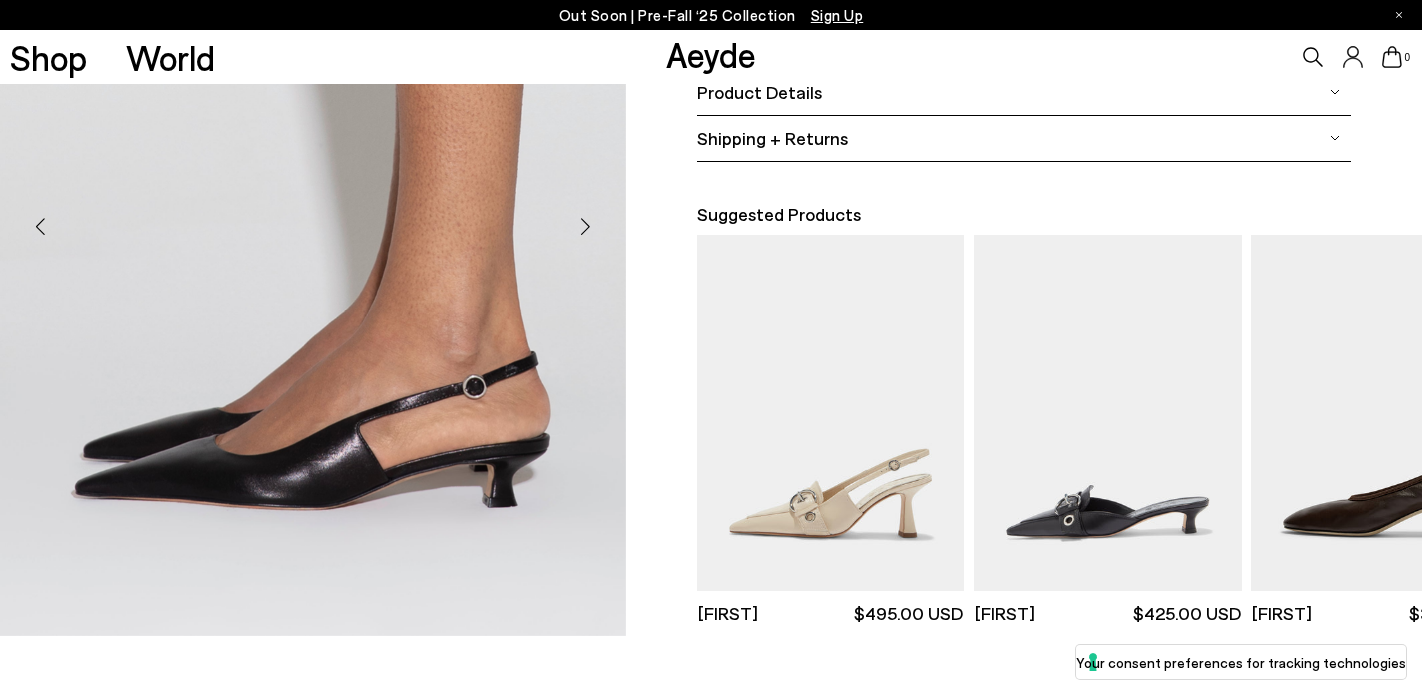 click at bounding box center [586, 227] 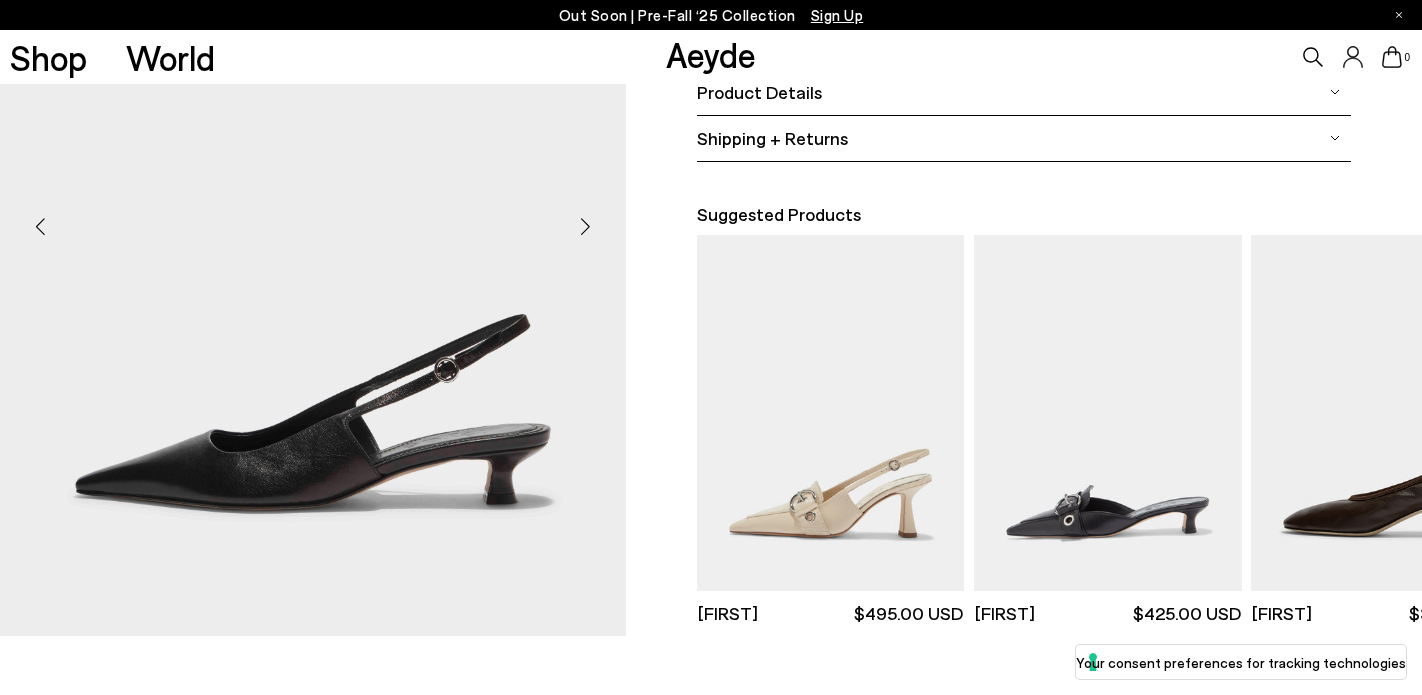 click at bounding box center (586, 227) 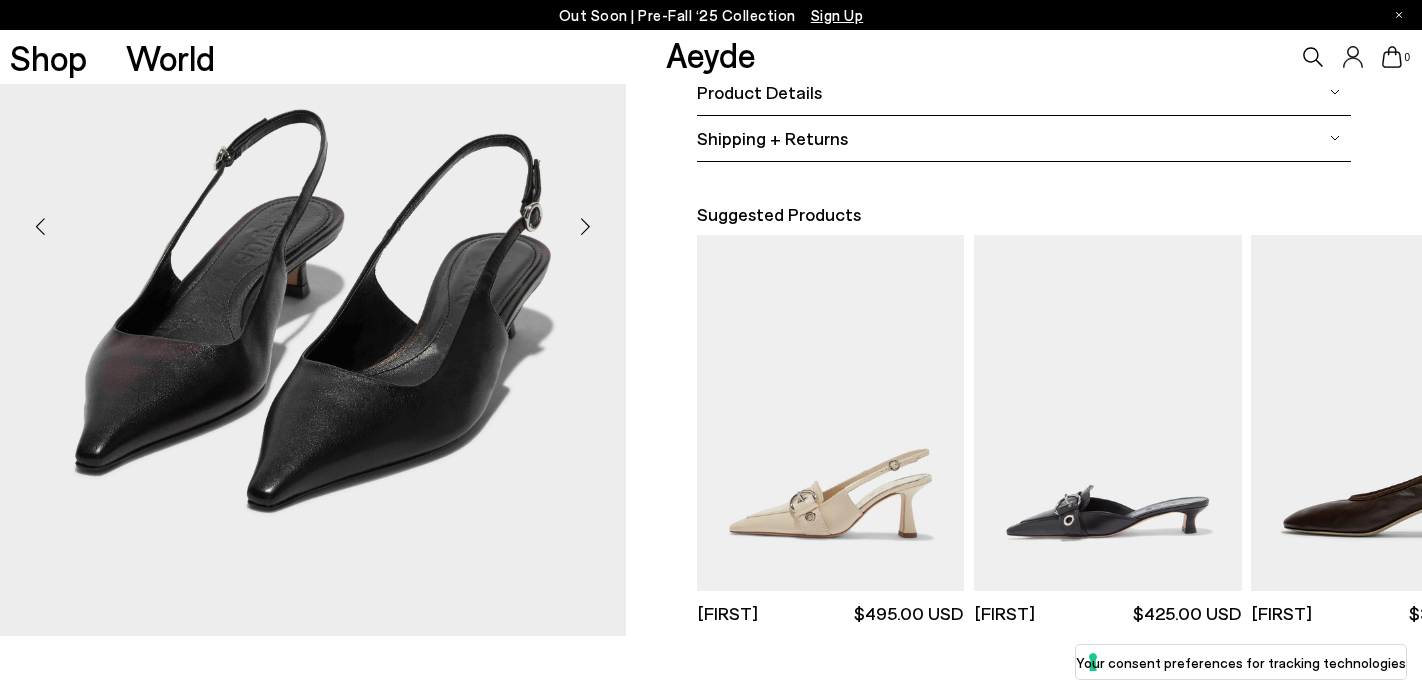 click at bounding box center (586, 227) 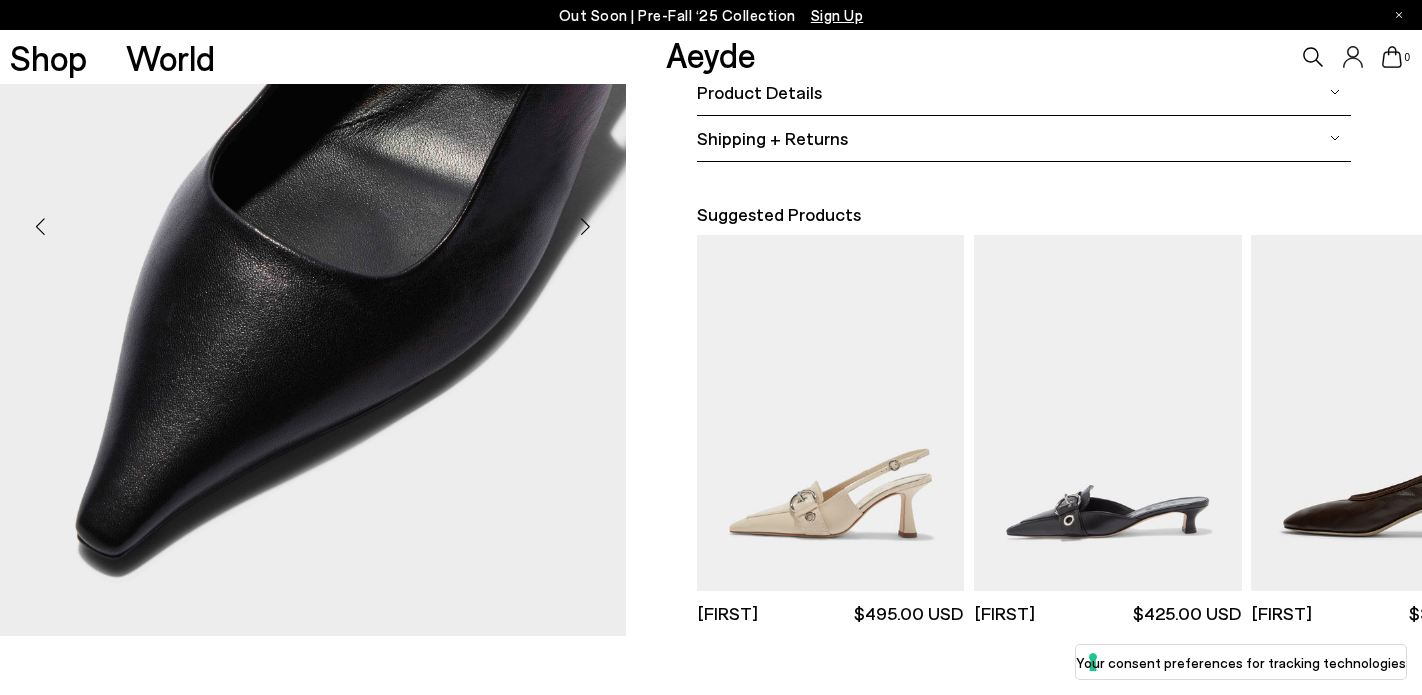 click at bounding box center (586, 227) 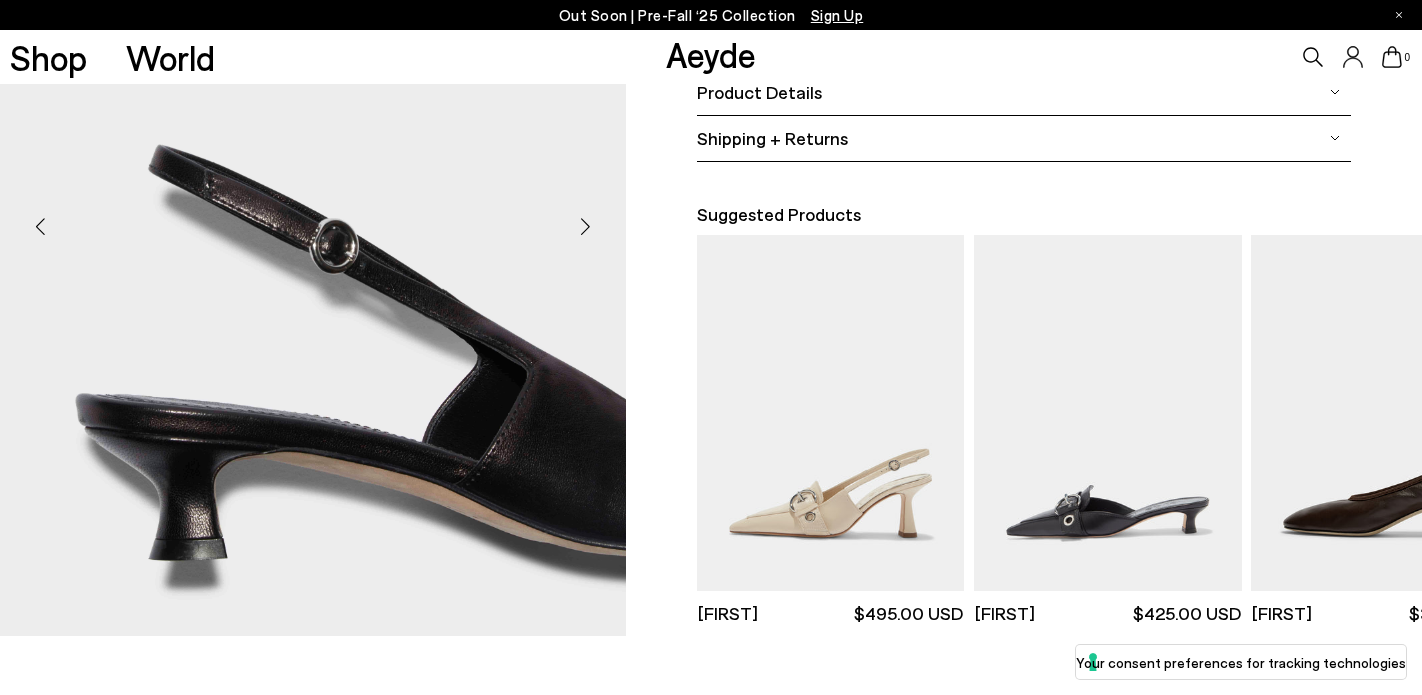 click at bounding box center [586, 227] 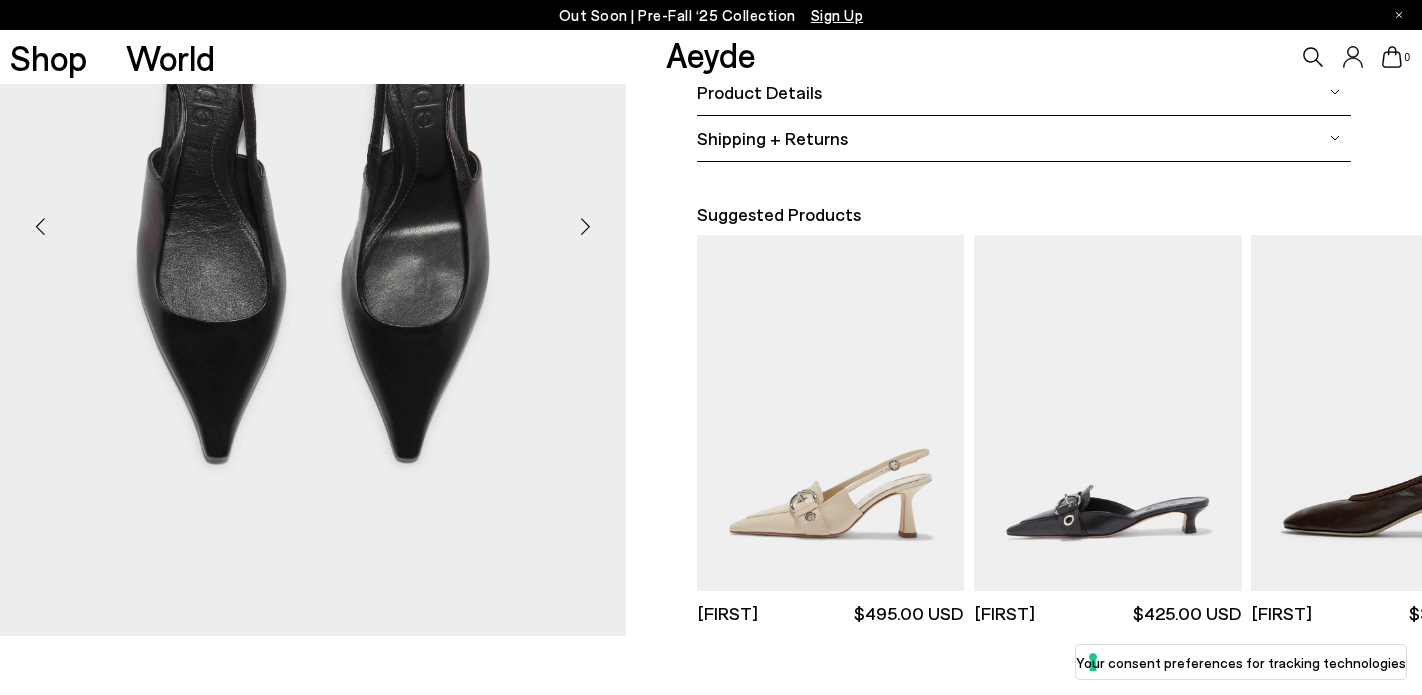 click at bounding box center (586, 227) 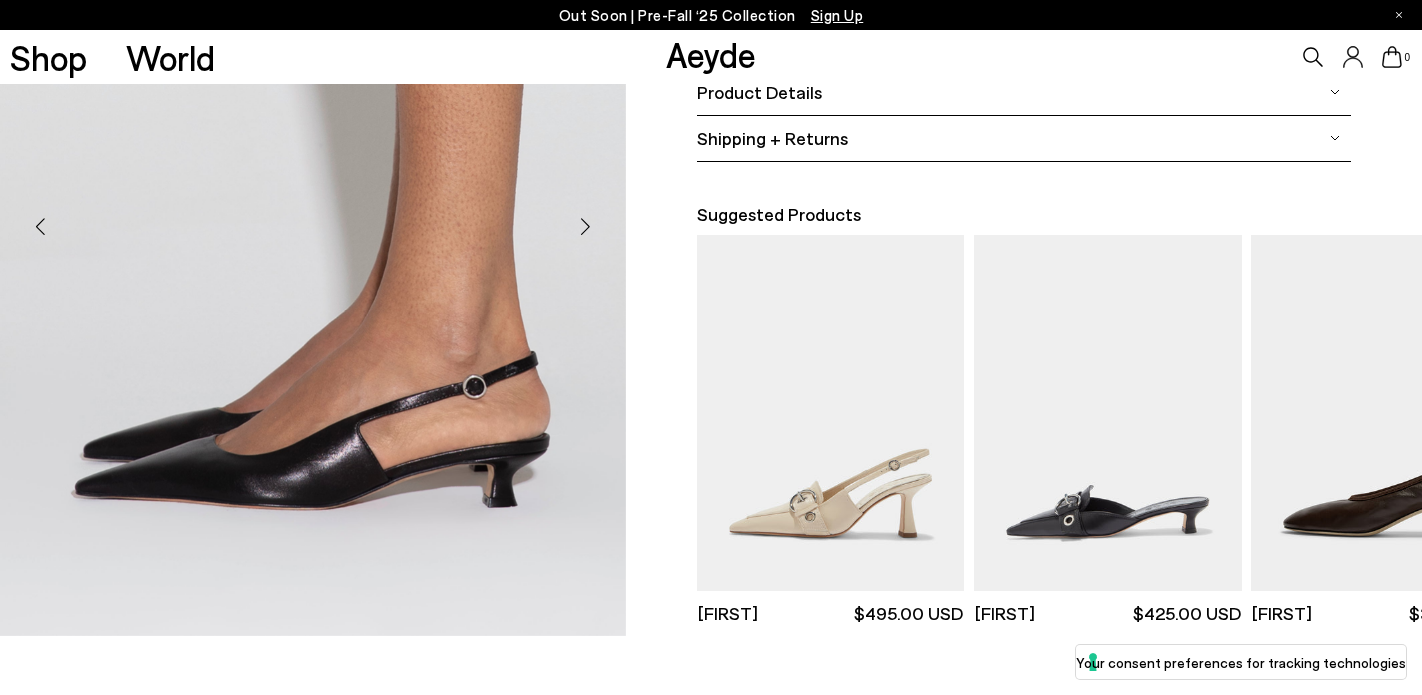 click at bounding box center (586, 227) 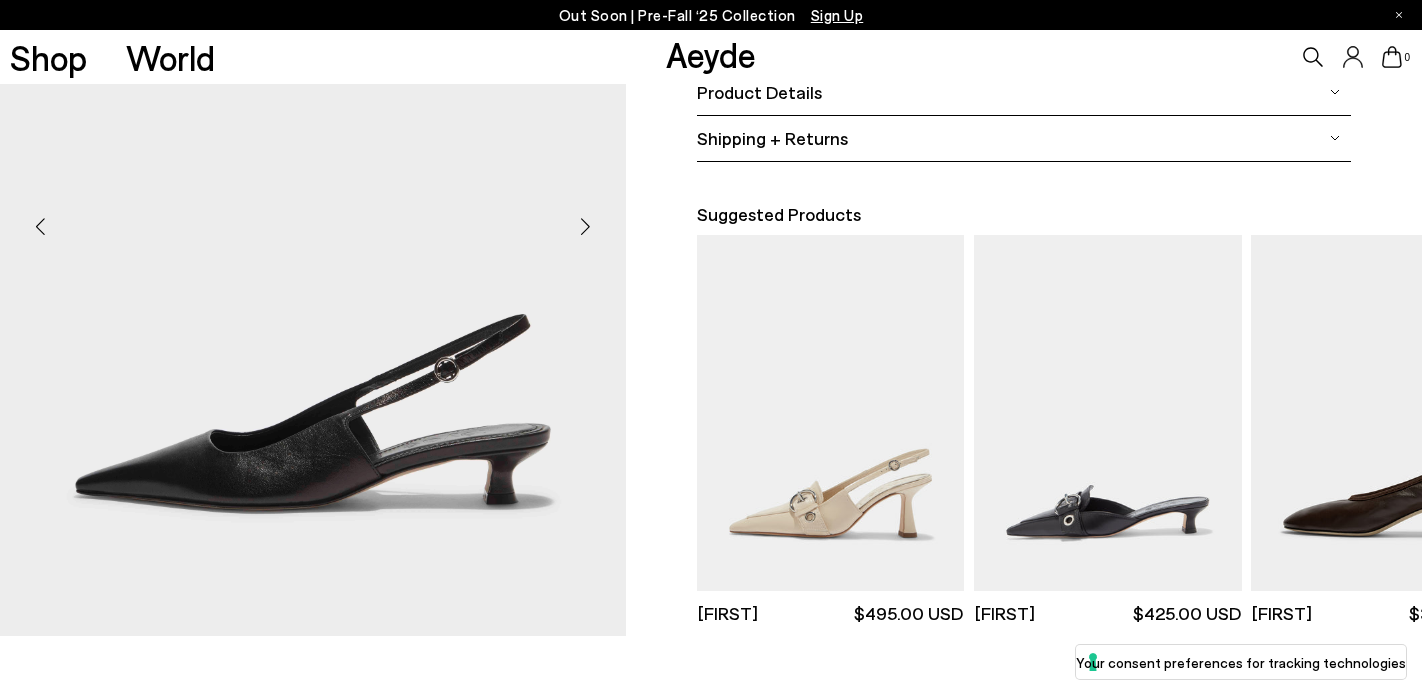 click at bounding box center (586, 227) 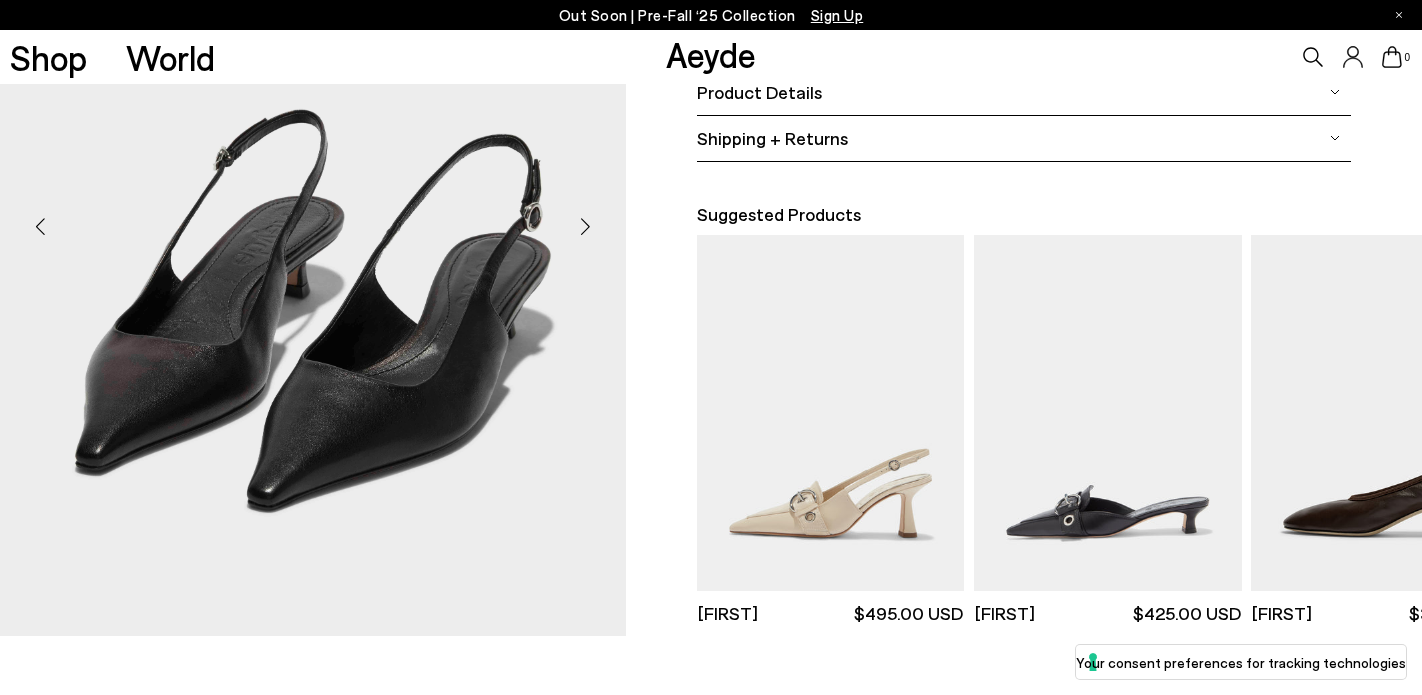 click at bounding box center (586, 227) 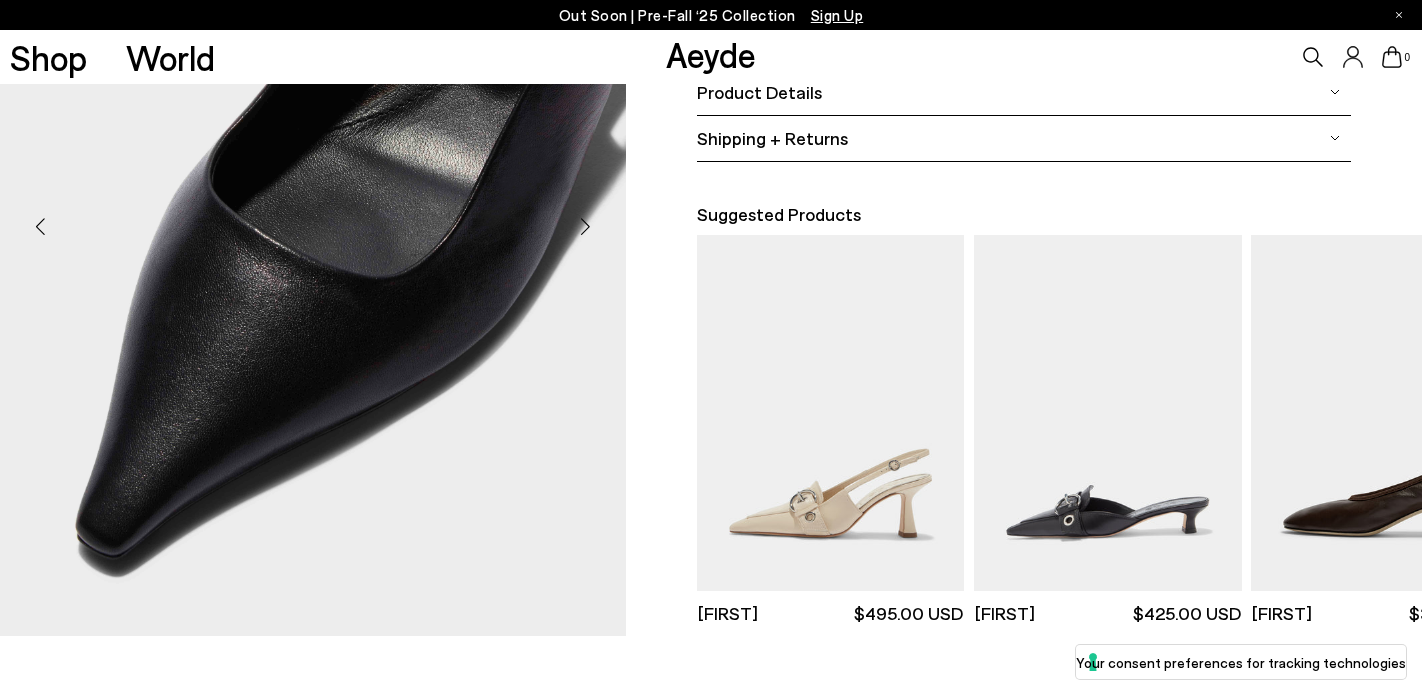 click at bounding box center [586, 227] 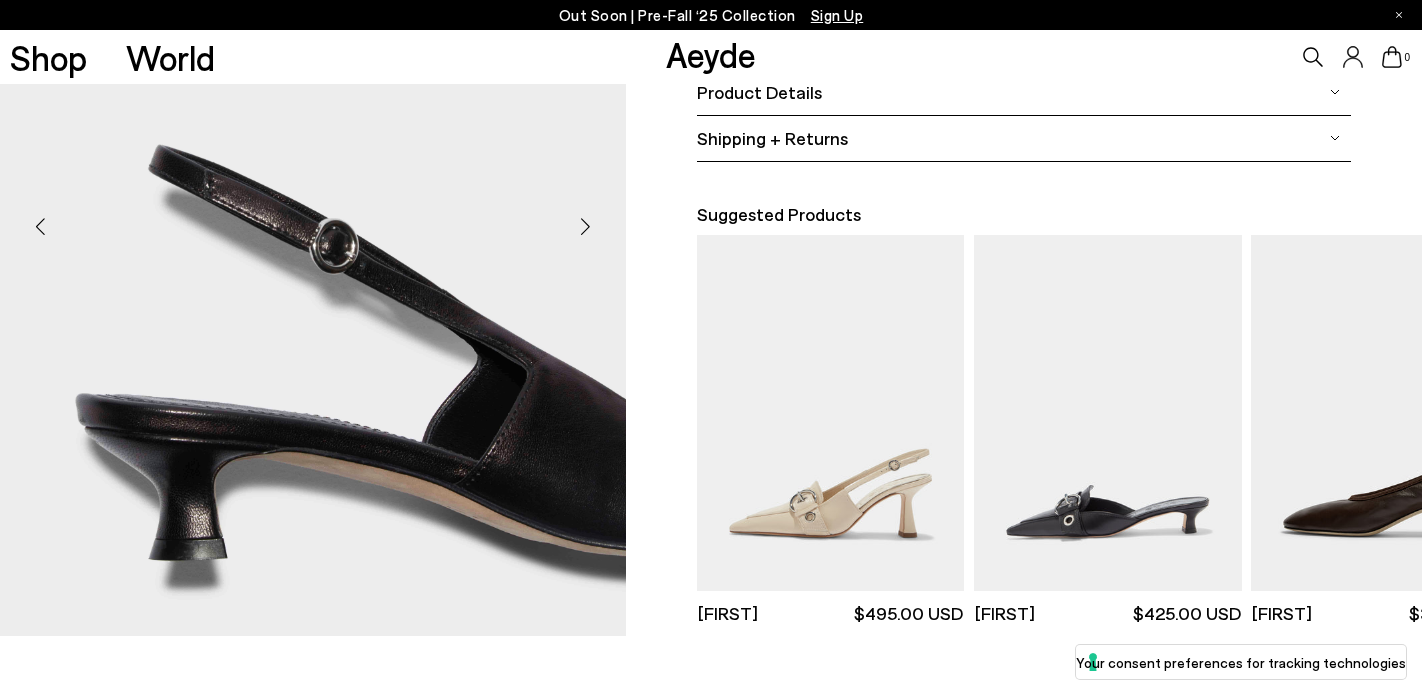 click at bounding box center [586, 227] 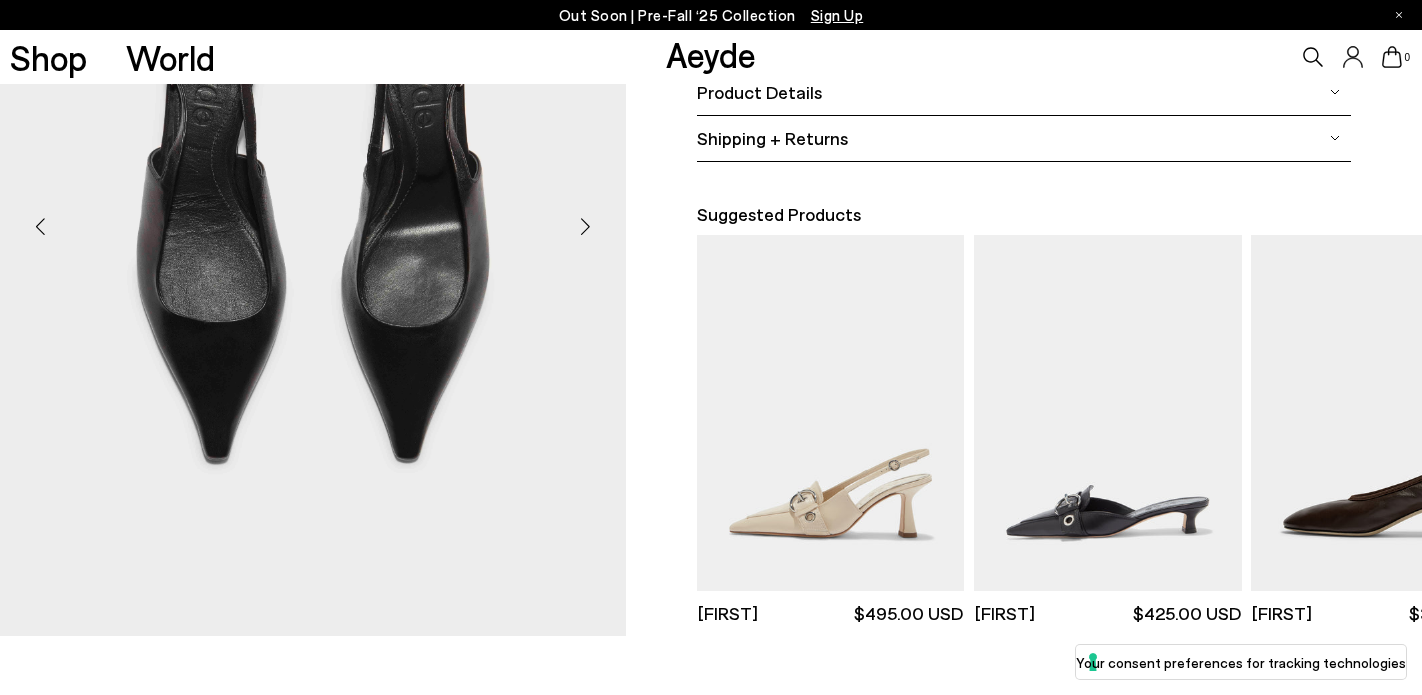 click at bounding box center (586, 227) 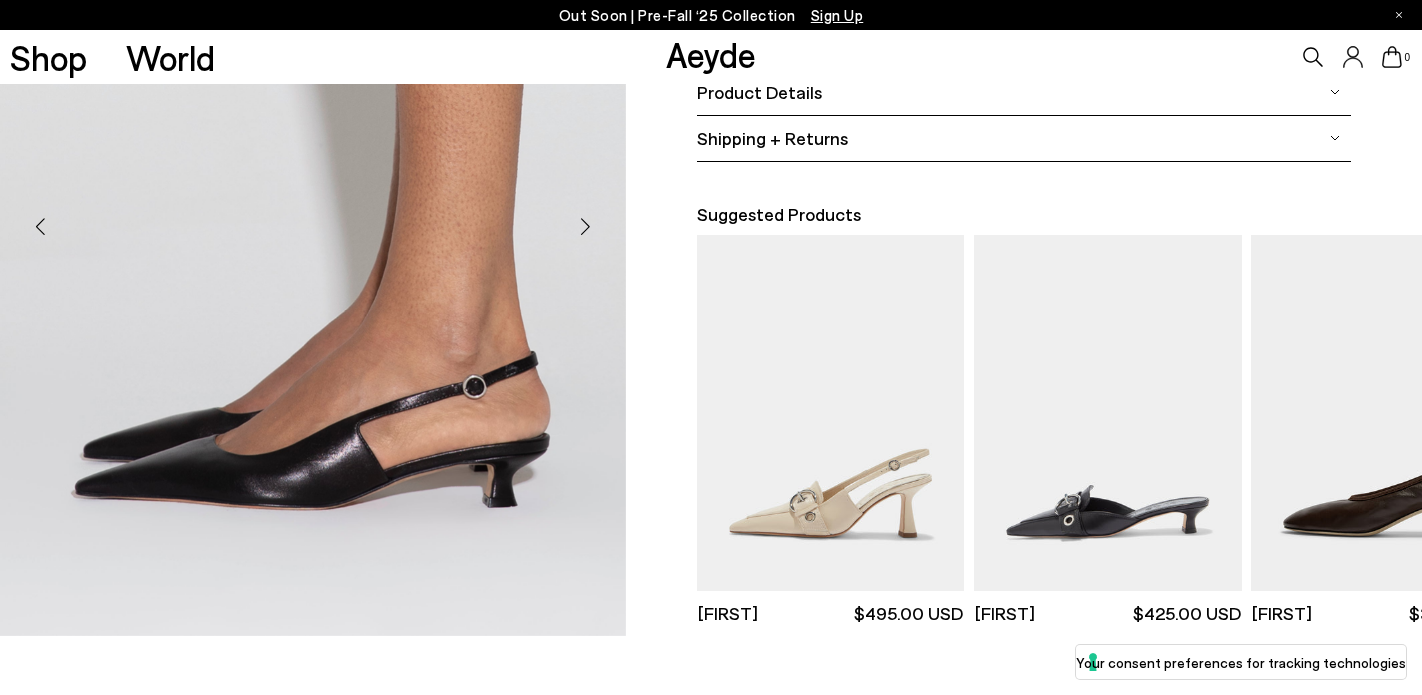 click at bounding box center (586, 227) 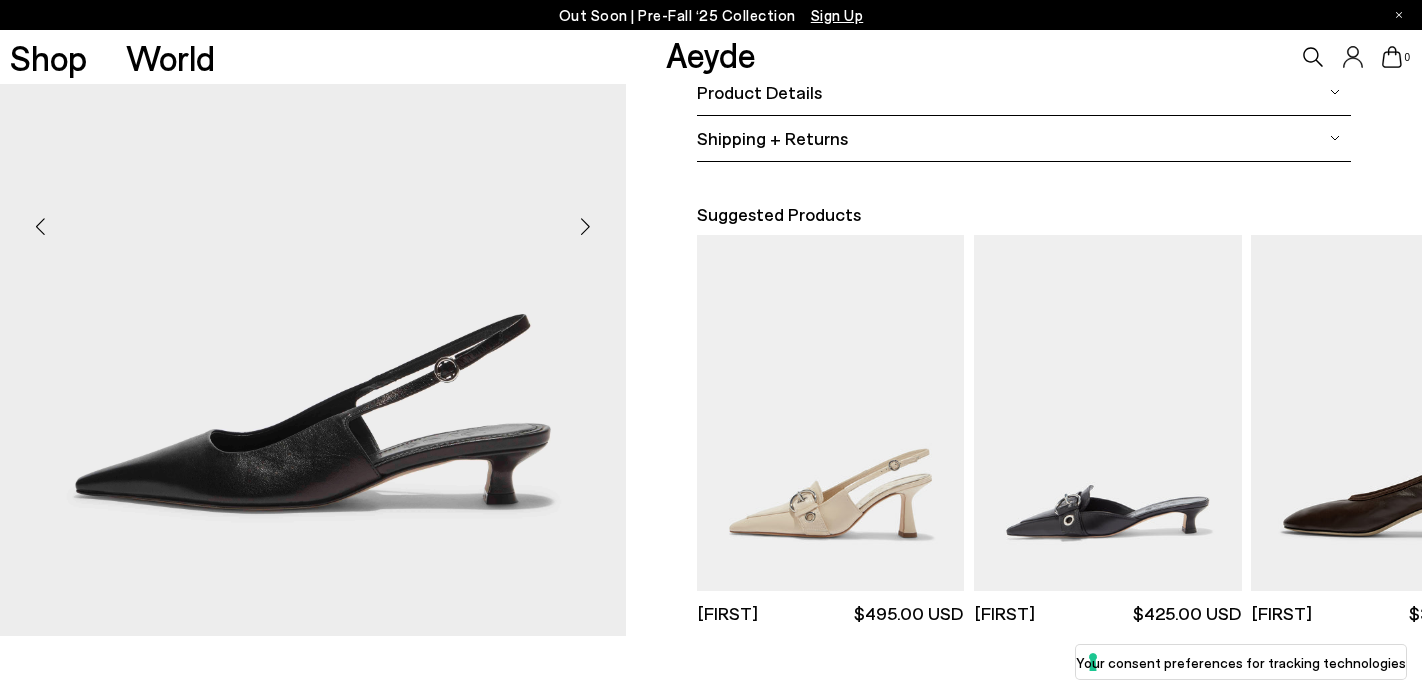 click at bounding box center [586, 227] 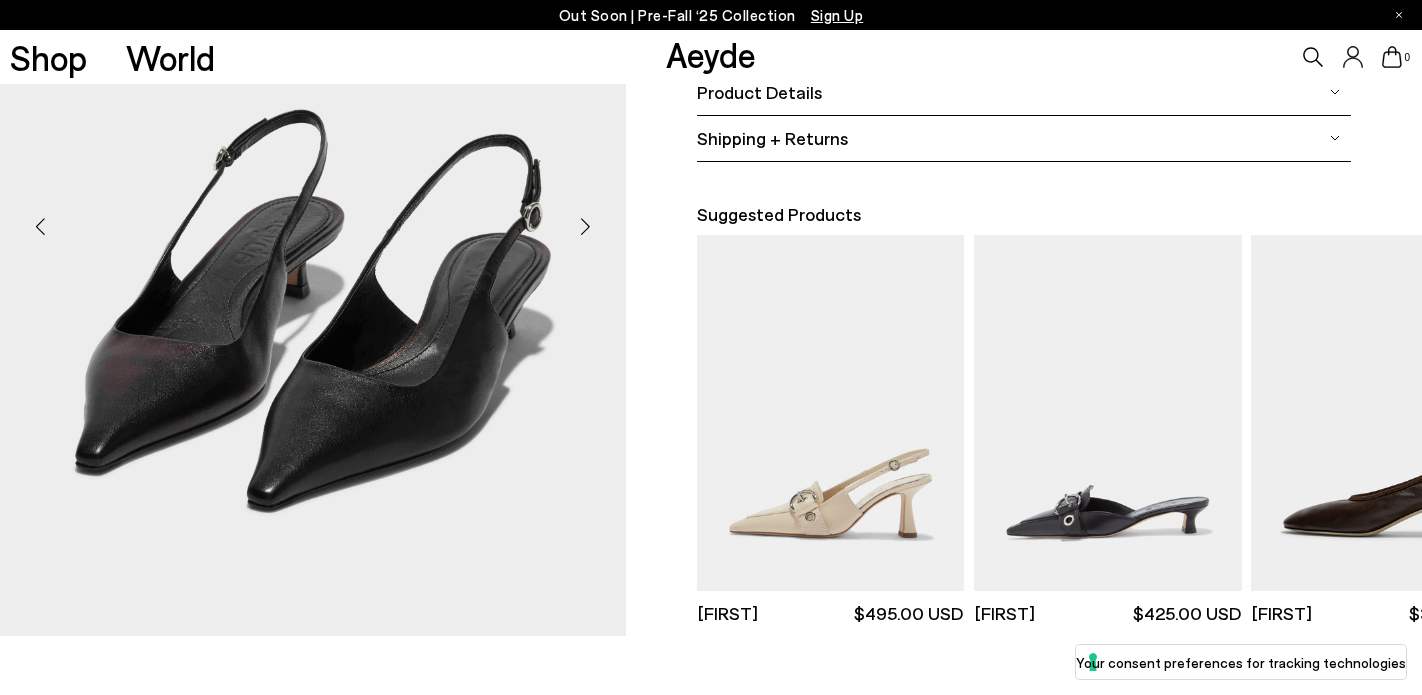 click at bounding box center (586, 227) 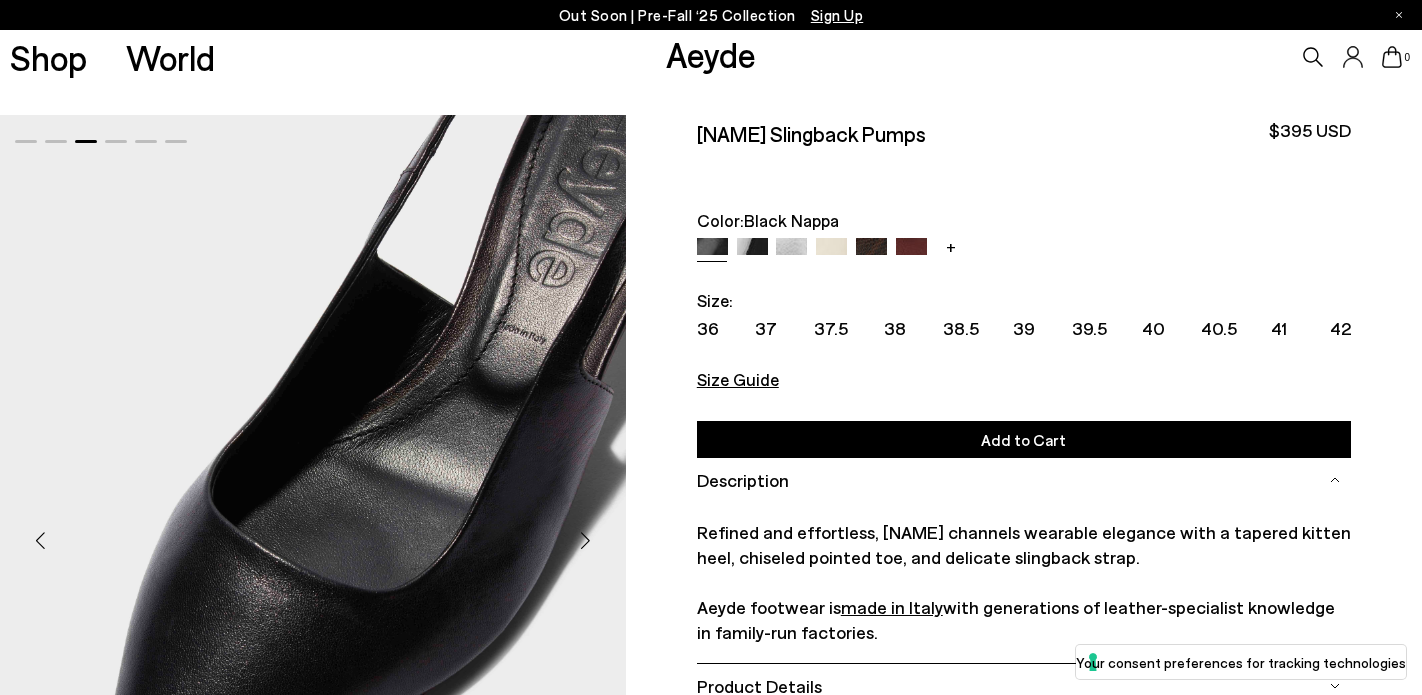 scroll, scrollTop: 0, scrollLeft: 0, axis: both 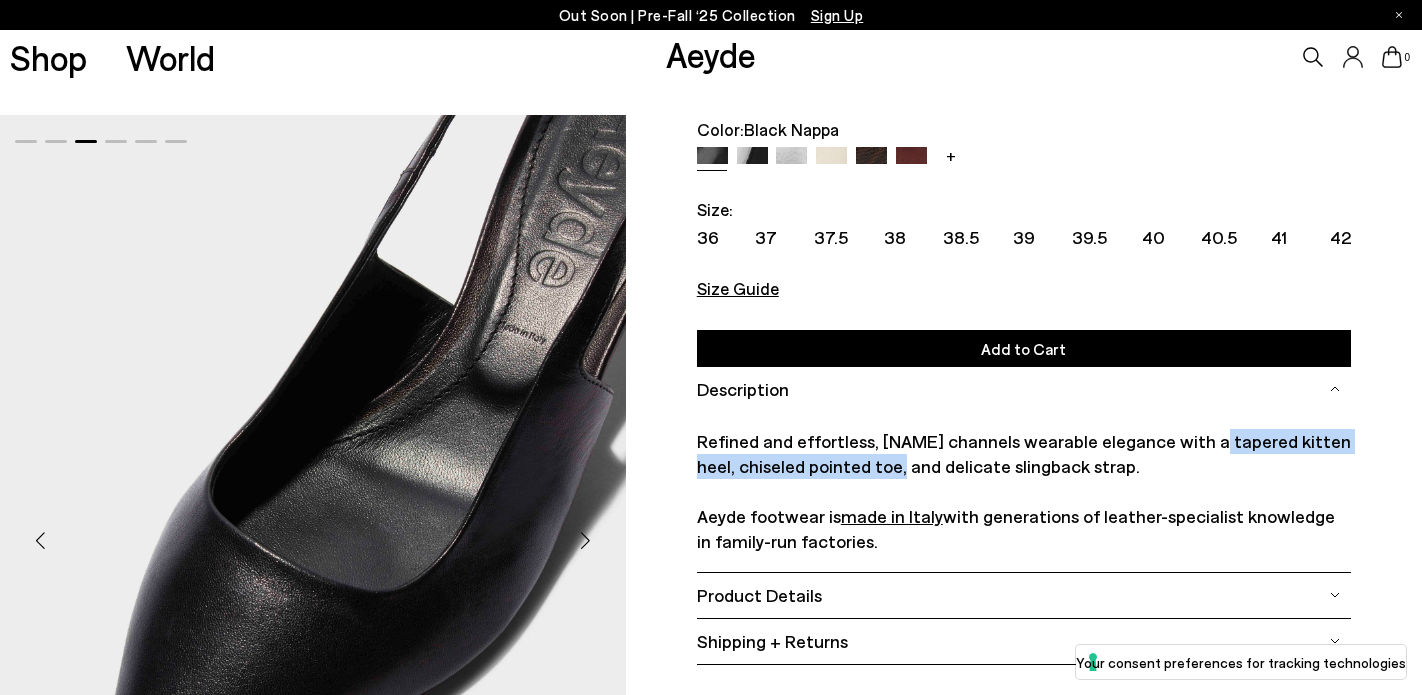 drag, startPoint x: 1187, startPoint y: 473, endPoint x: 850, endPoint y: 504, distance: 338.42282 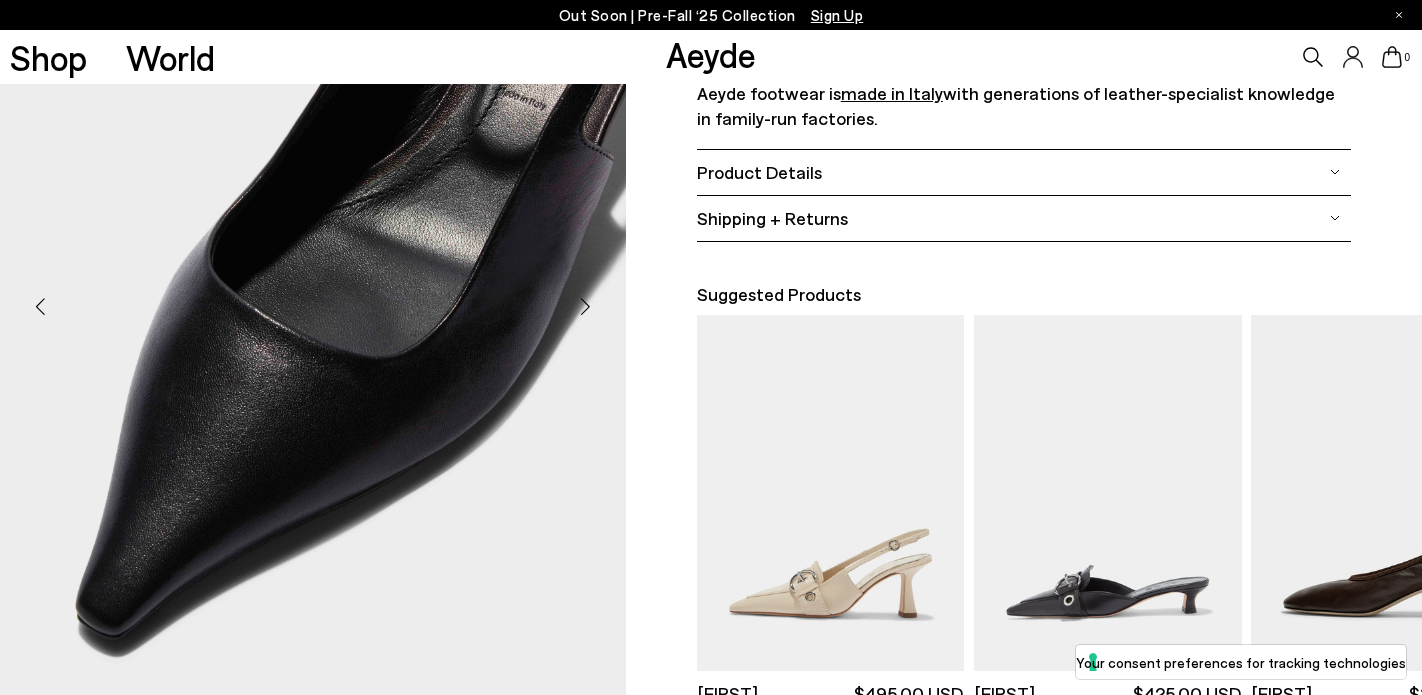 scroll, scrollTop: 481, scrollLeft: 0, axis: vertical 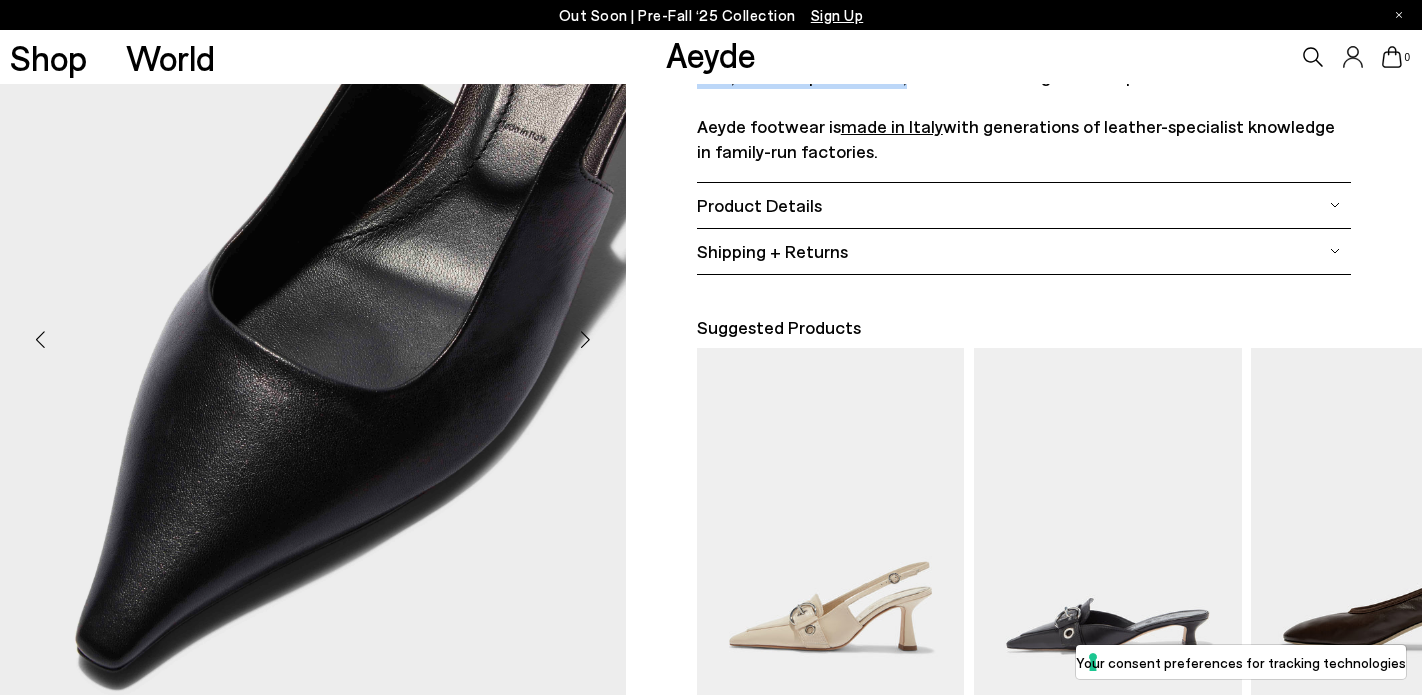click at bounding box center (586, 340) 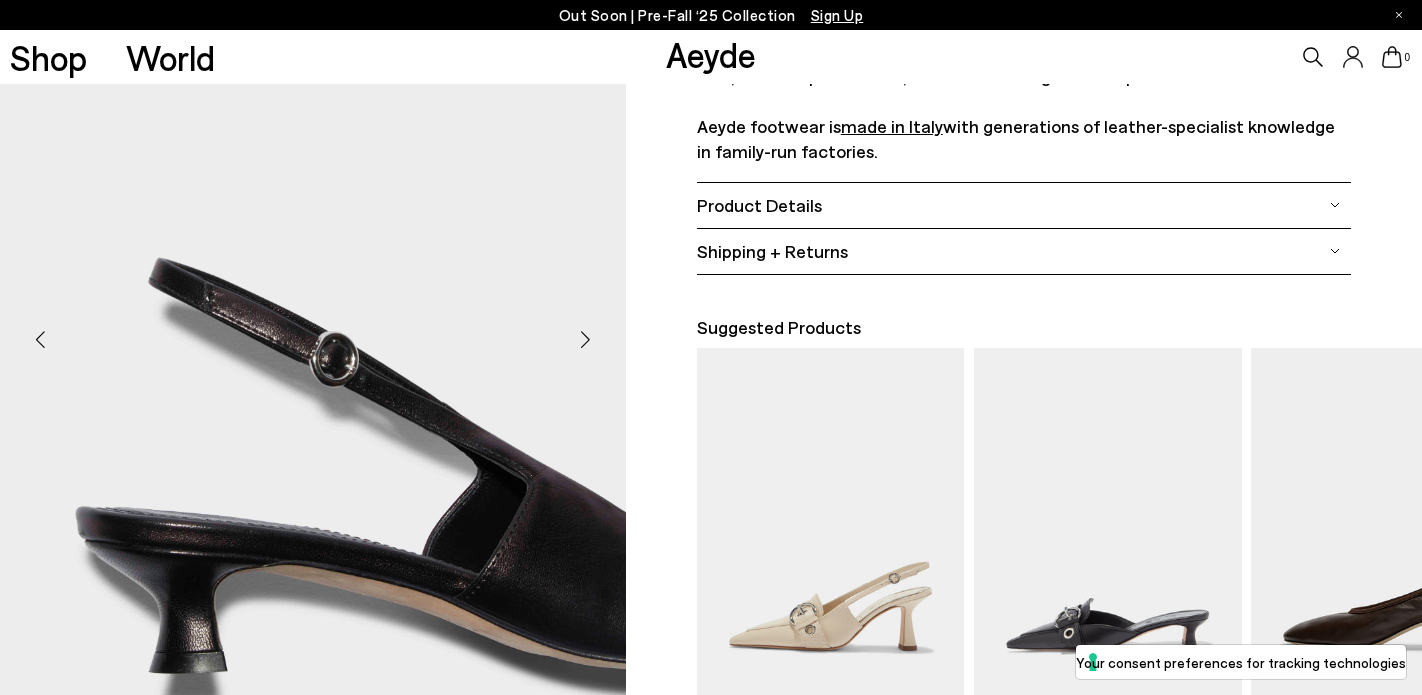 click at bounding box center (586, 340) 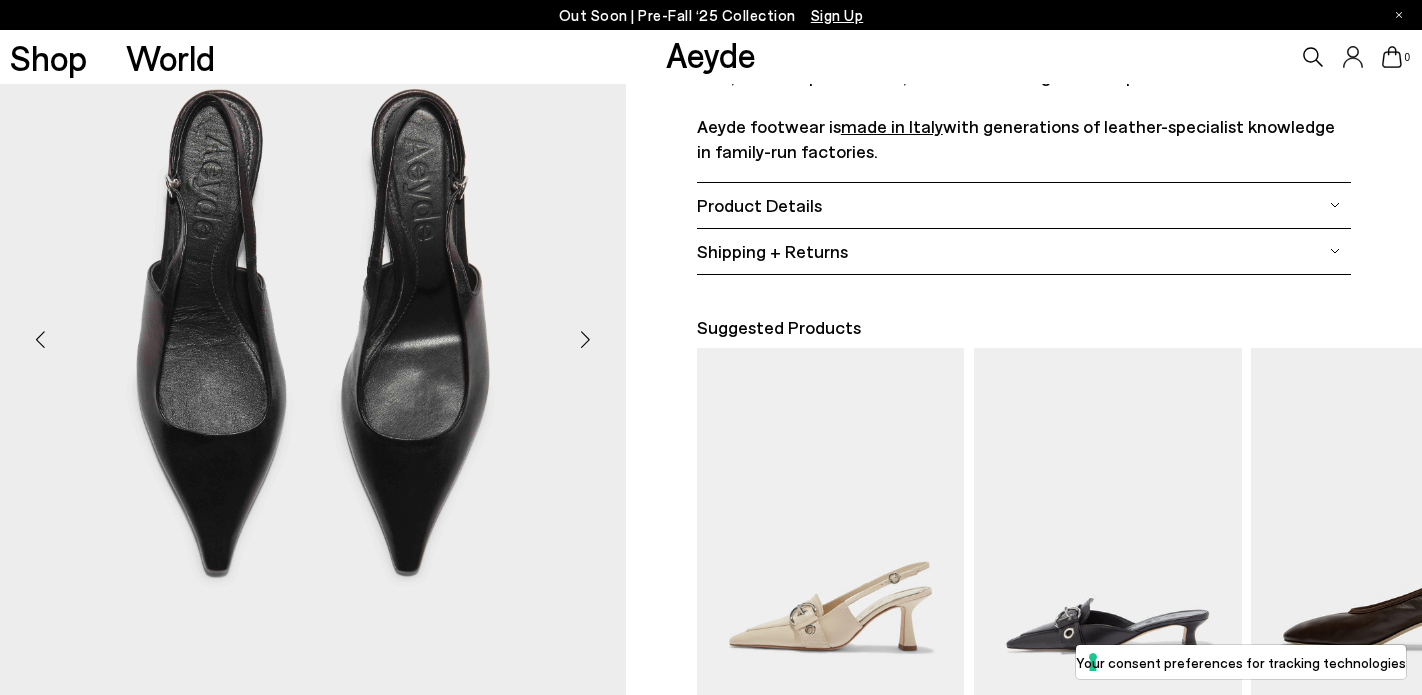 click at bounding box center (586, 340) 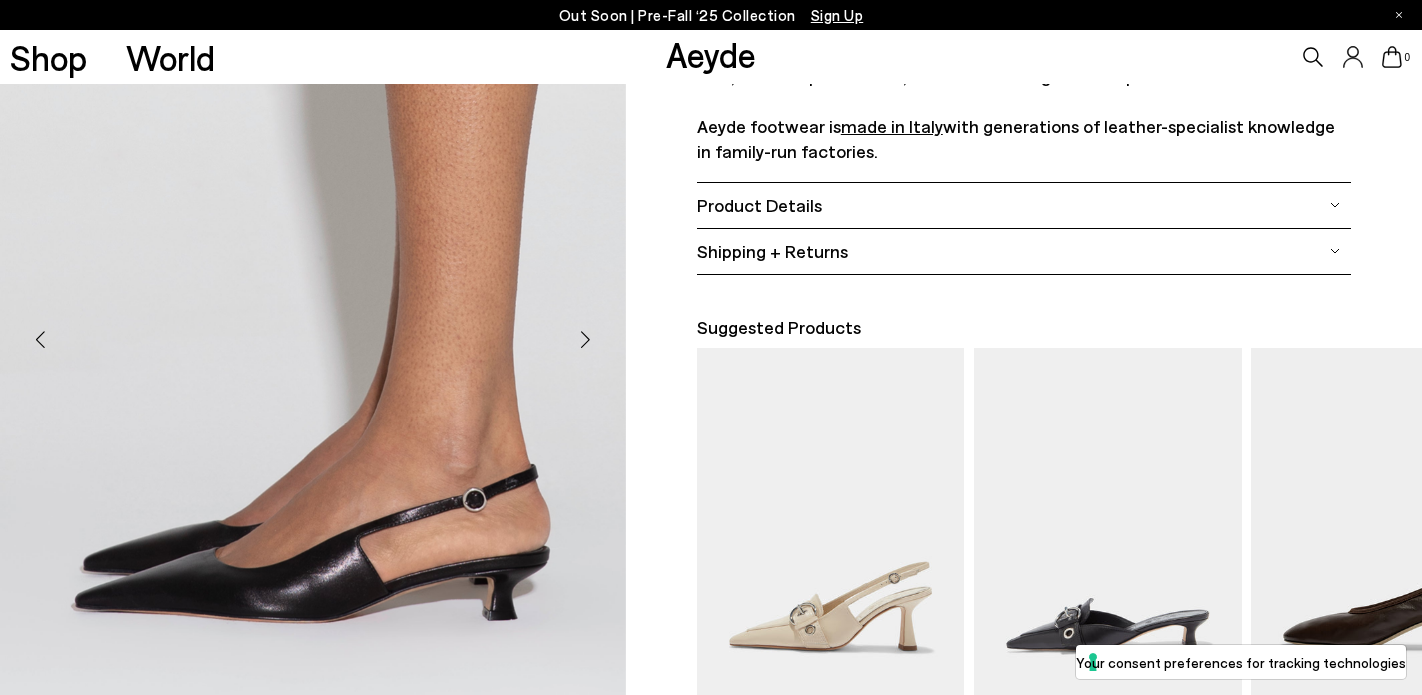 click at bounding box center (586, 340) 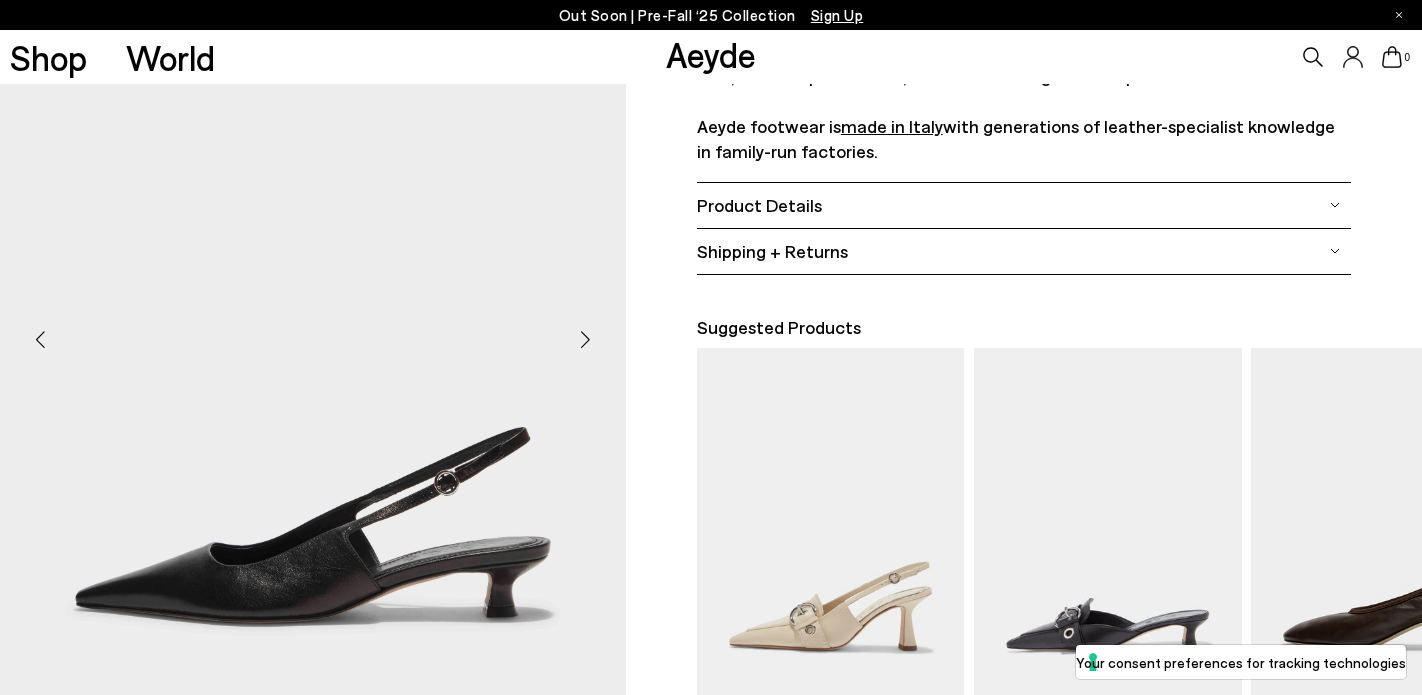 click at bounding box center (586, 340) 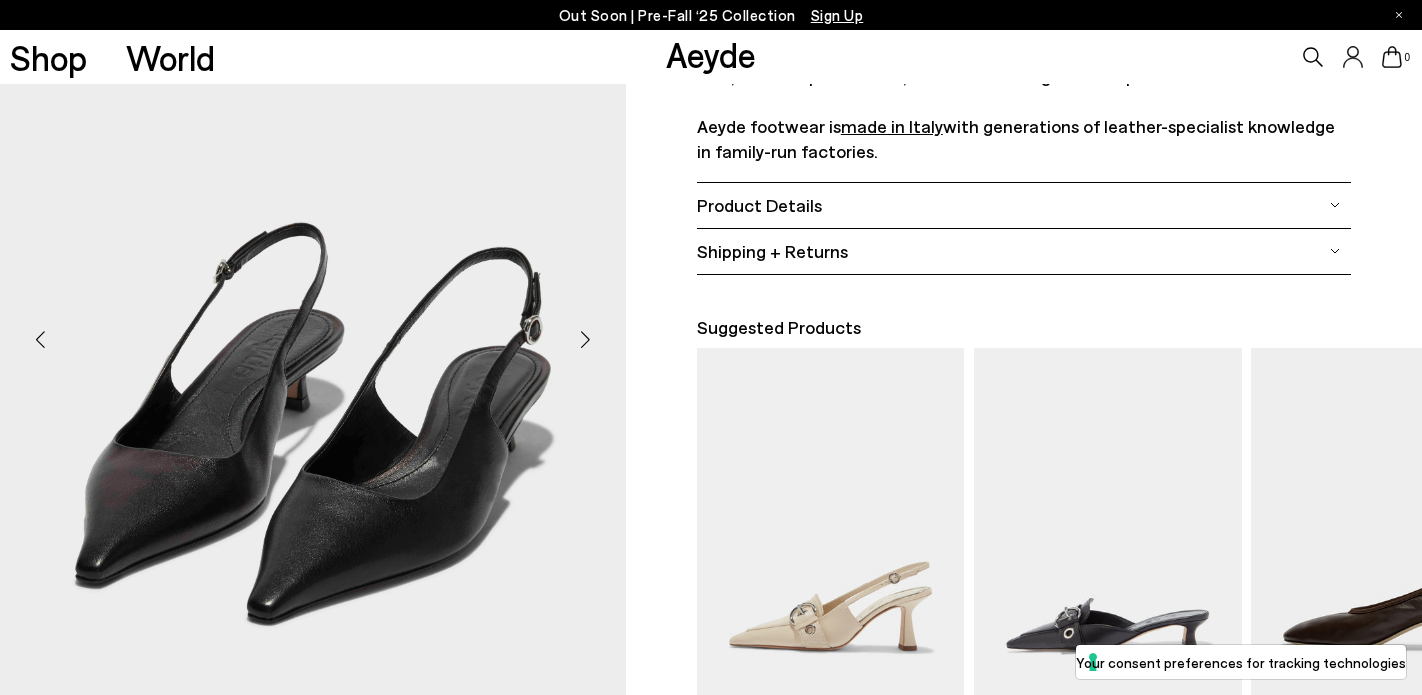 click at bounding box center (586, 340) 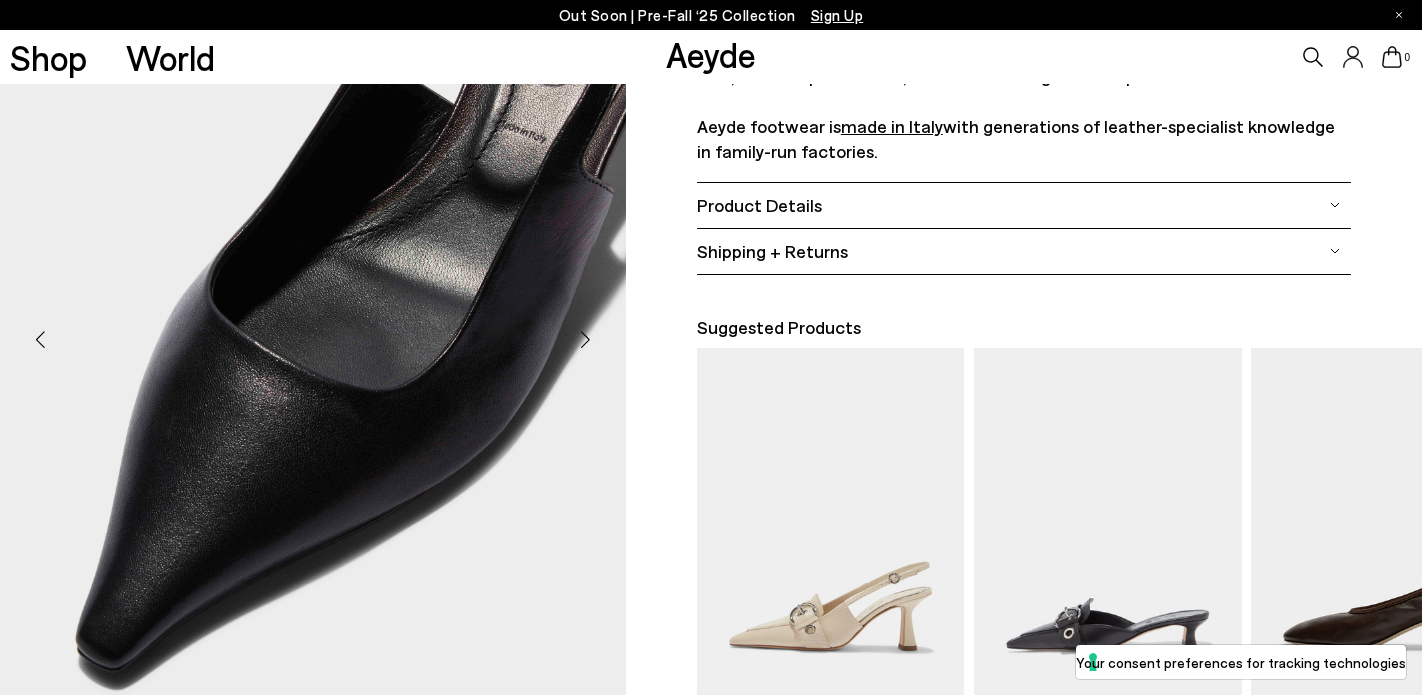click at bounding box center (586, 340) 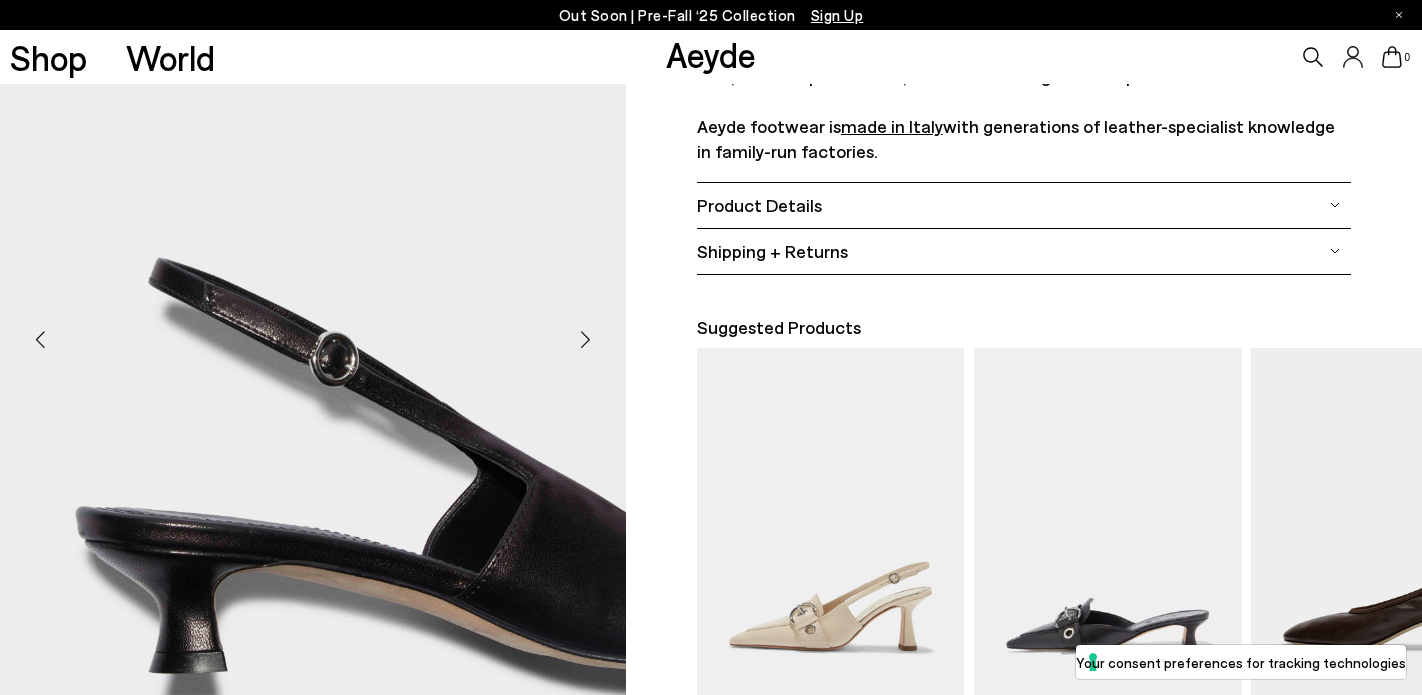 click at bounding box center [586, 340] 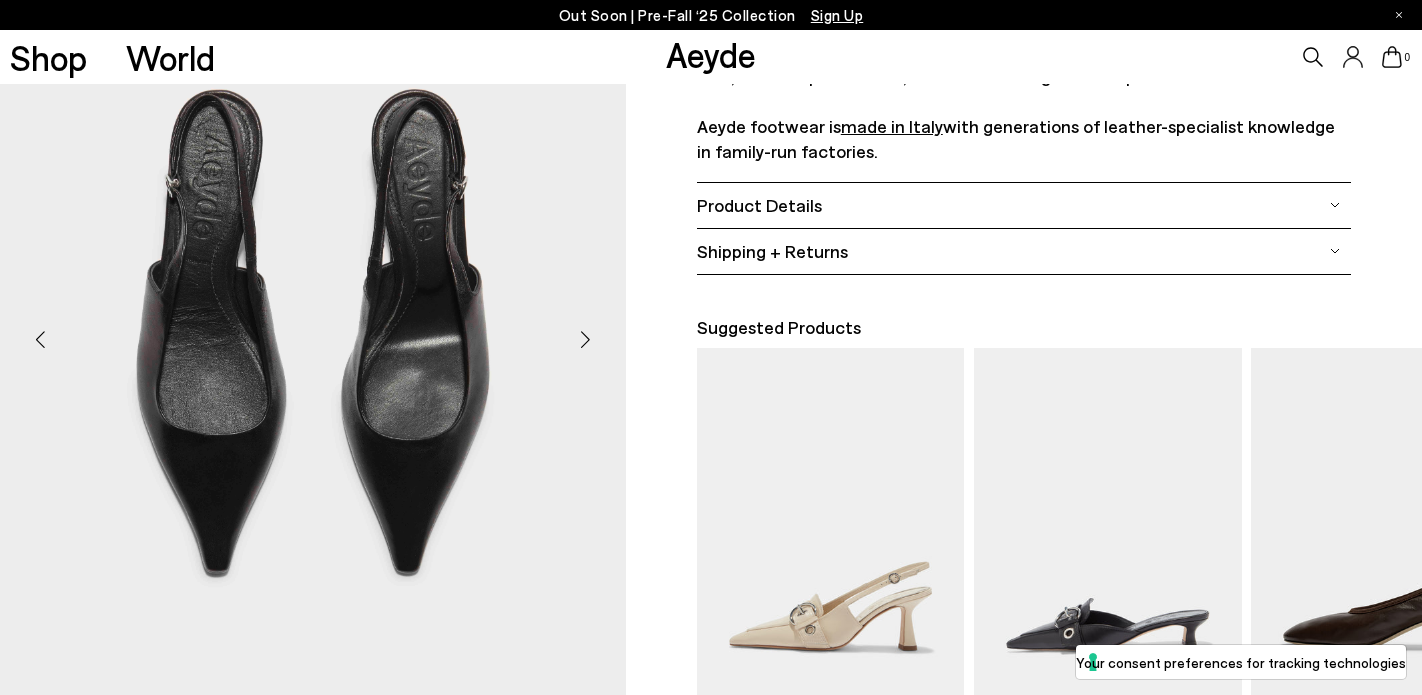 click on "Product Details" at bounding box center [1024, -1] 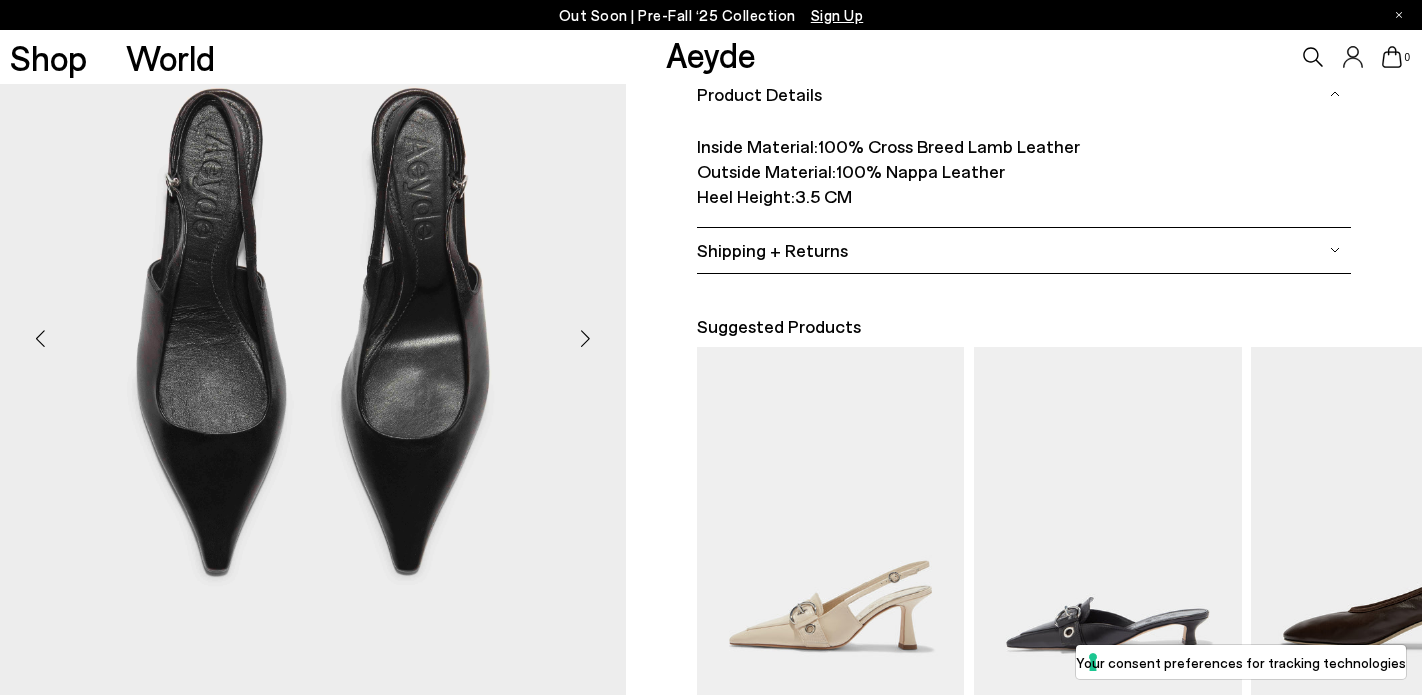 scroll, scrollTop: 360, scrollLeft: 0, axis: vertical 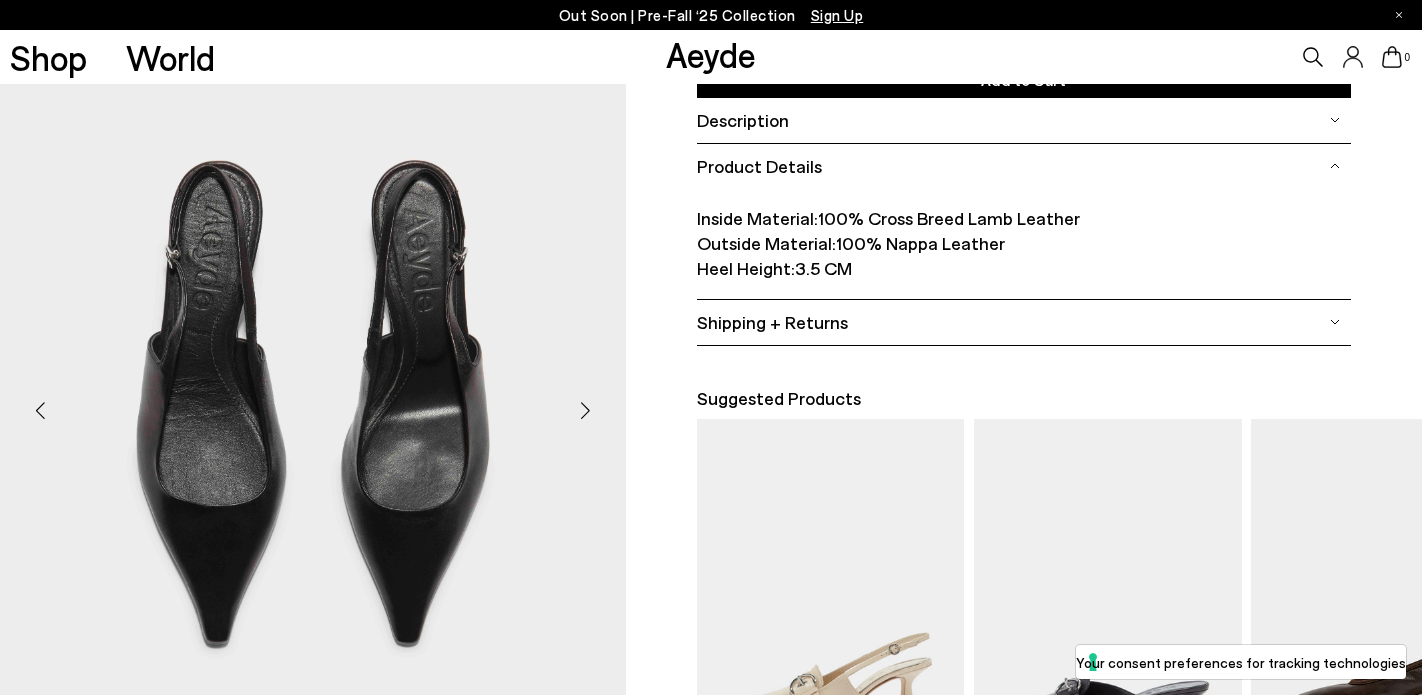 drag, startPoint x: 858, startPoint y: 280, endPoint x: 796, endPoint y: 279, distance: 62.008064 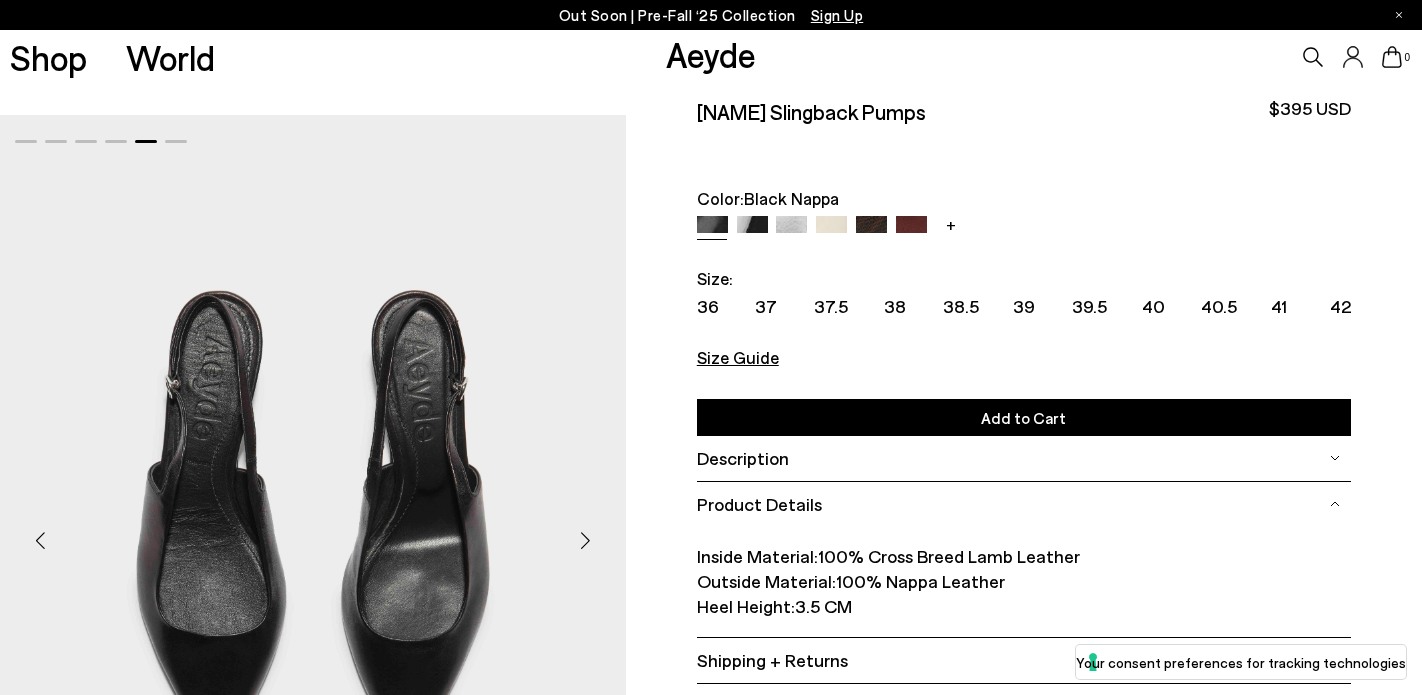 click on "Description" at bounding box center (1024, 458) 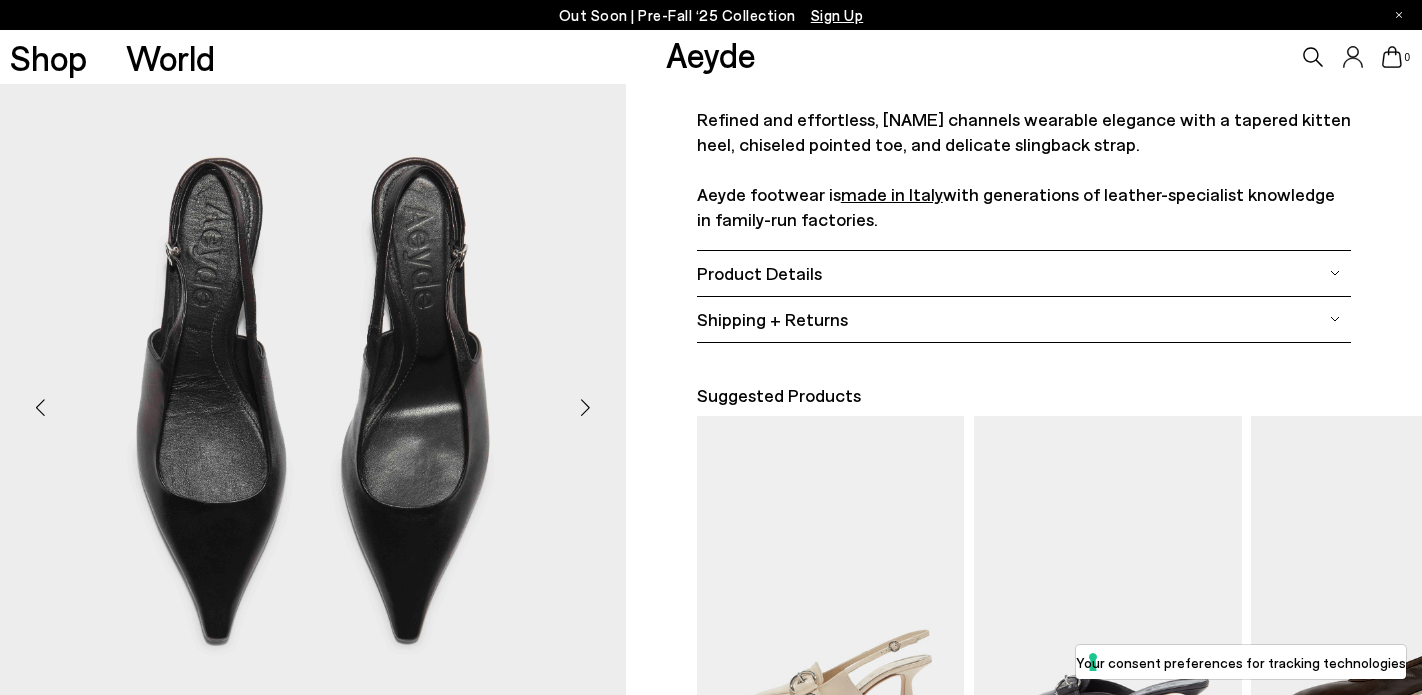 scroll, scrollTop: 428, scrollLeft: 0, axis: vertical 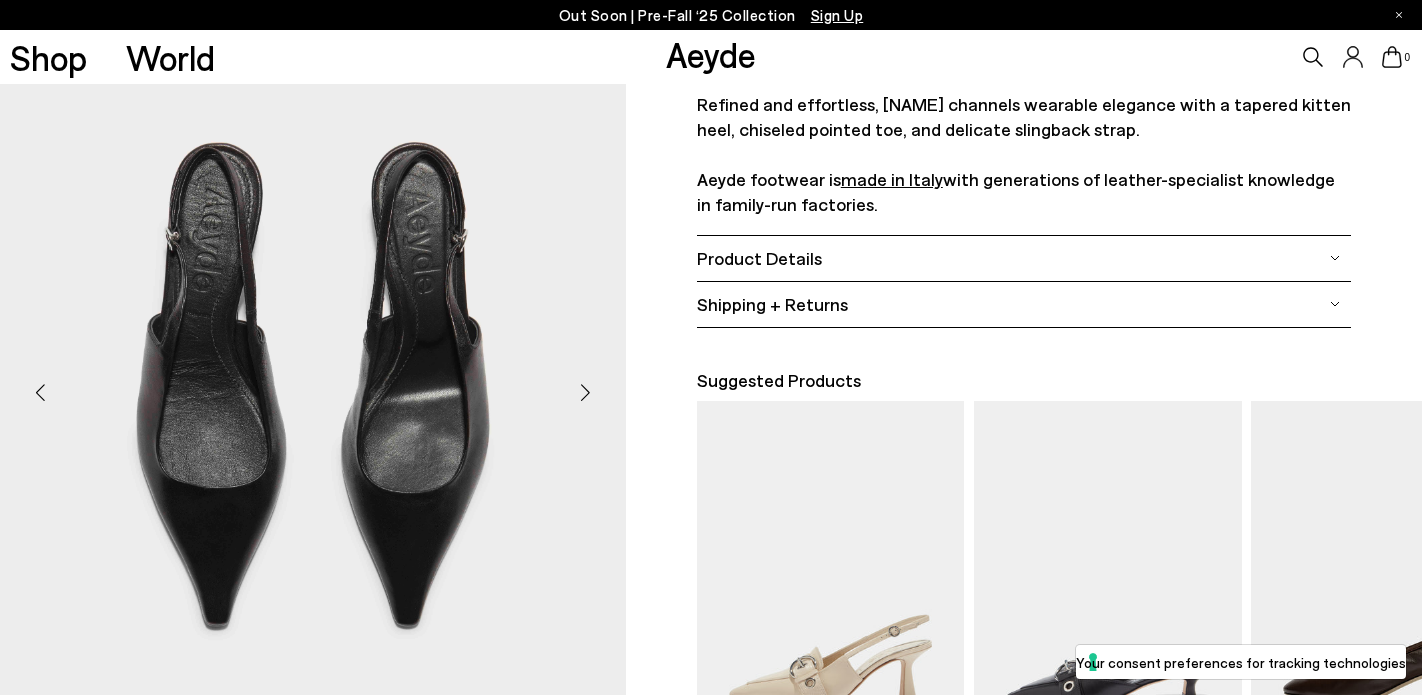 click at bounding box center (586, 393) 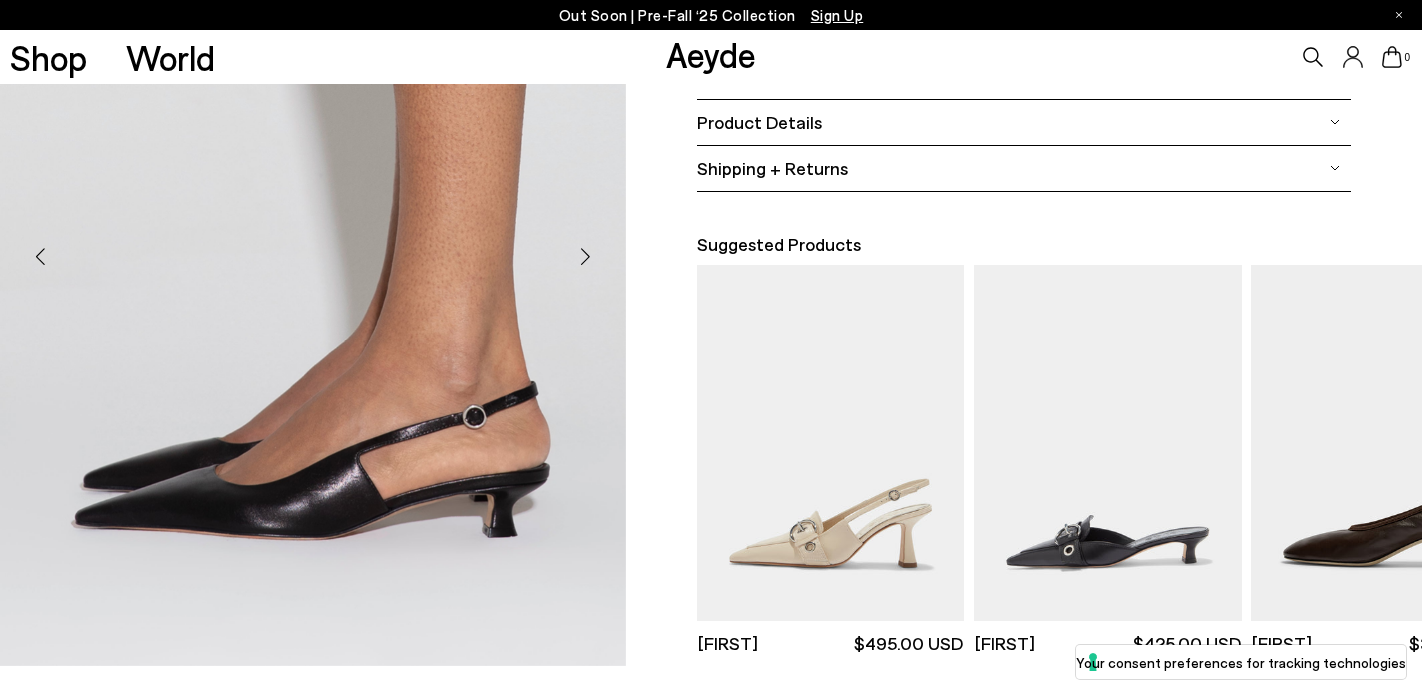scroll, scrollTop: 562, scrollLeft: 0, axis: vertical 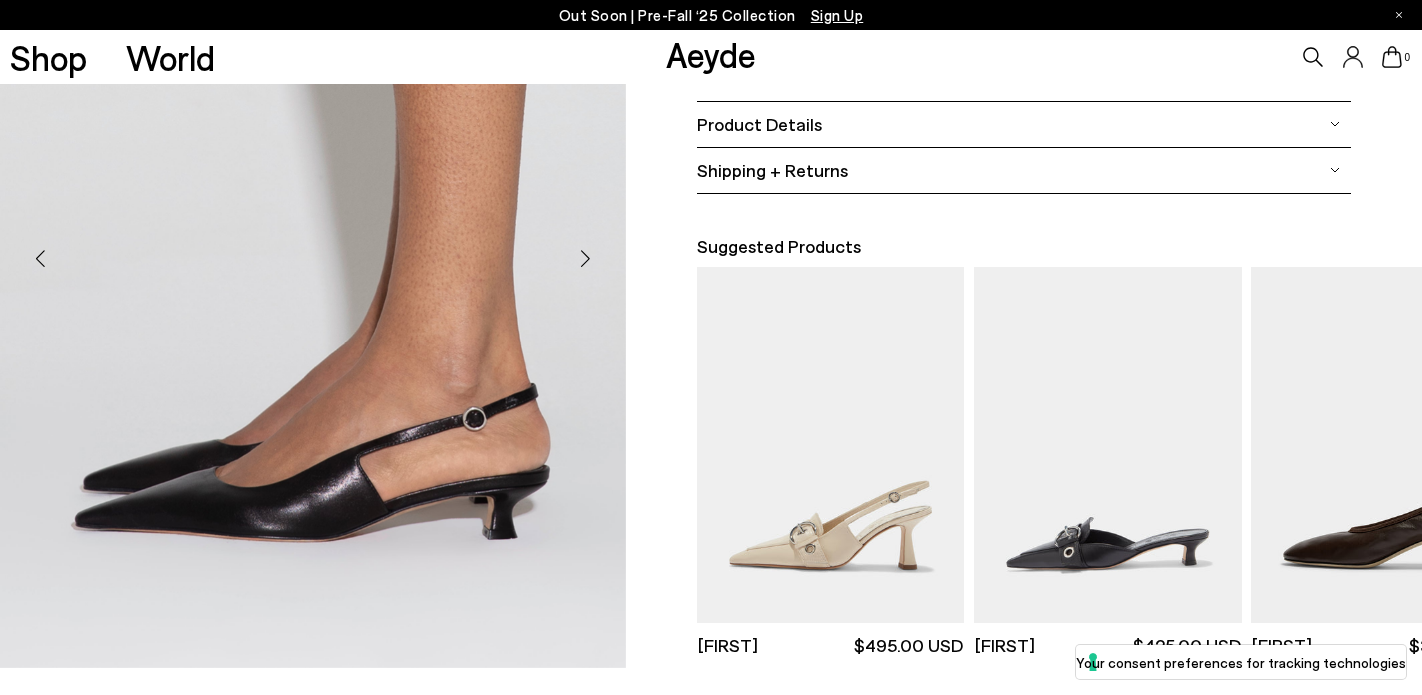click at bounding box center (586, 259) 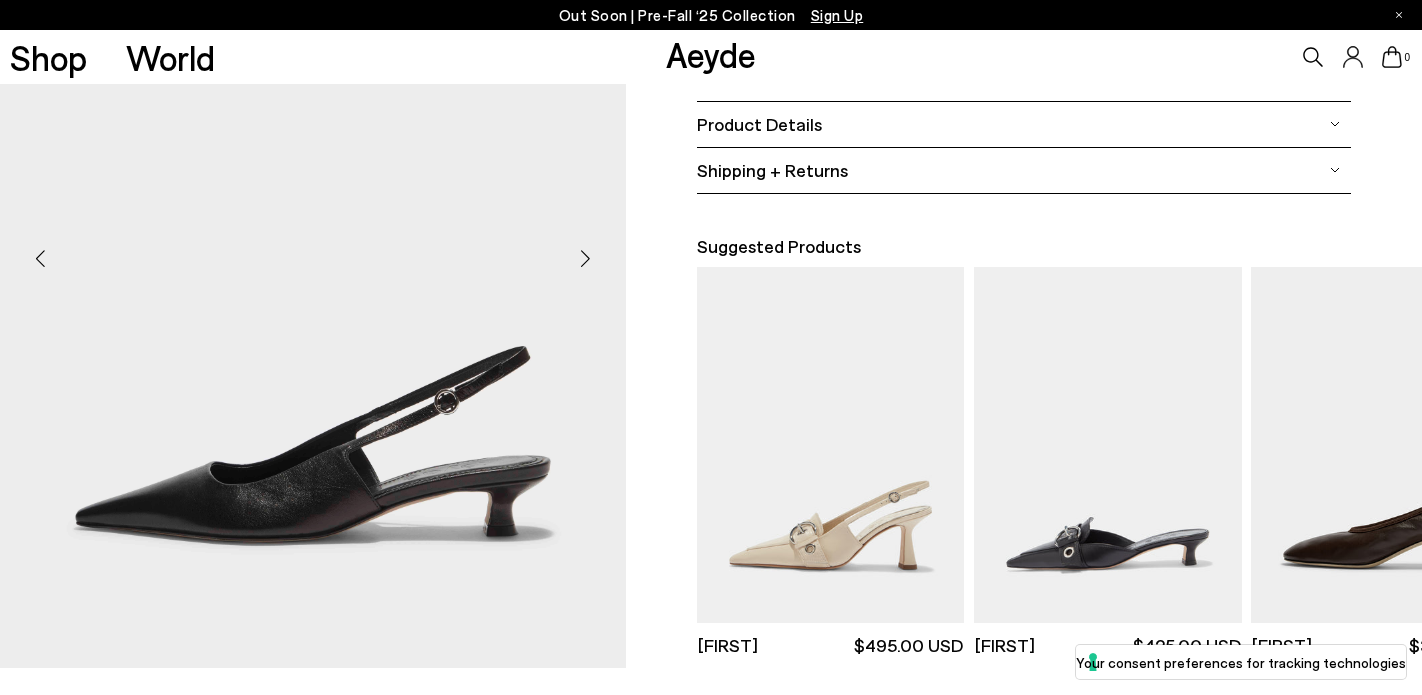 click at bounding box center [586, 259] 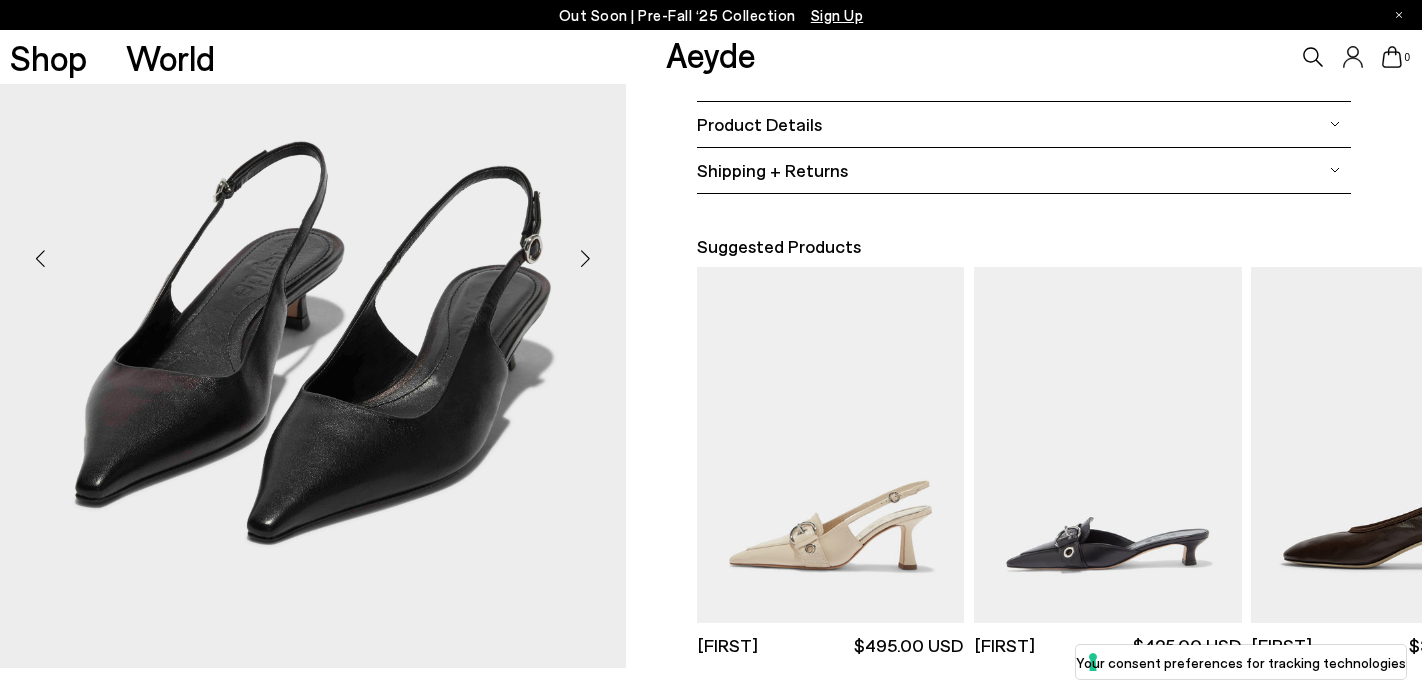 click at bounding box center (586, 259) 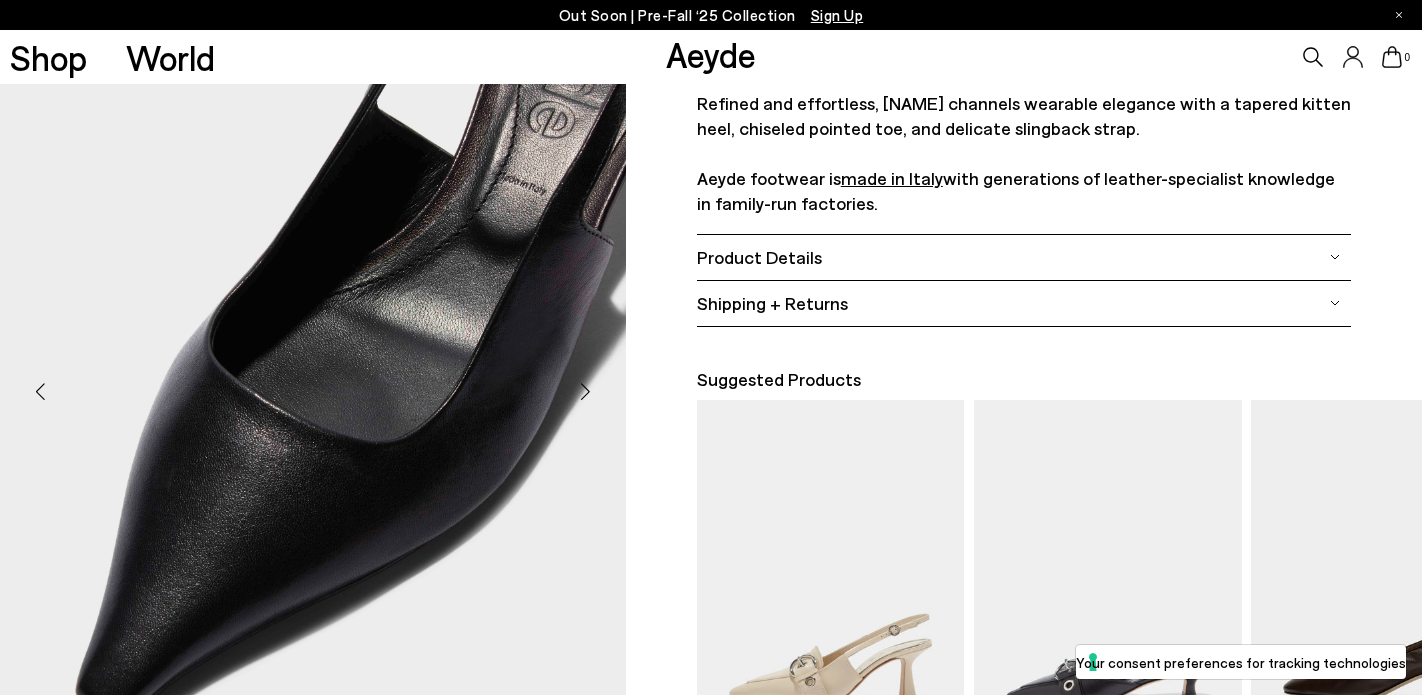 scroll, scrollTop: 432, scrollLeft: 0, axis: vertical 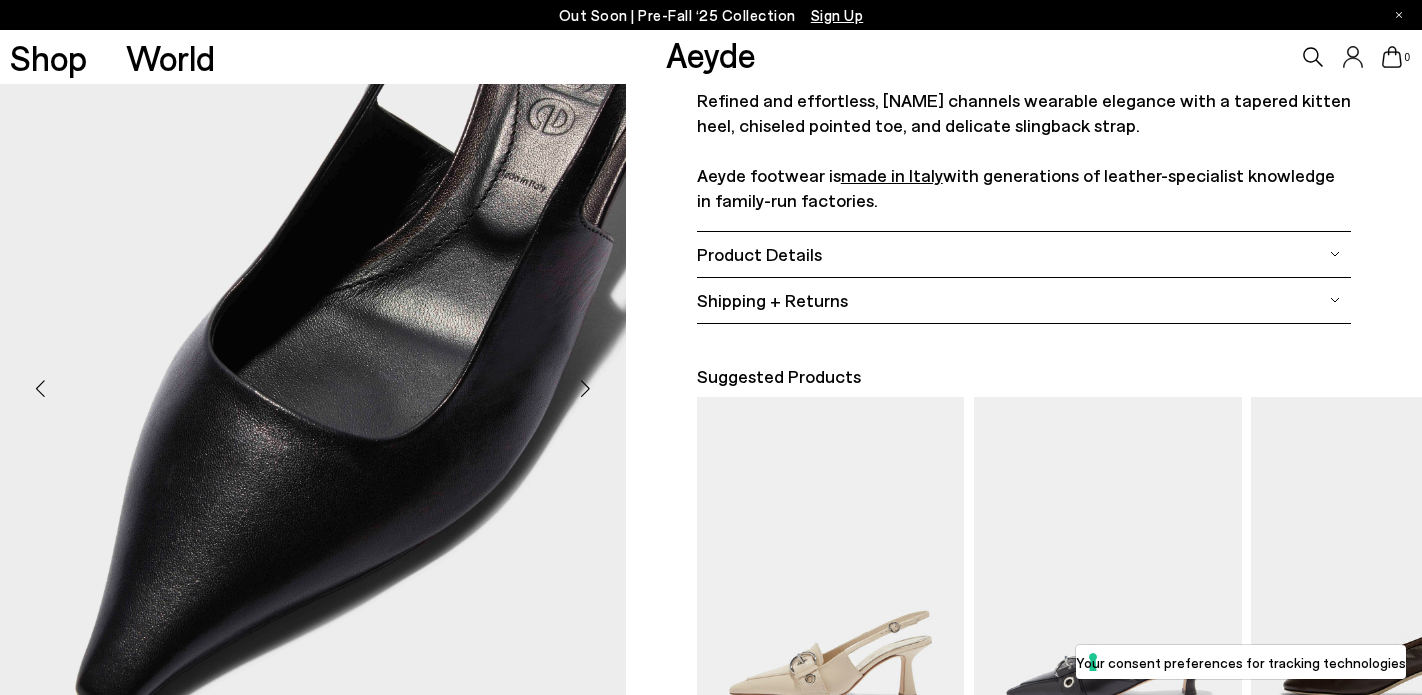 click at bounding box center (586, 389) 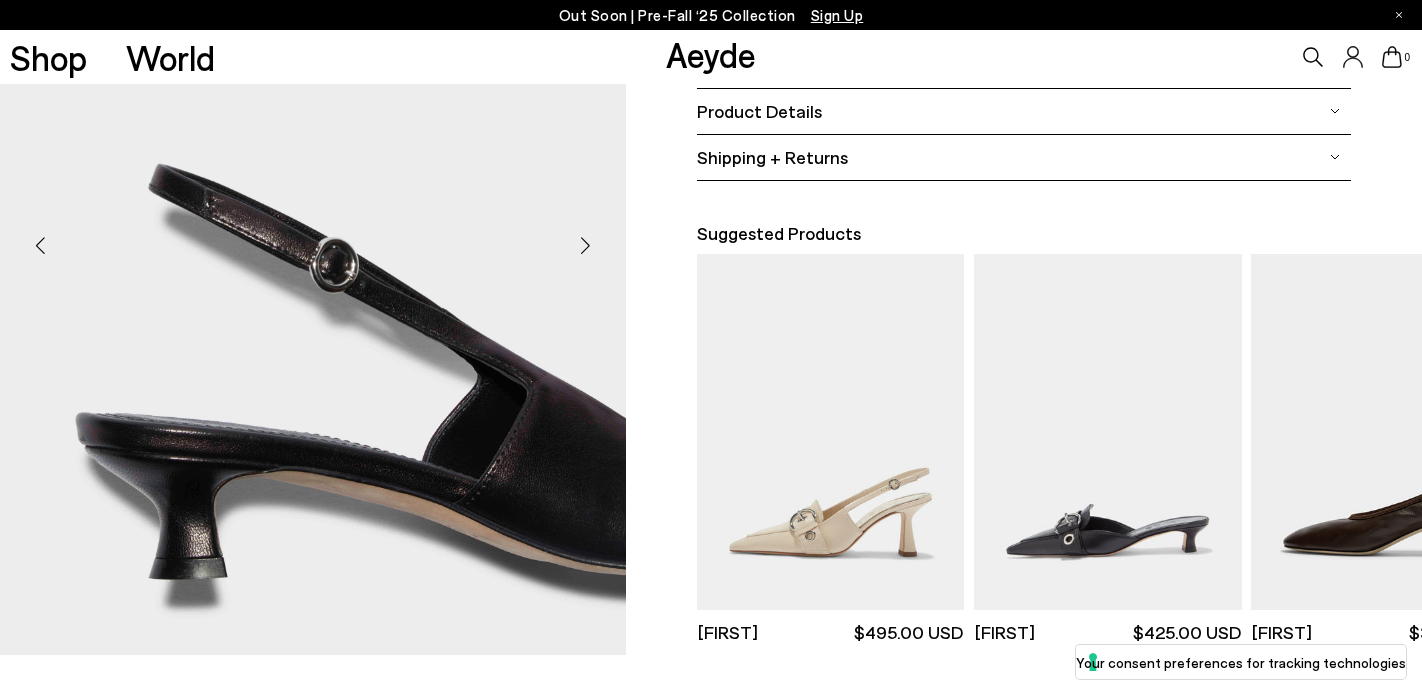scroll, scrollTop: 576, scrollLeft: 0, axis: vertical 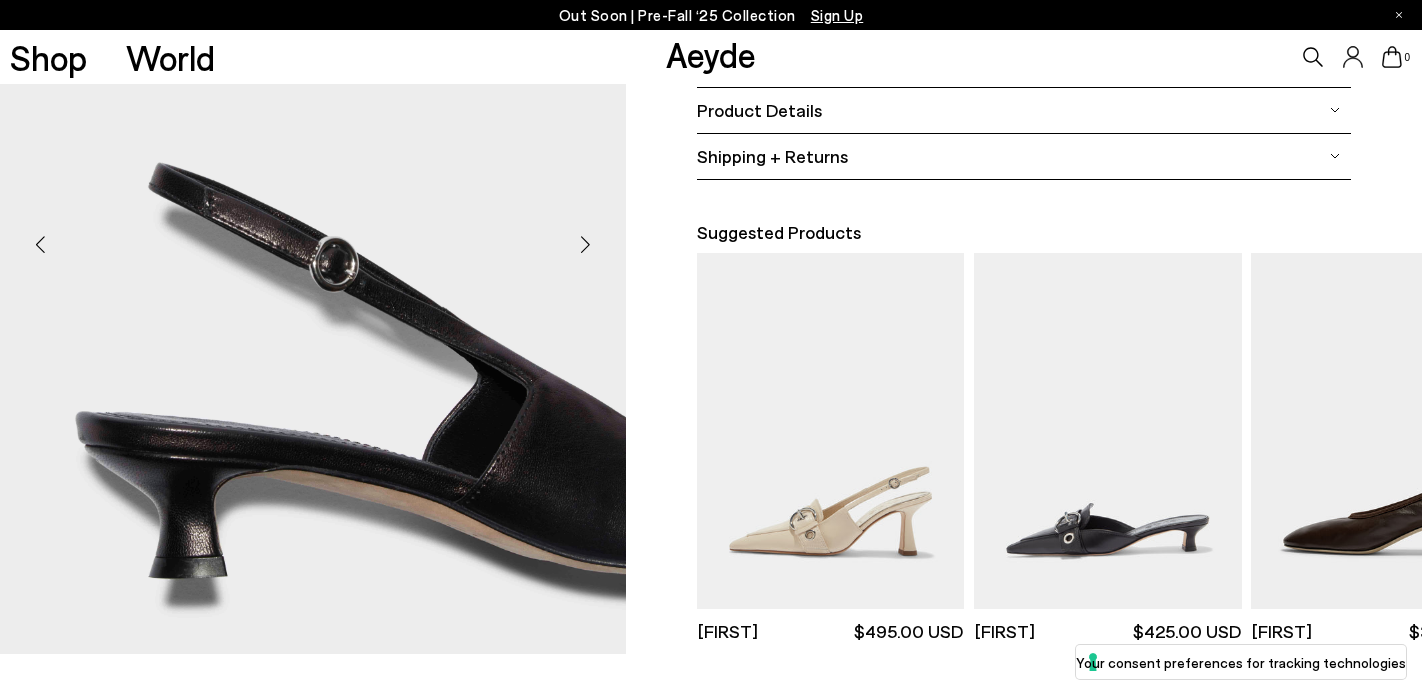 click at bounding box center (586, 245) 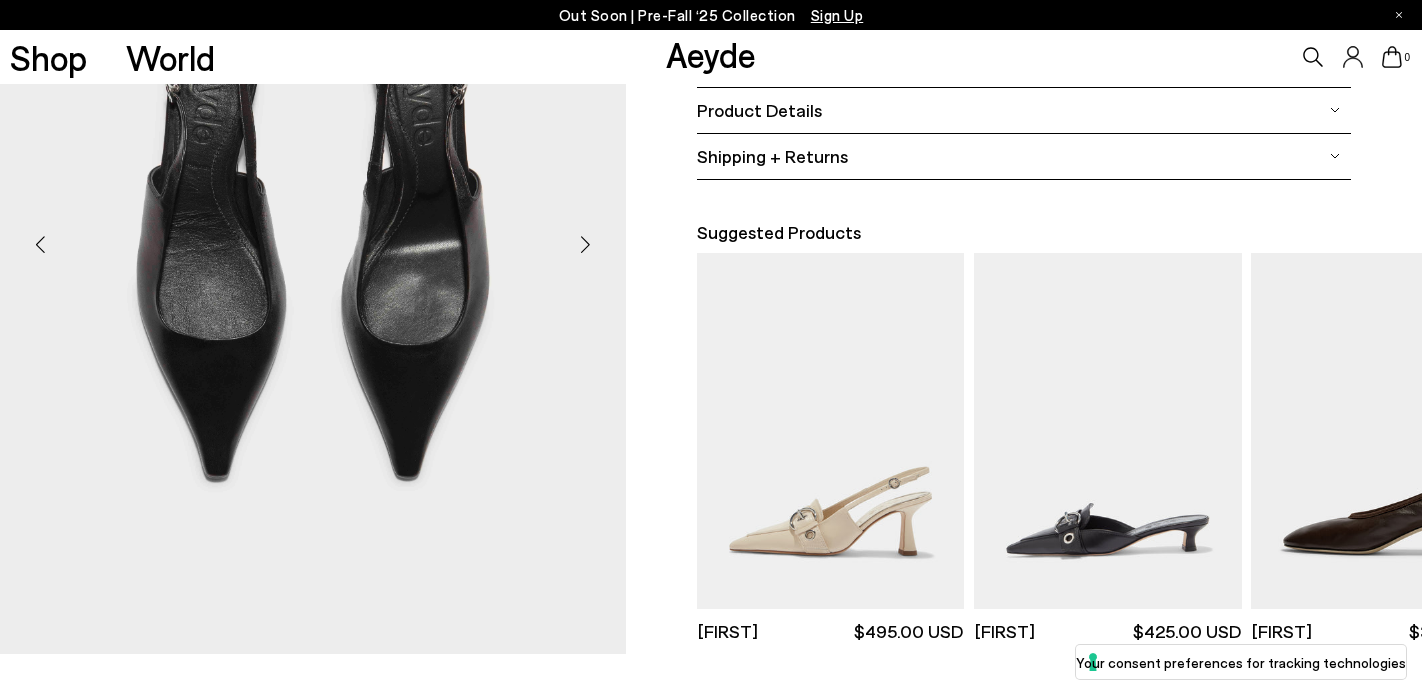 click at bounding box center [586, 245] 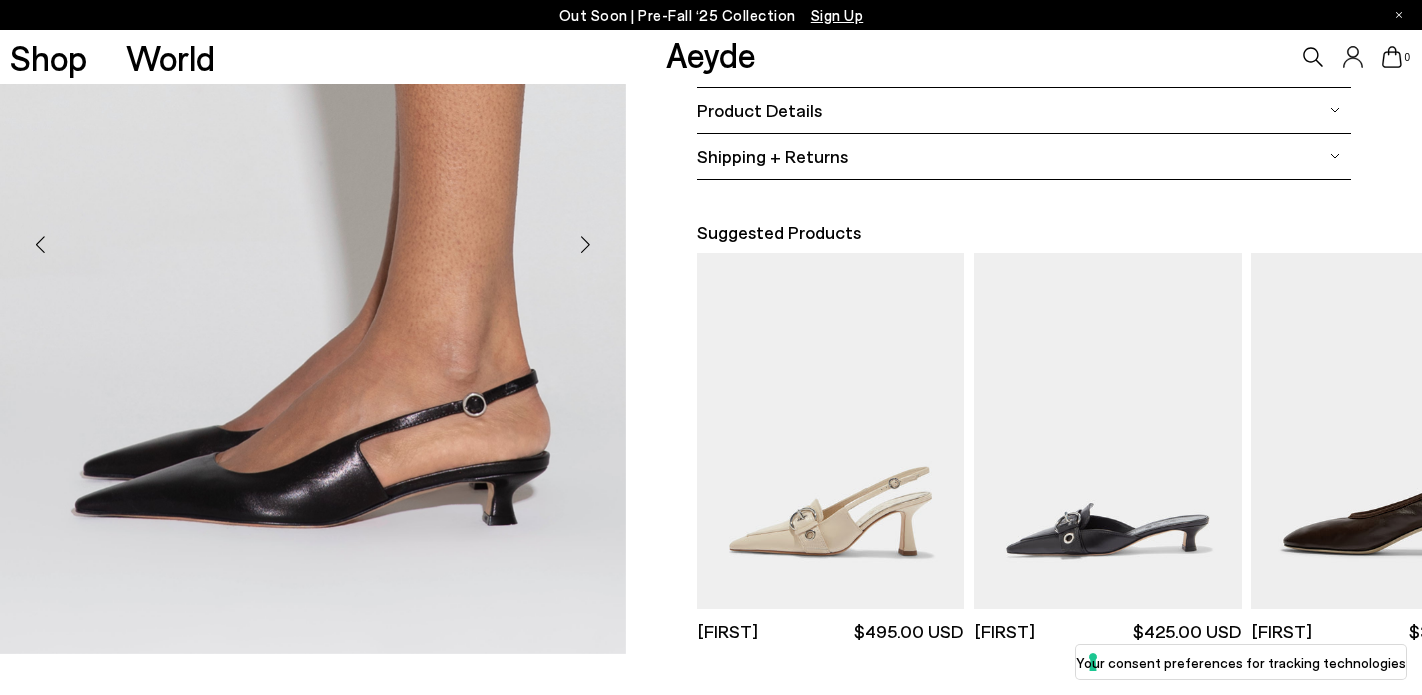 click at bounding box center [586, 245] 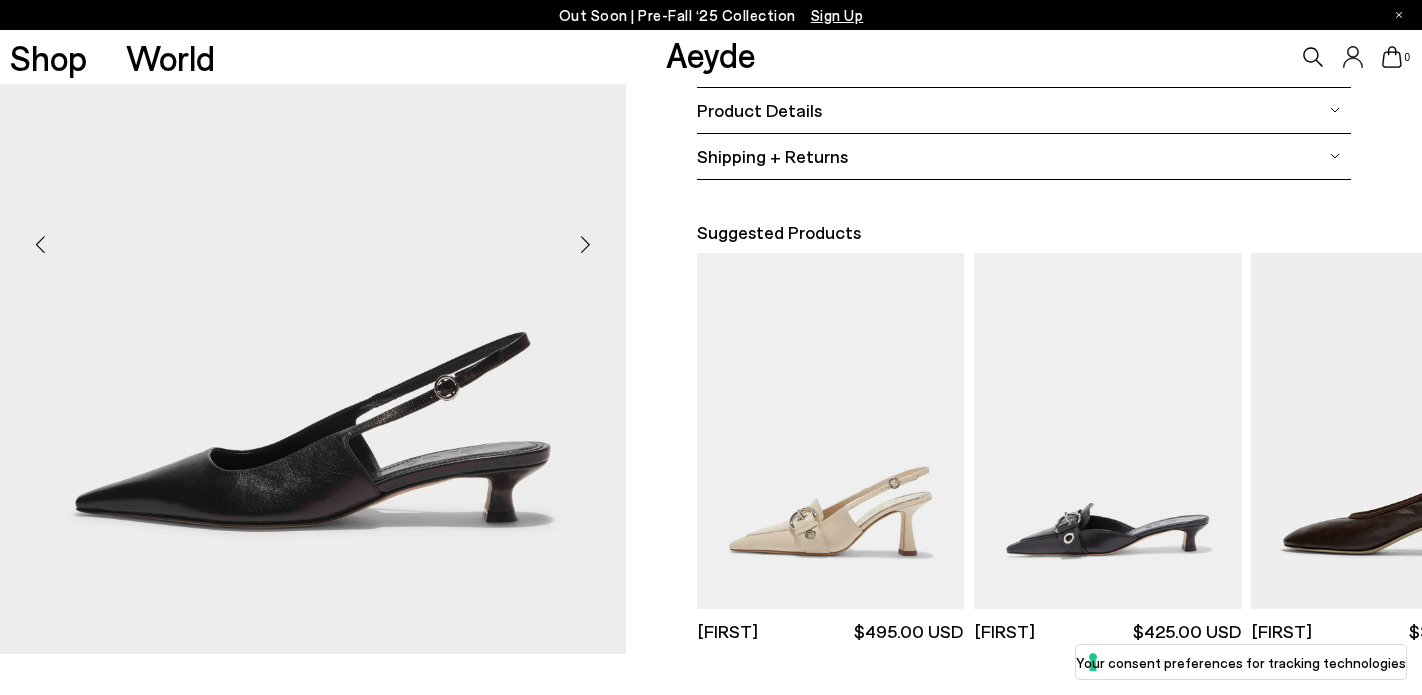 click at bounding box center (586, 245) 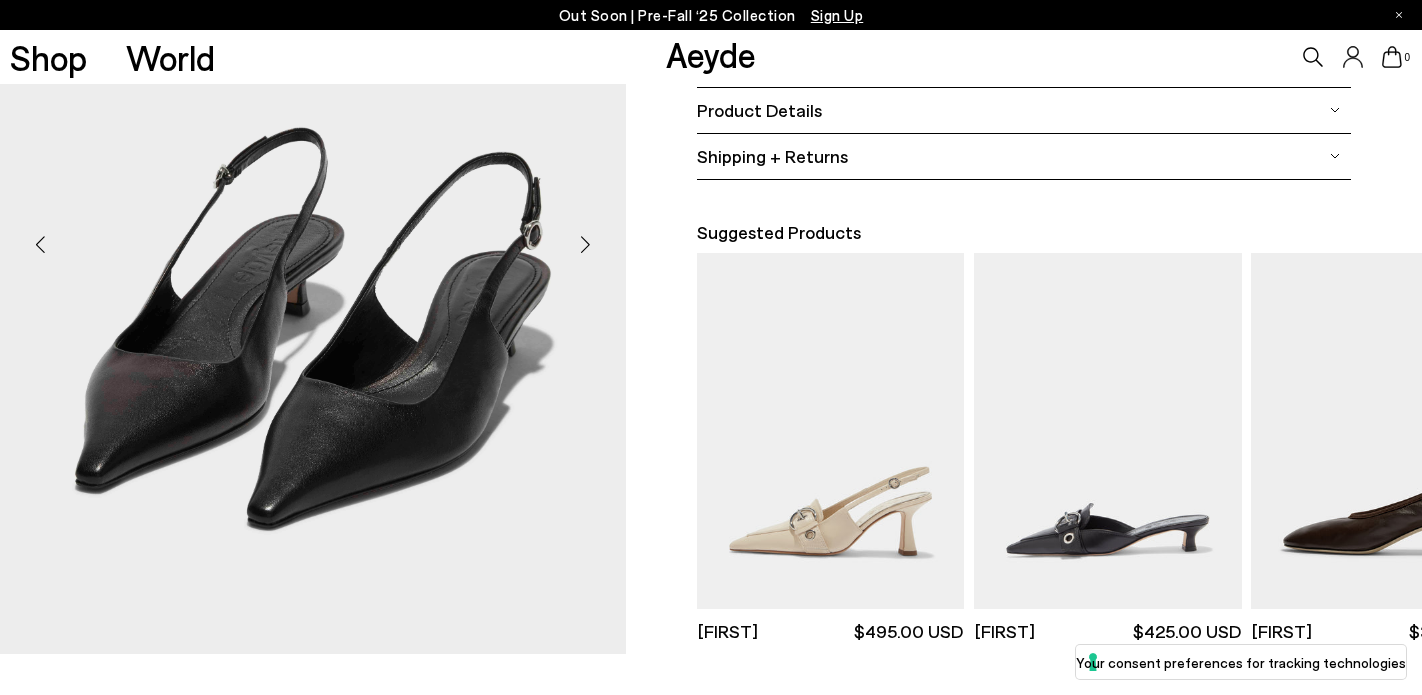 click at bounding box center [586, 245] 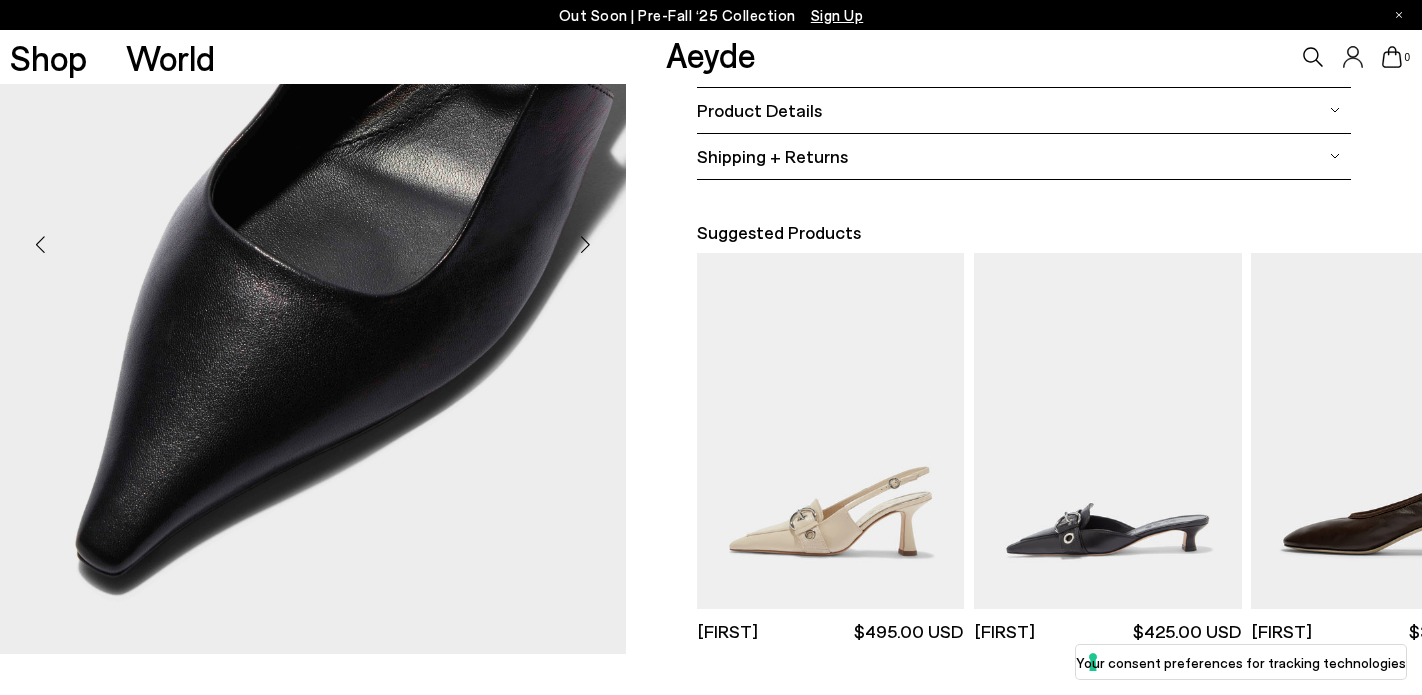 click at bounding box center [586, 245] 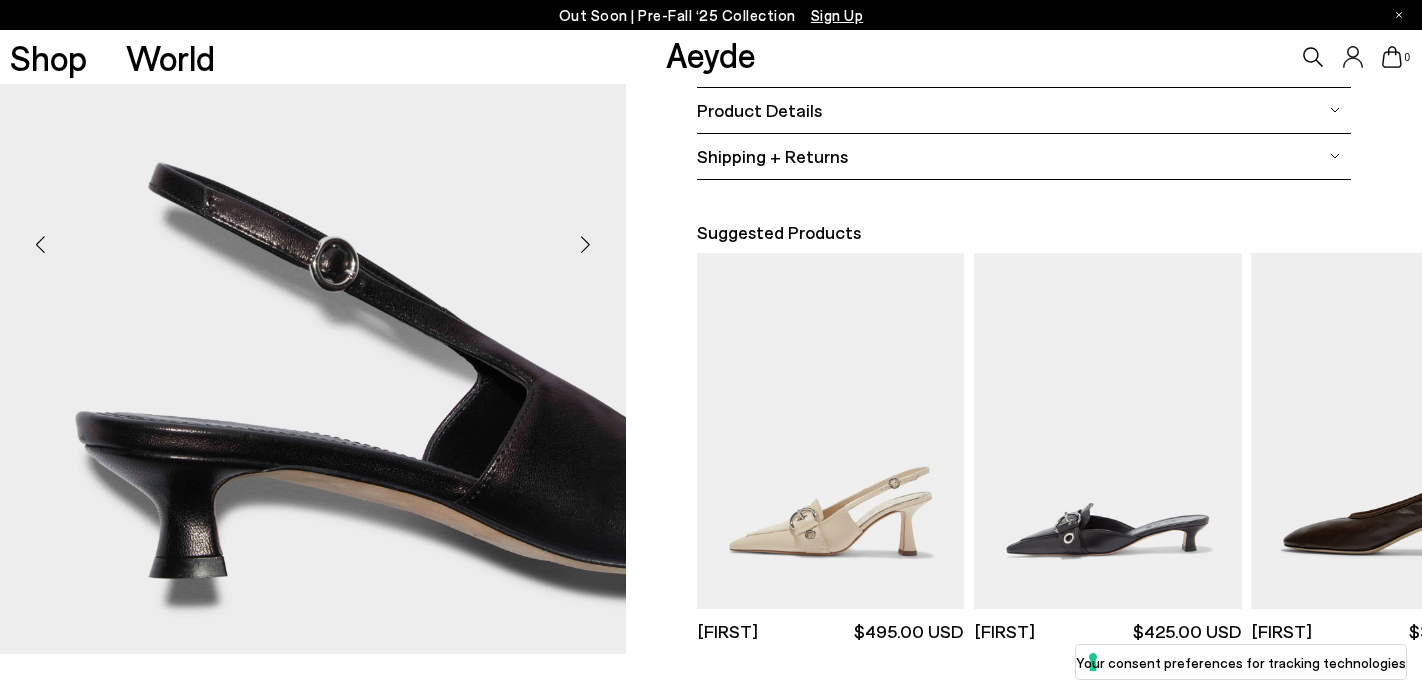 click at bounding box center (586, 245) 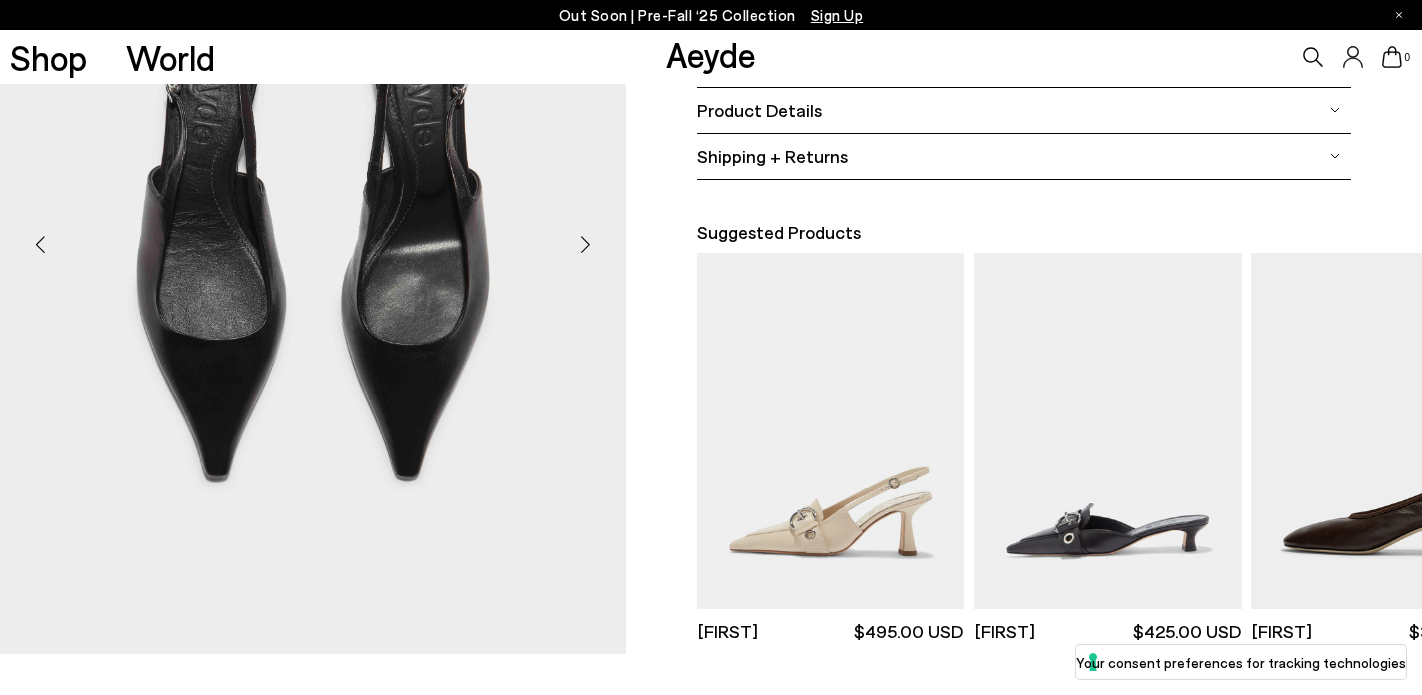 click at bounding box center [586, 245] 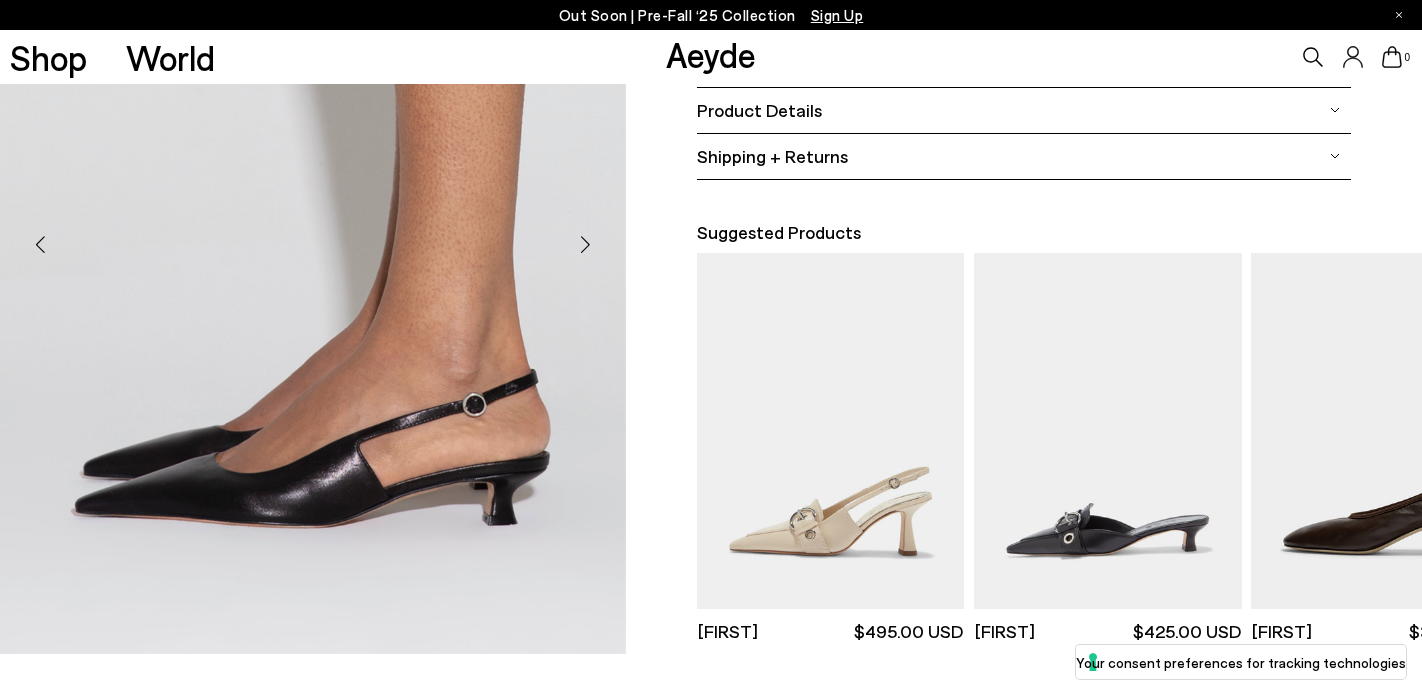 click at bounding box center (586, 245) 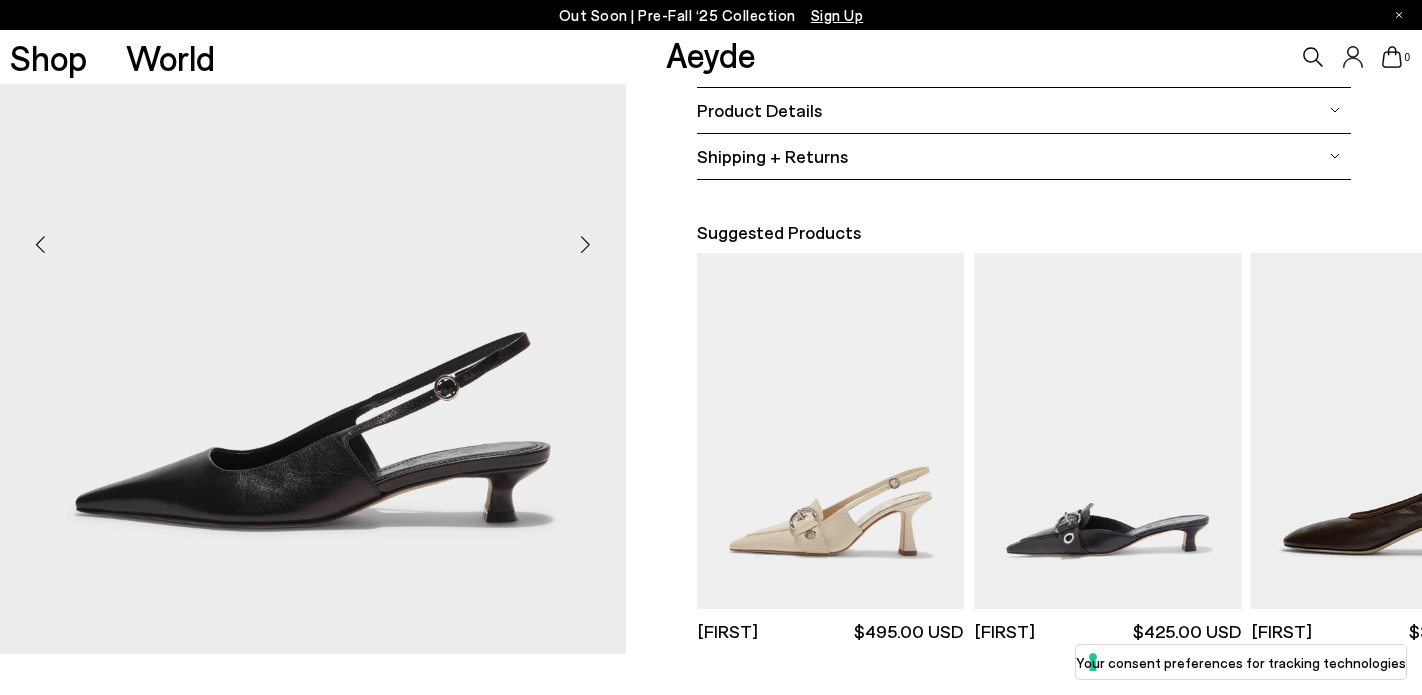 click at bounding box center (586, 245) 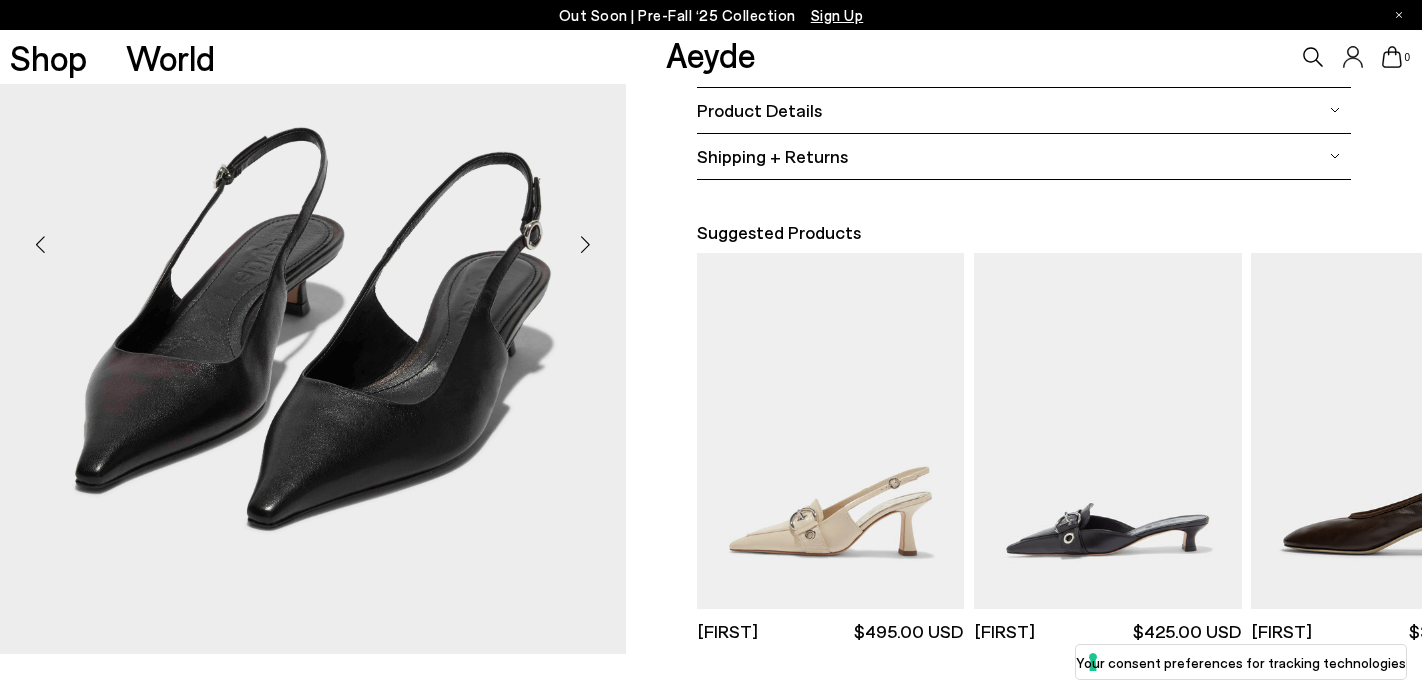click at bounding box center [586, 245] 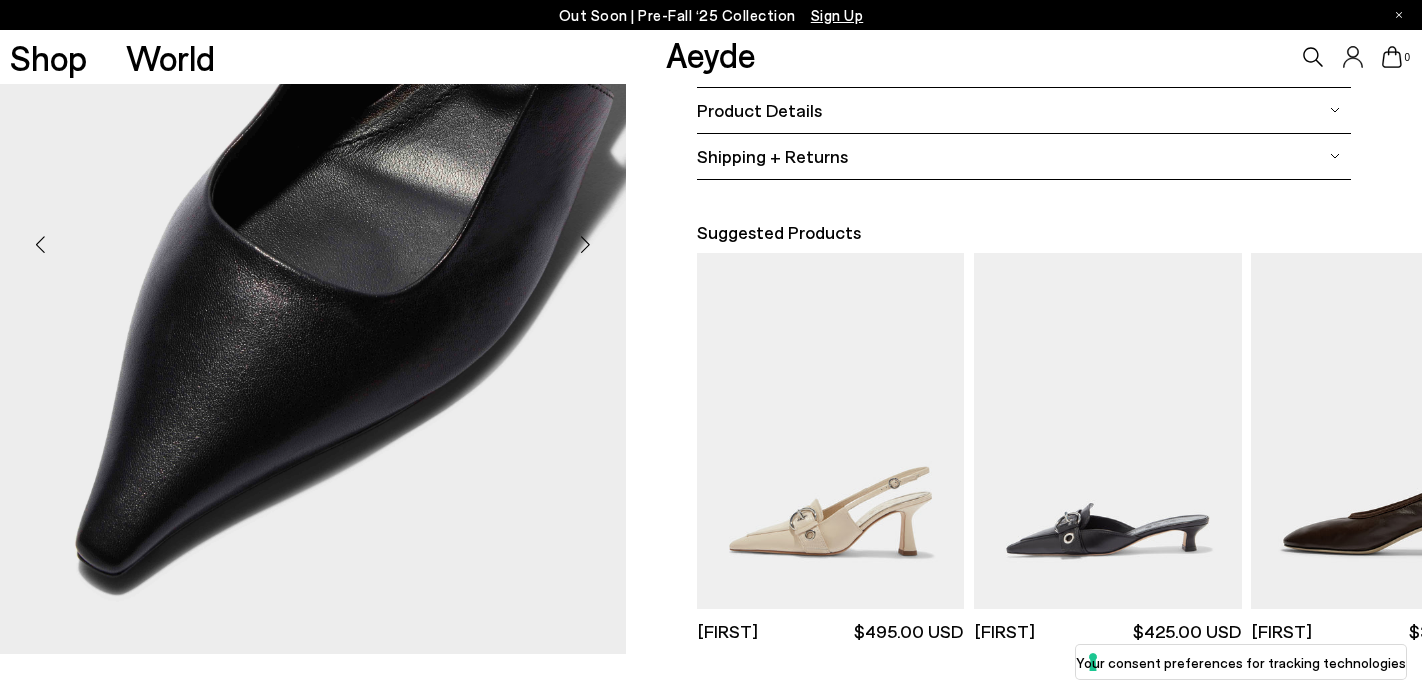 click at bounding box center (586, 245) 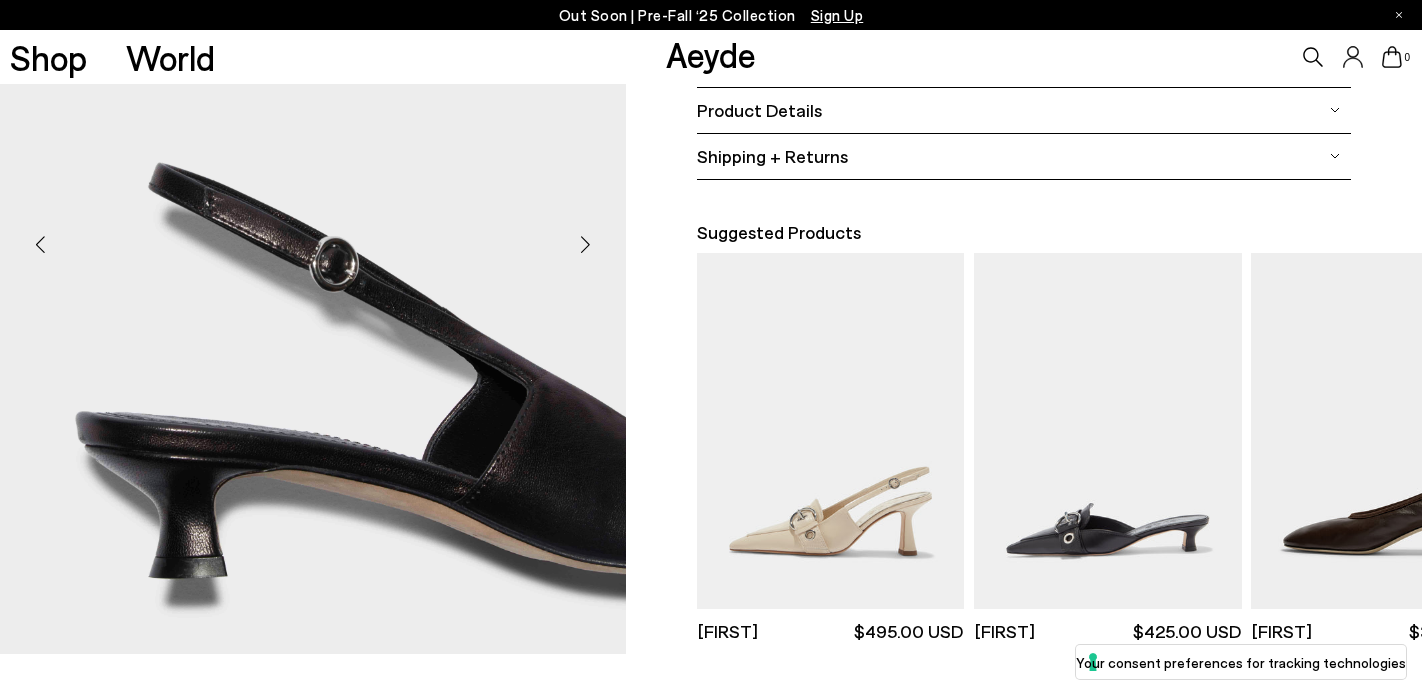 click at bounding box center (586, 245) 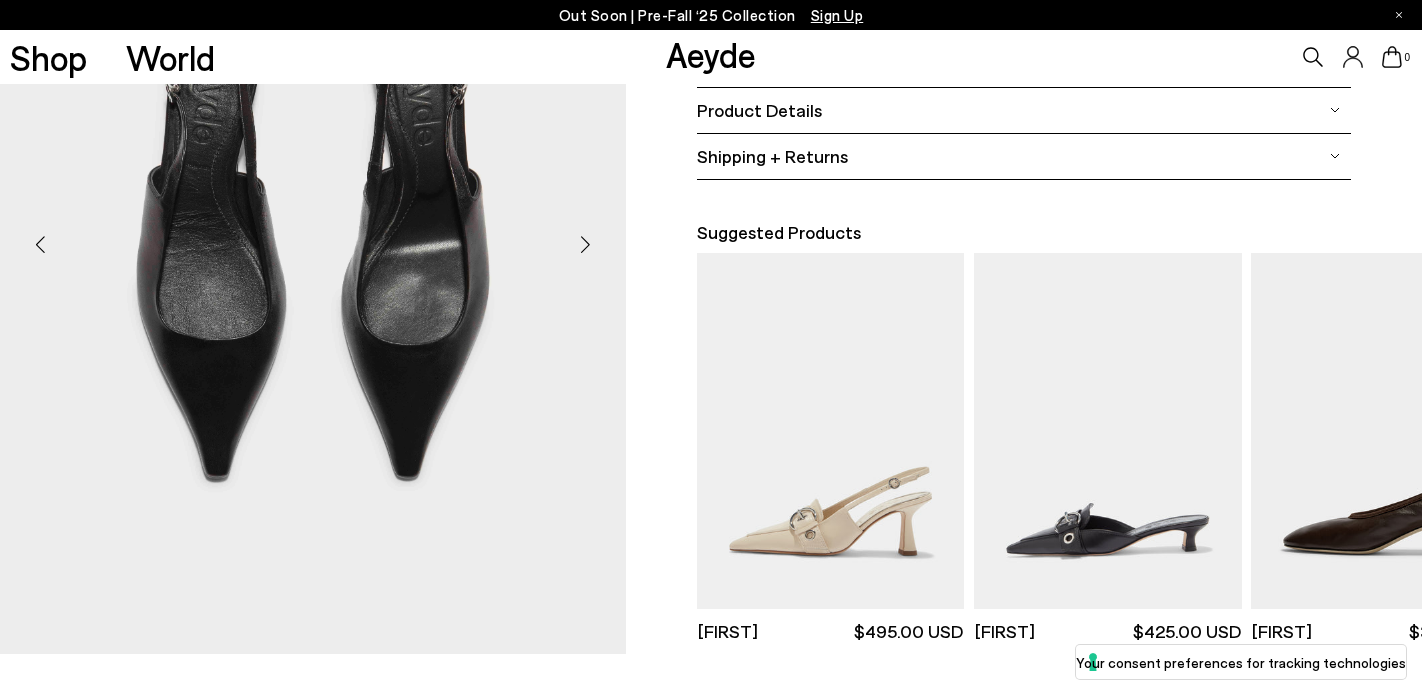 click at bounding box center (586, 245) 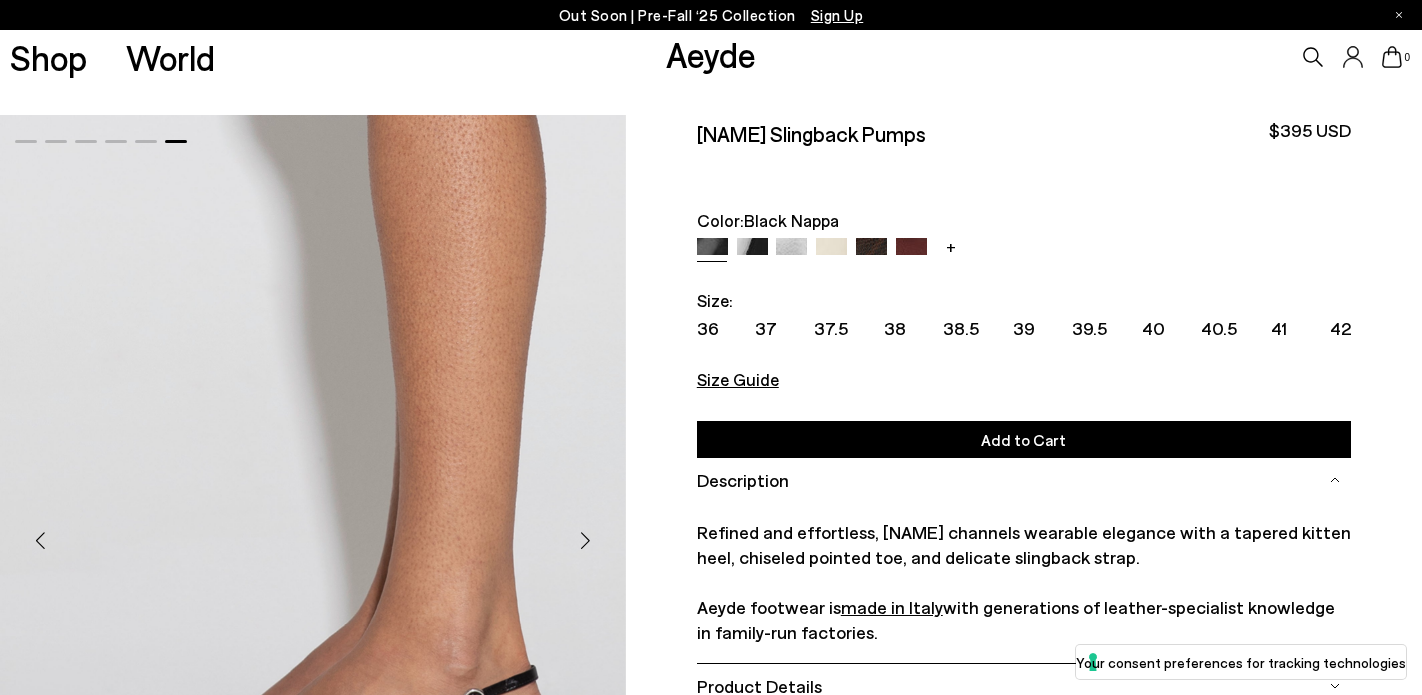 scroll, scrollTop: 0, scrollLeft: 0, axis: both 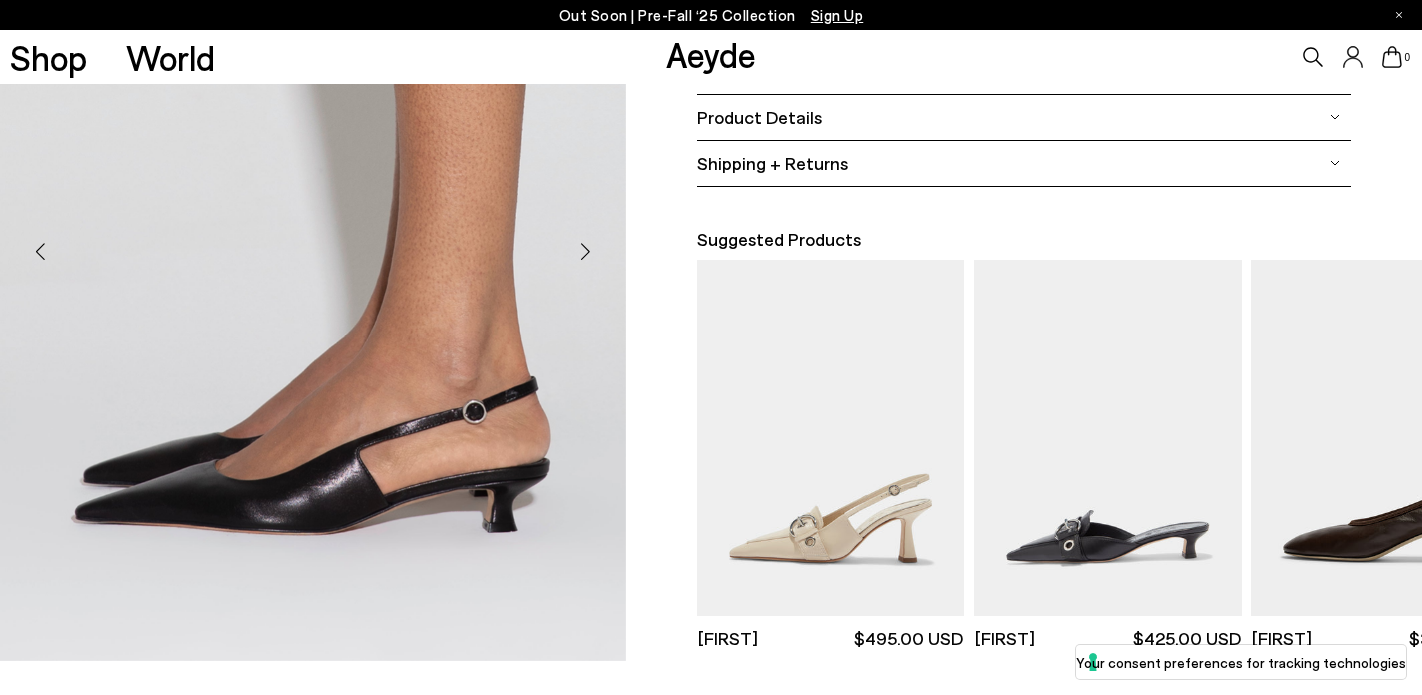 click at bounding box center (586, 252) 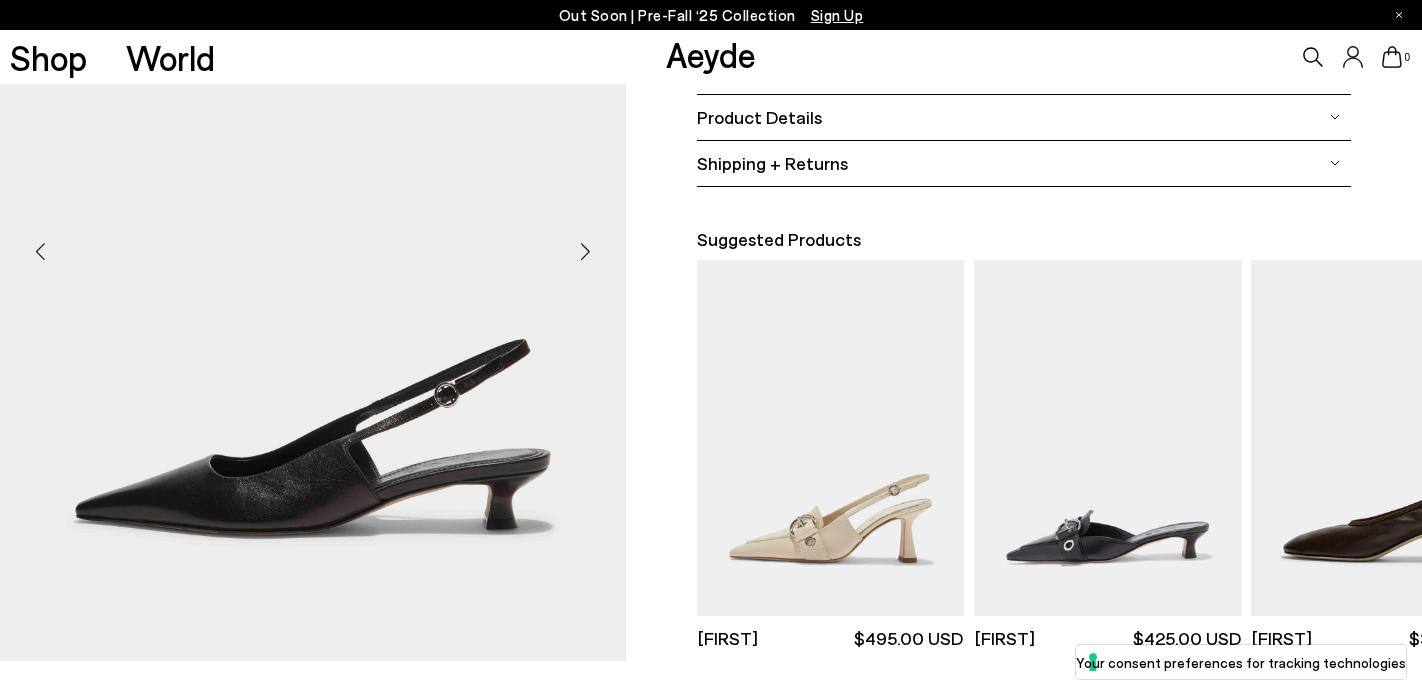 click at bounding box center (586, 252) 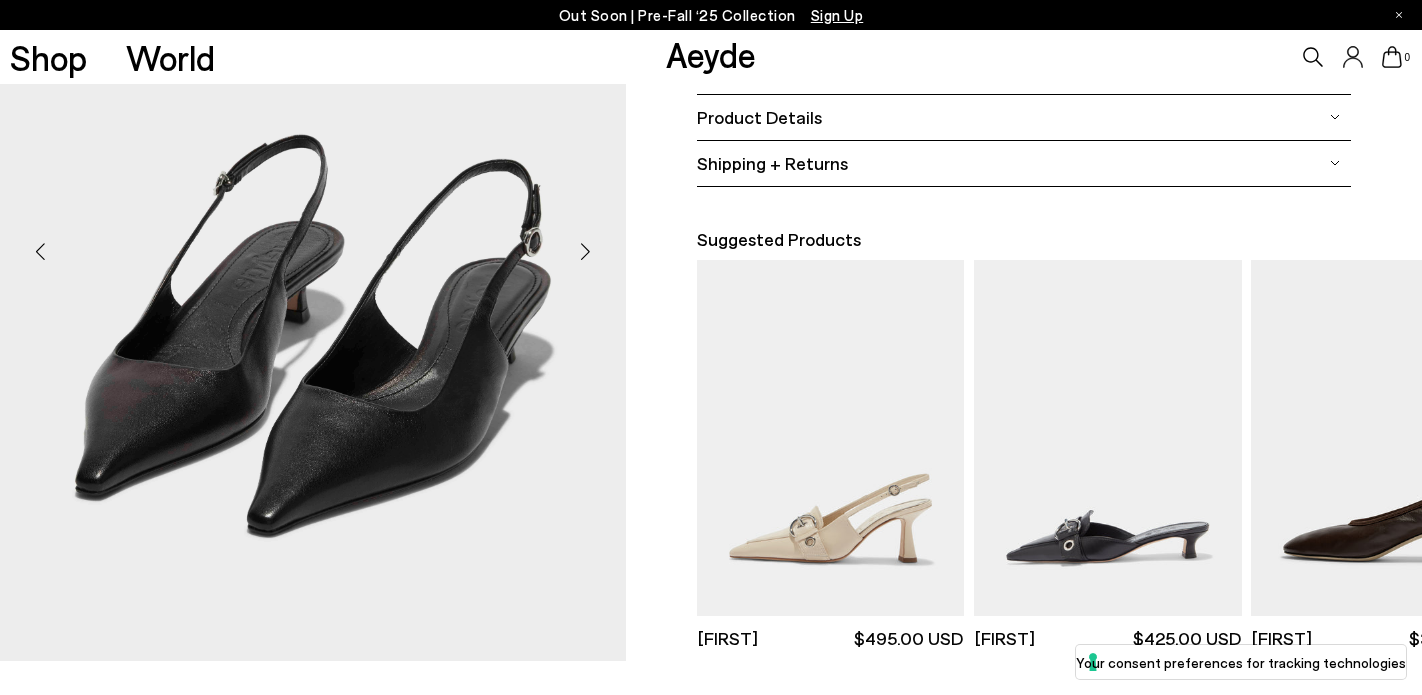 click at bounding box center (586, 252) 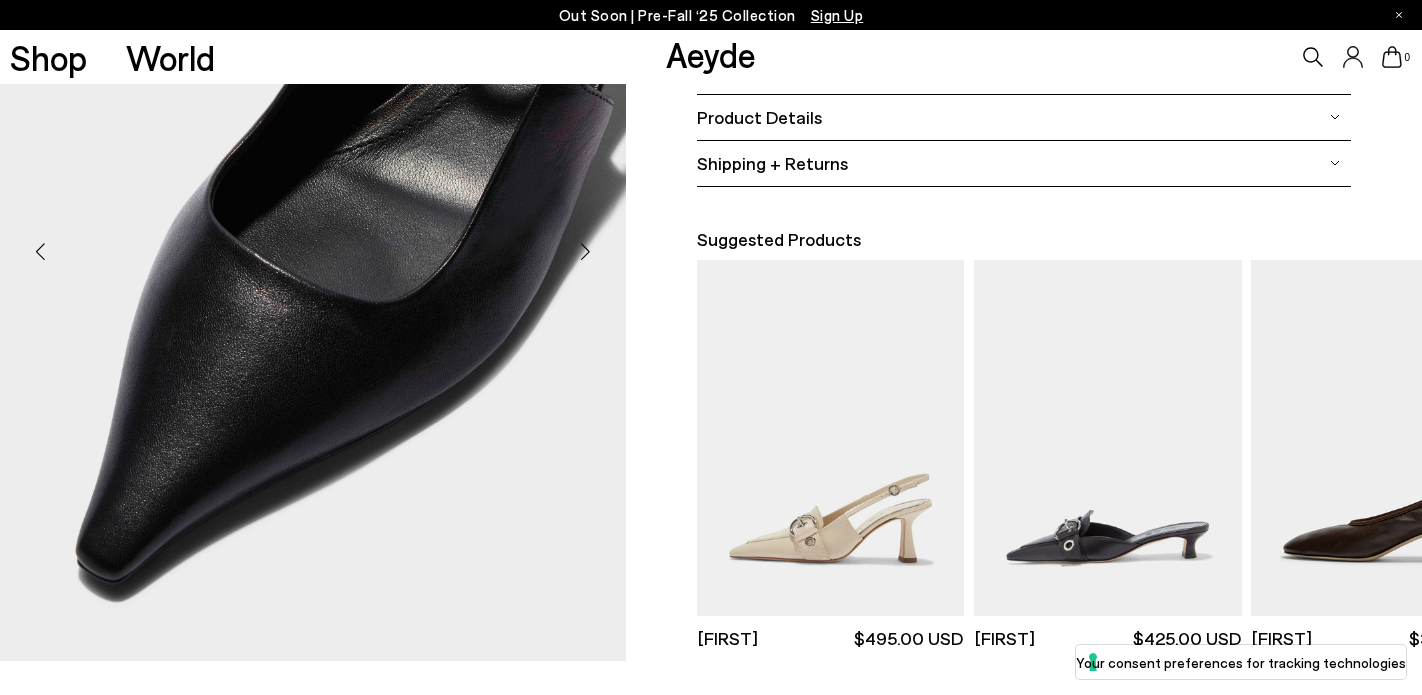 click at bounding box center (586, 252) 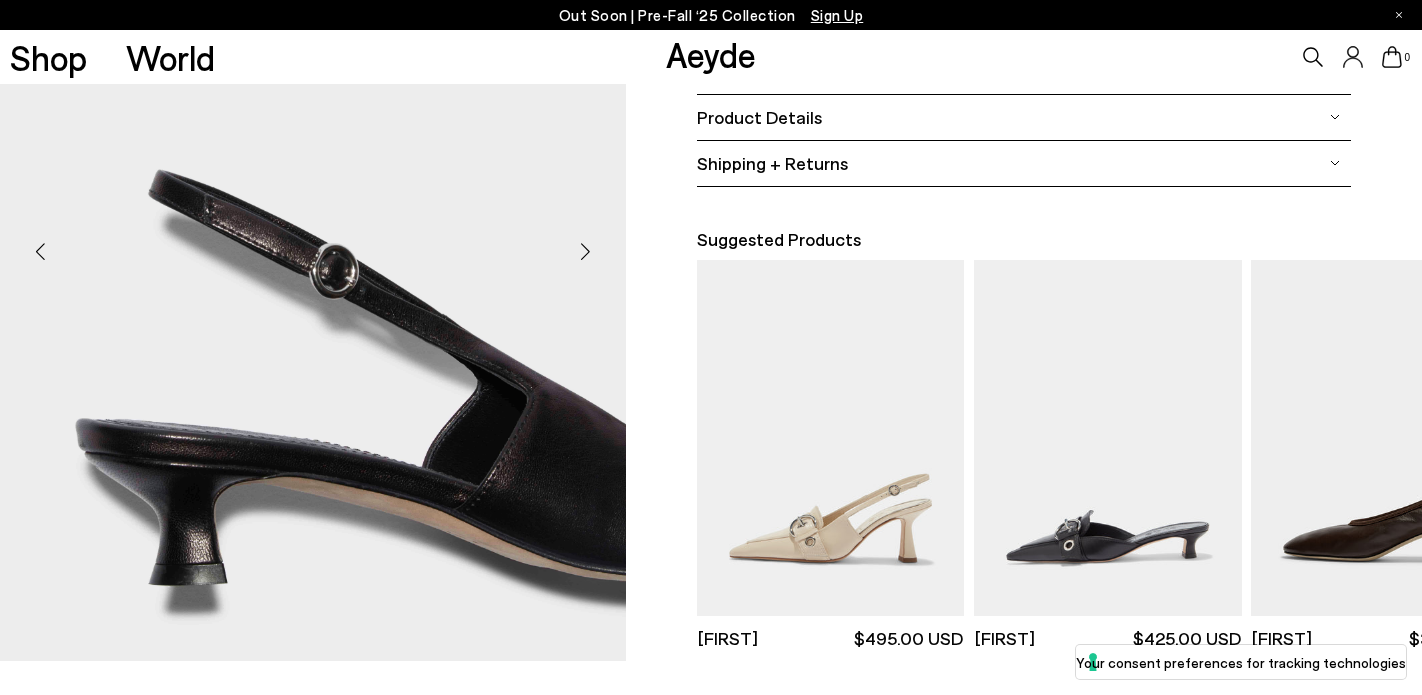 click at bounding box center (586, 252) 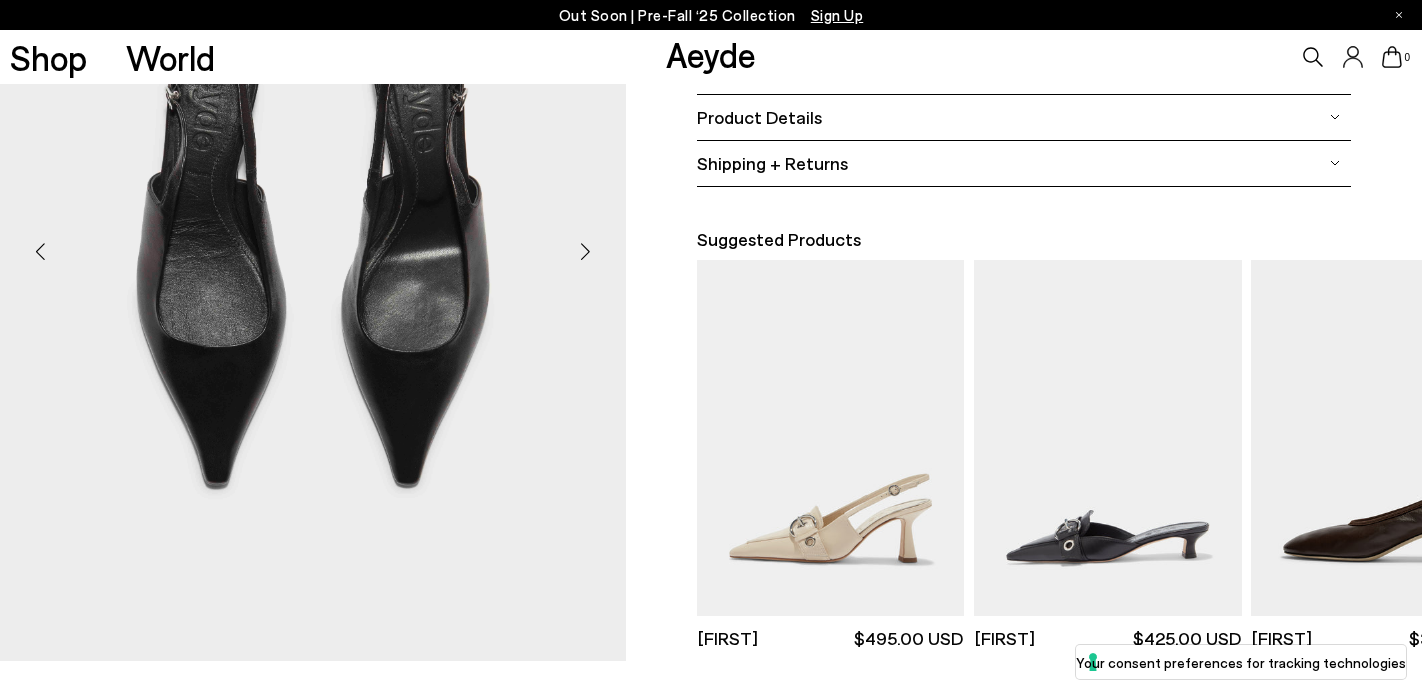 click at bounding box center [586, 252] 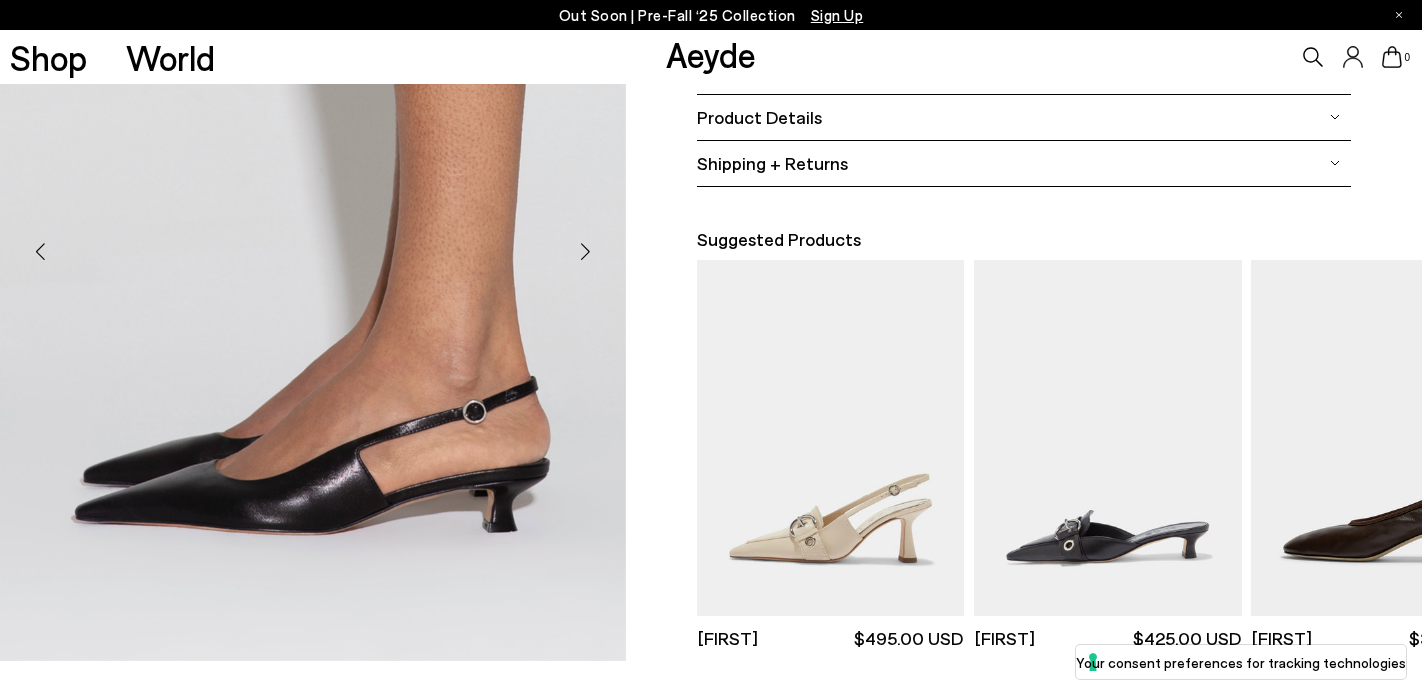 click at bounding box center [40, 252] 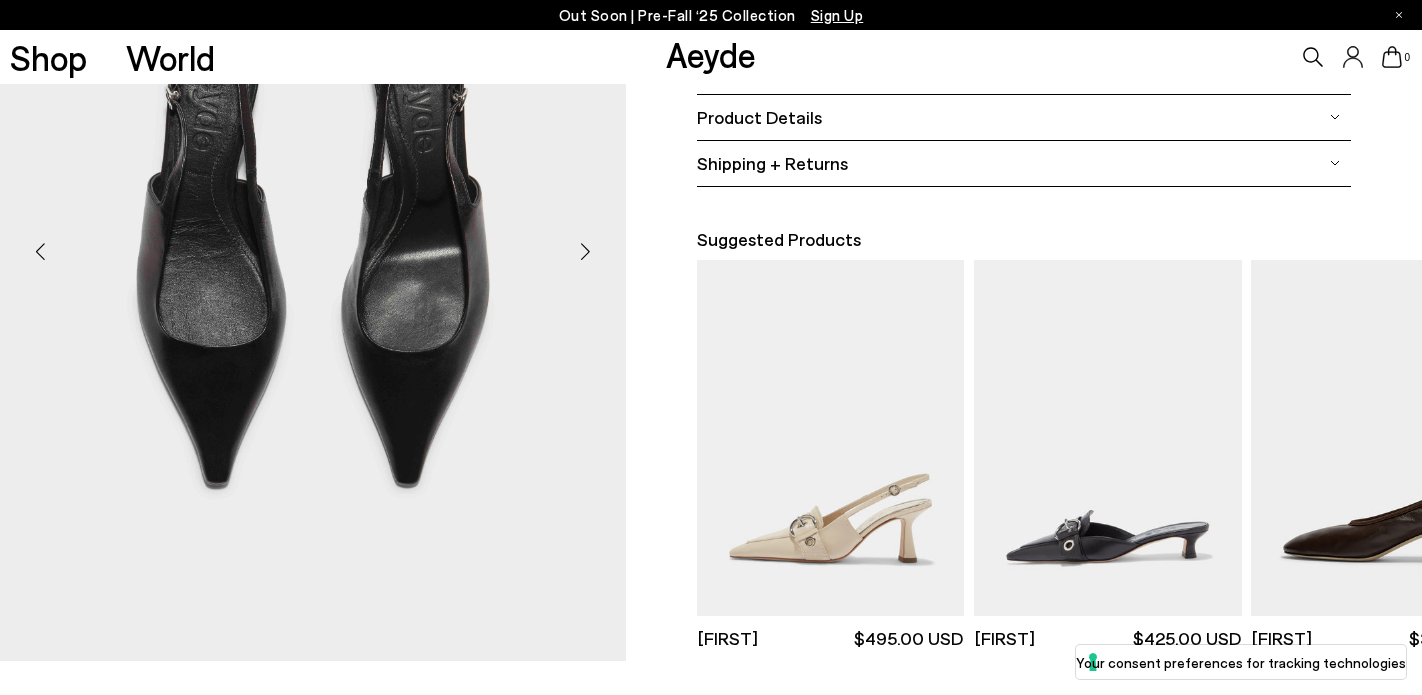 click at bounding box center (40, 252) 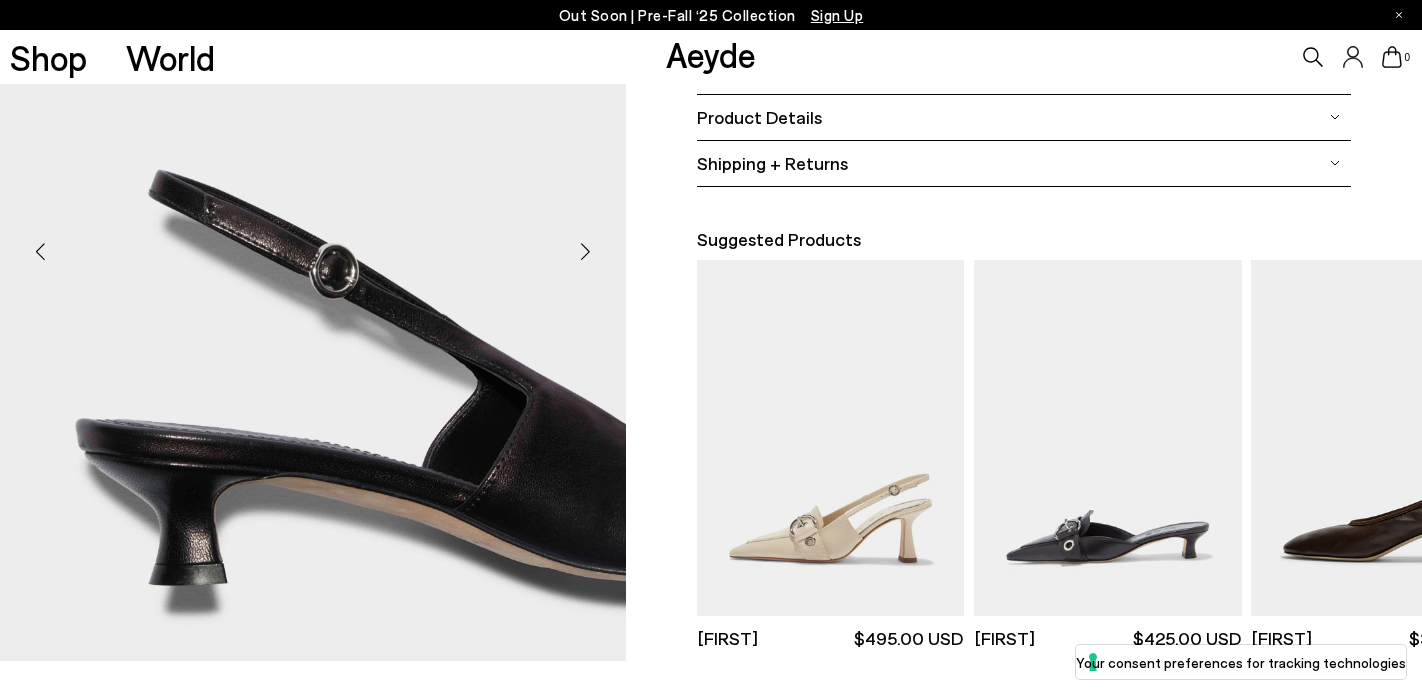 click at bounding box center [40, 252] 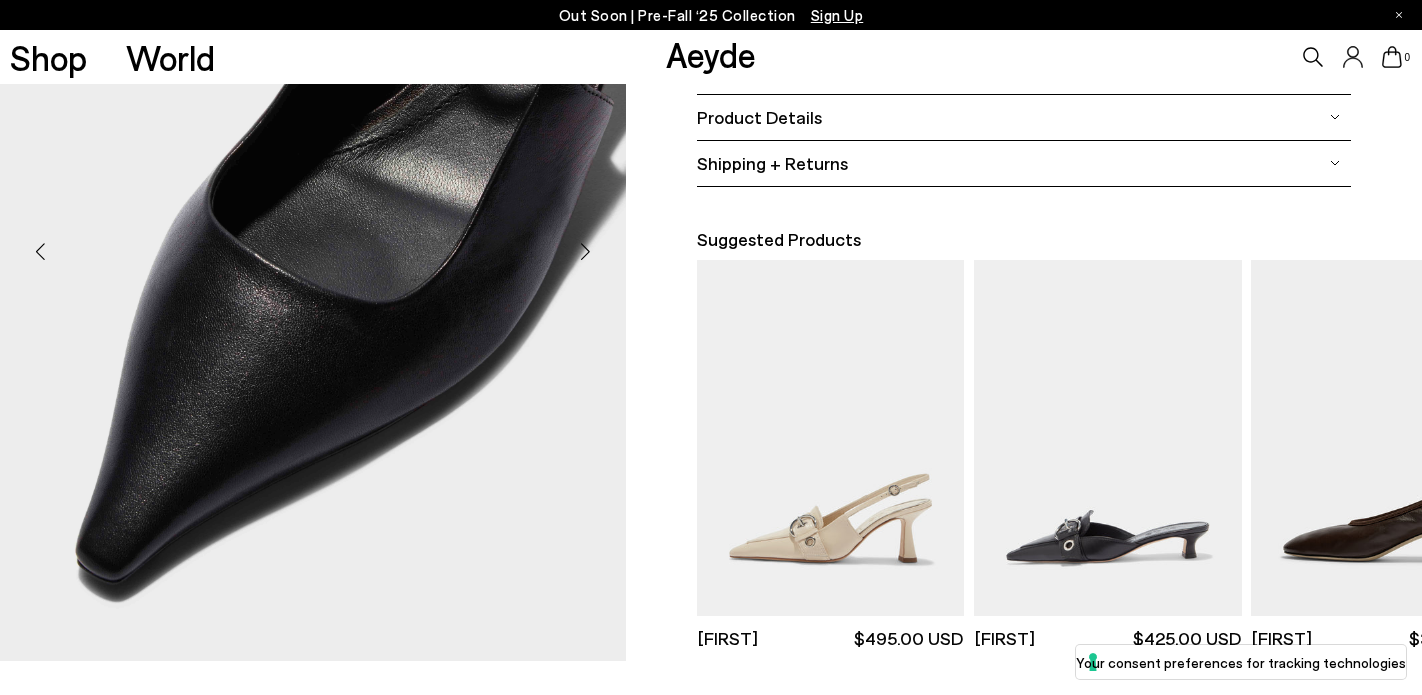 click at bounding box center (40, 252) 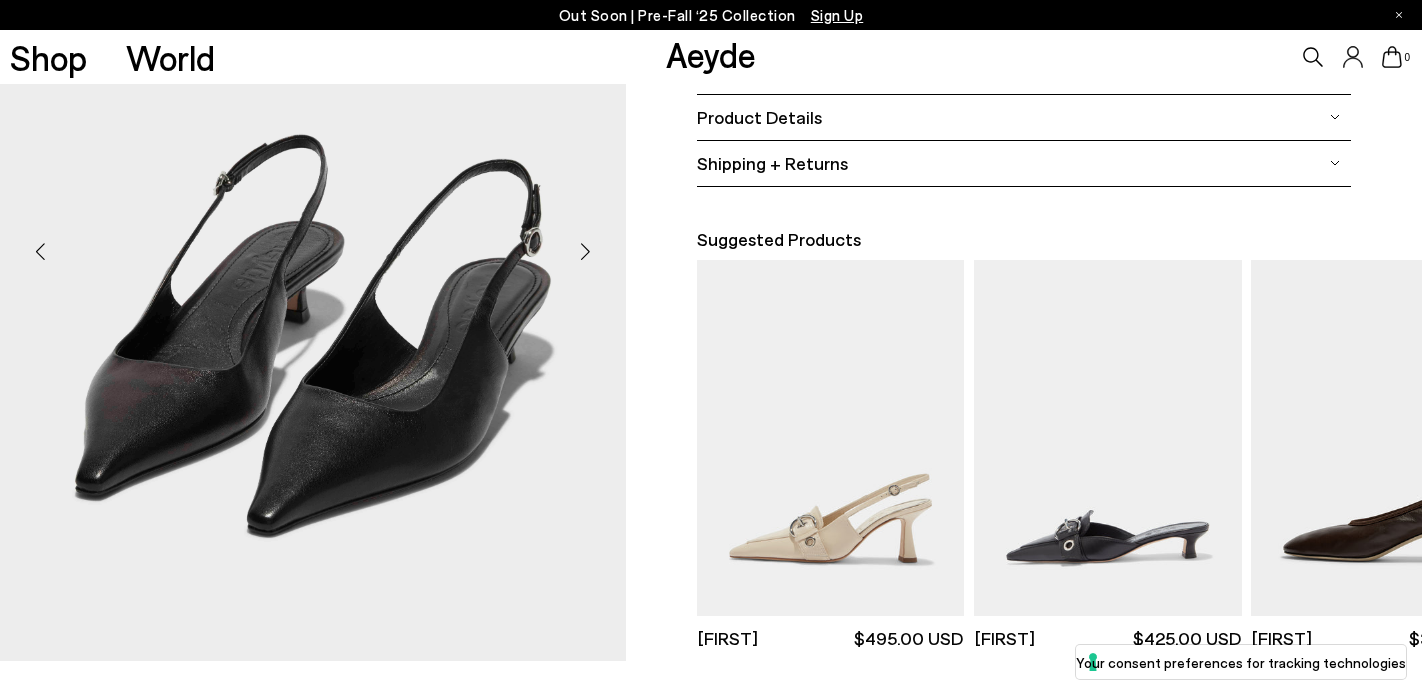click at bounding box center [40, 252] 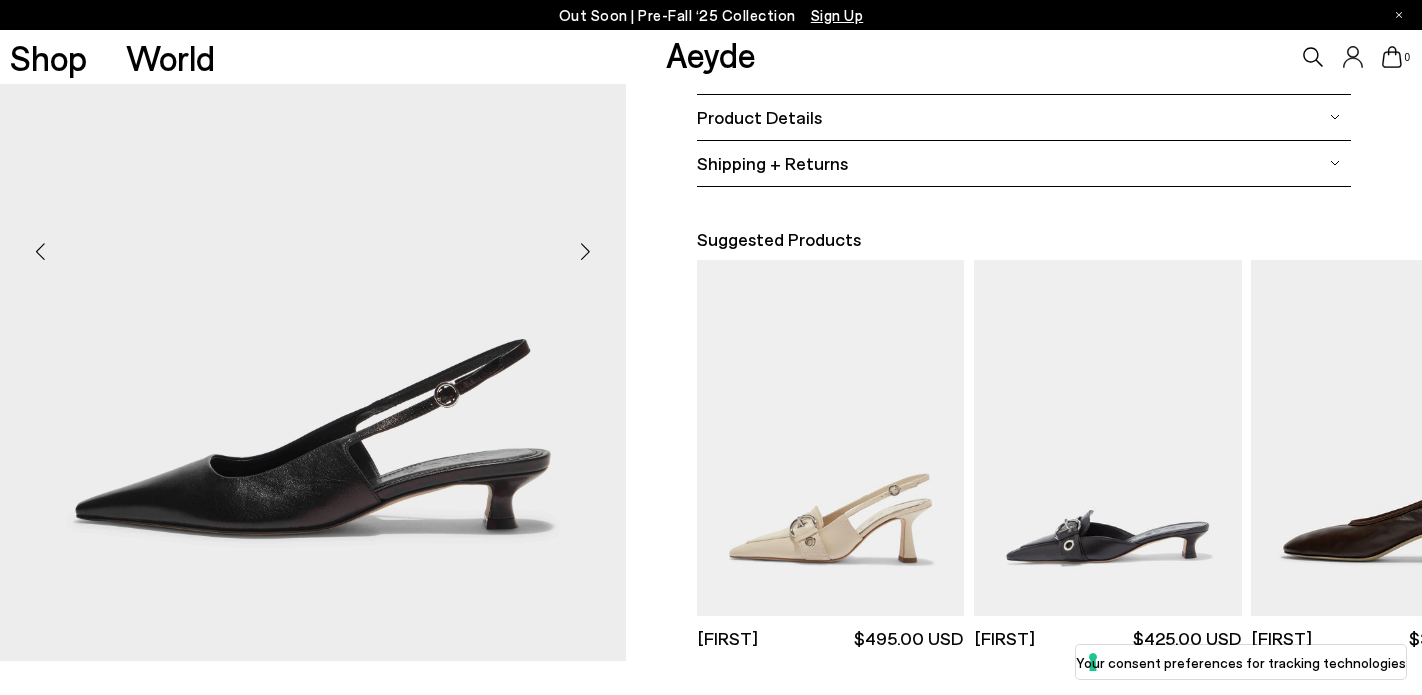 click at bounding box center [40, 252] 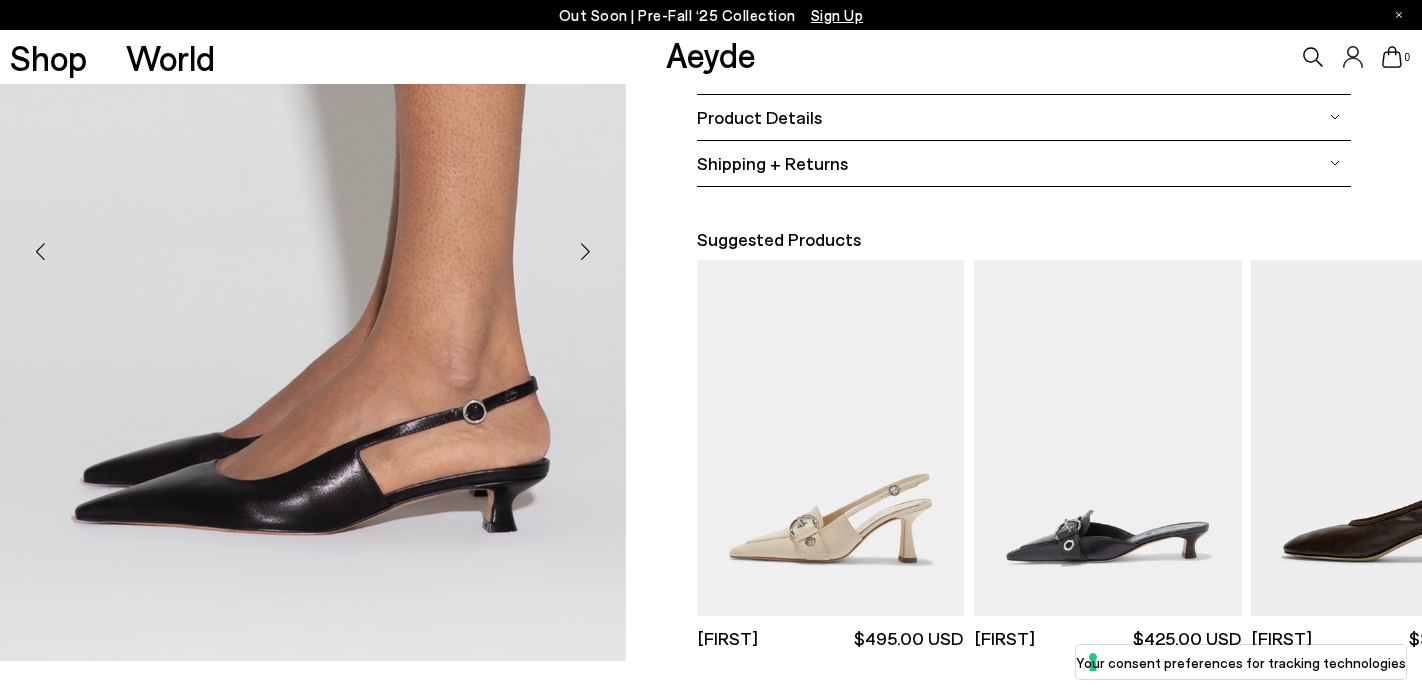 click at bounding box center (40, 252) 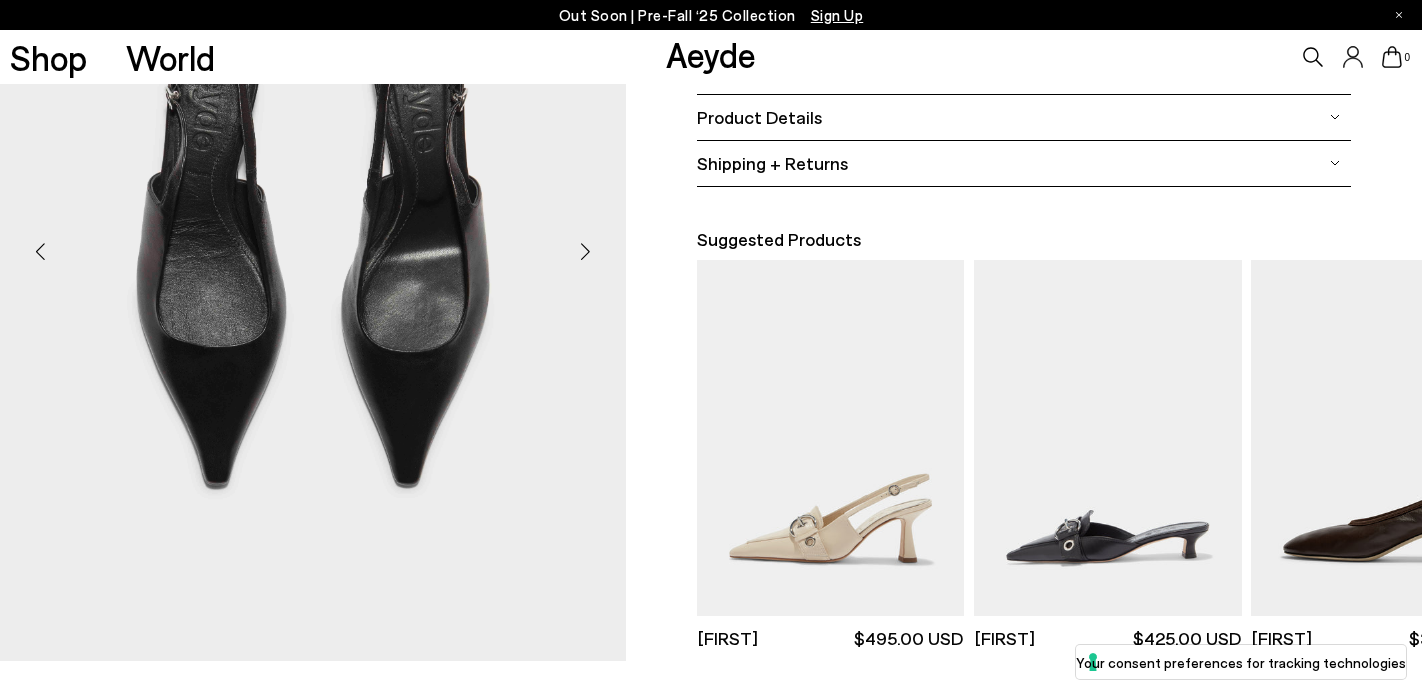 click at bounding box center (40, 252) 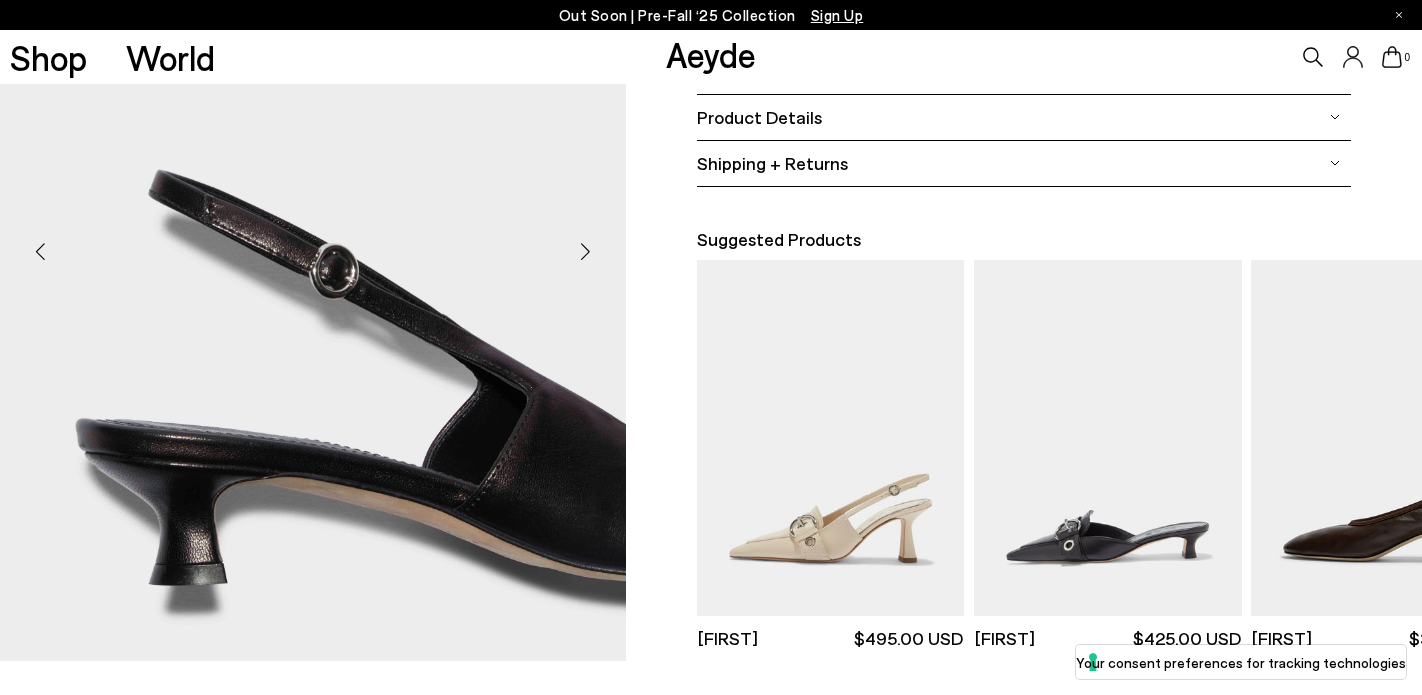 click at bounding box center [40, 252] 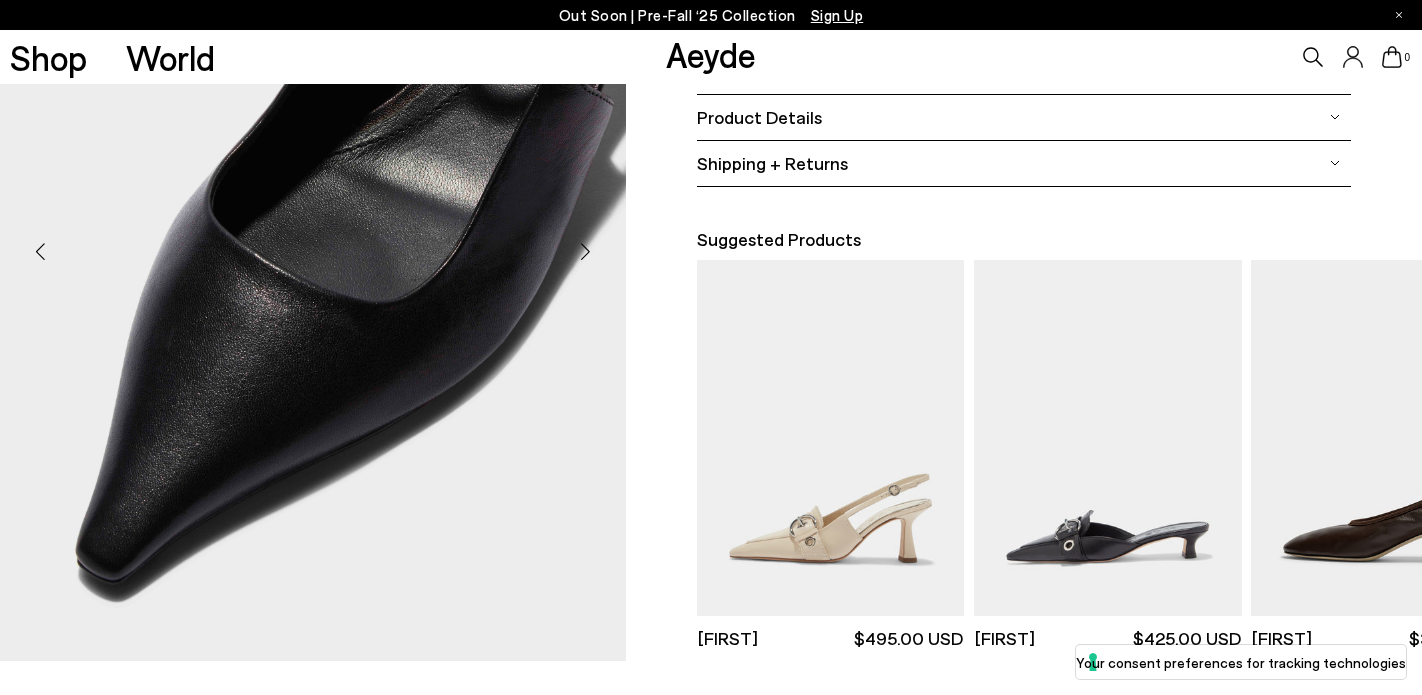 click at bounding box center [40, 252] 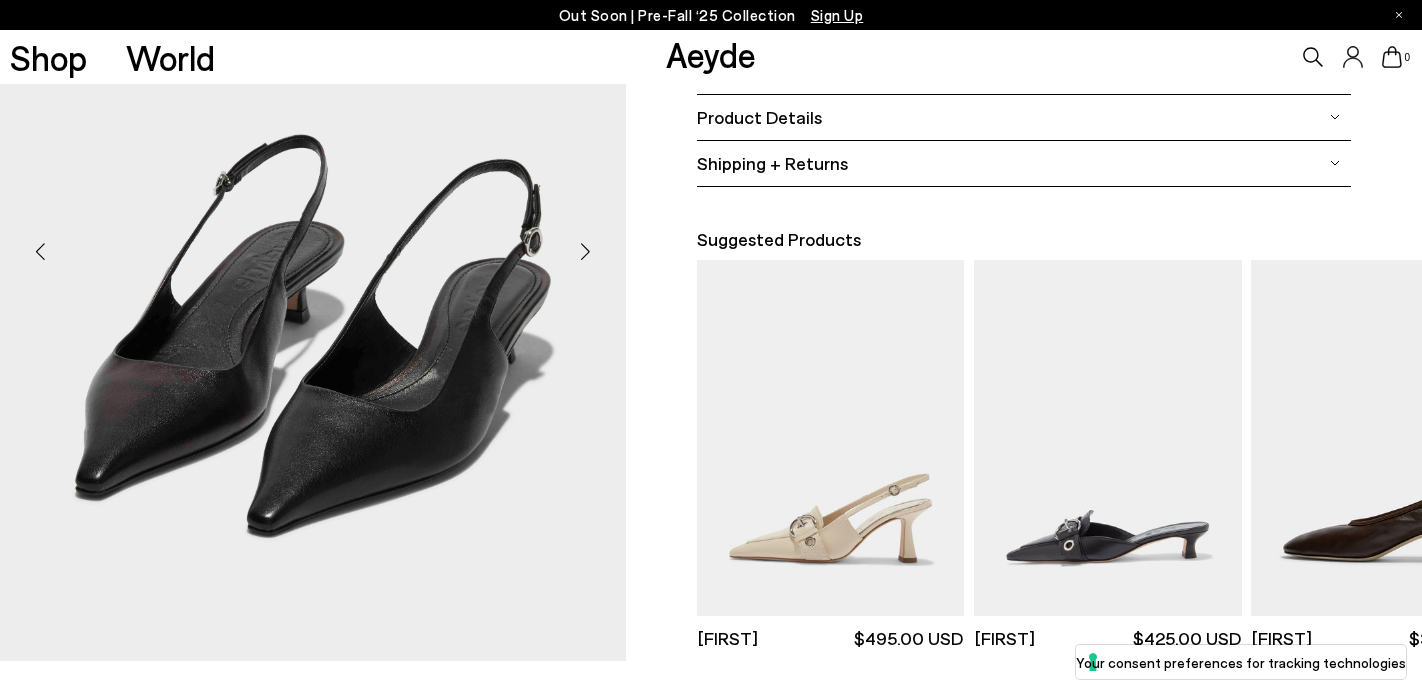 click at bounding box center (40, 252) 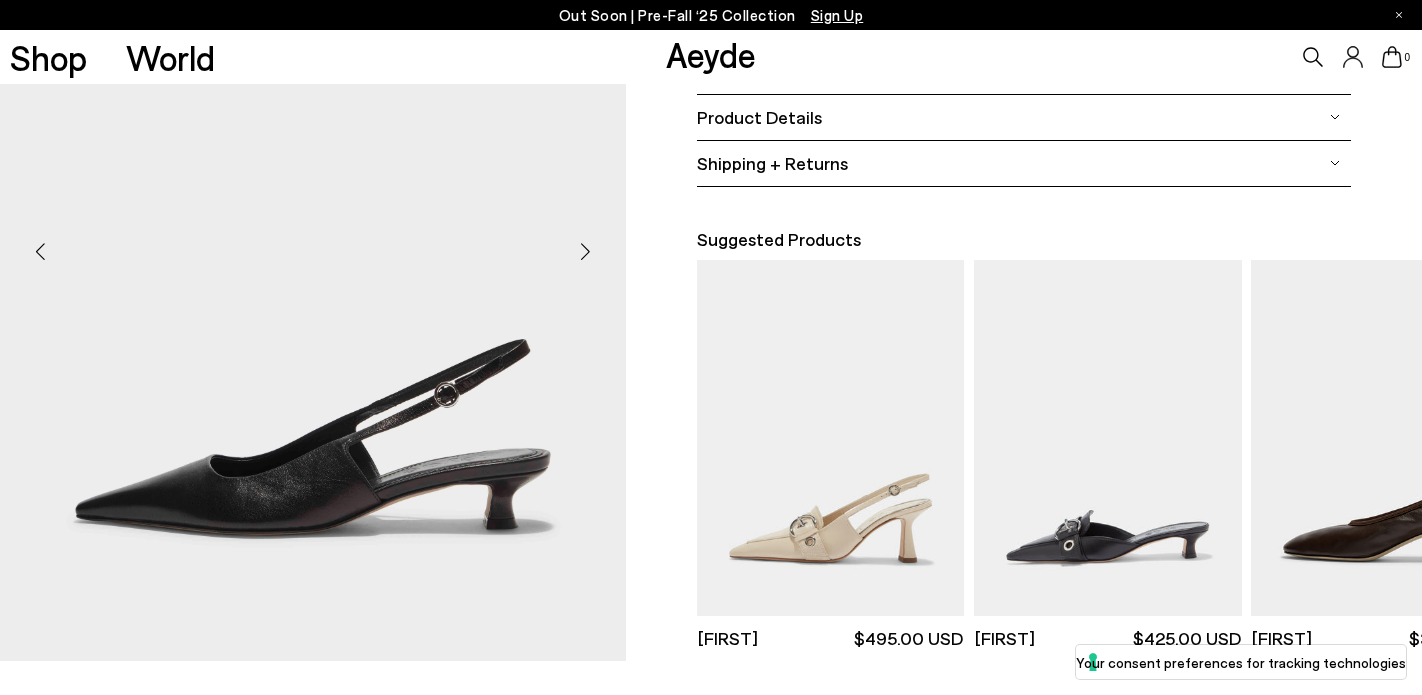 scroll, scrollTop: 599, scrollLeft: 0, axis: vertical 